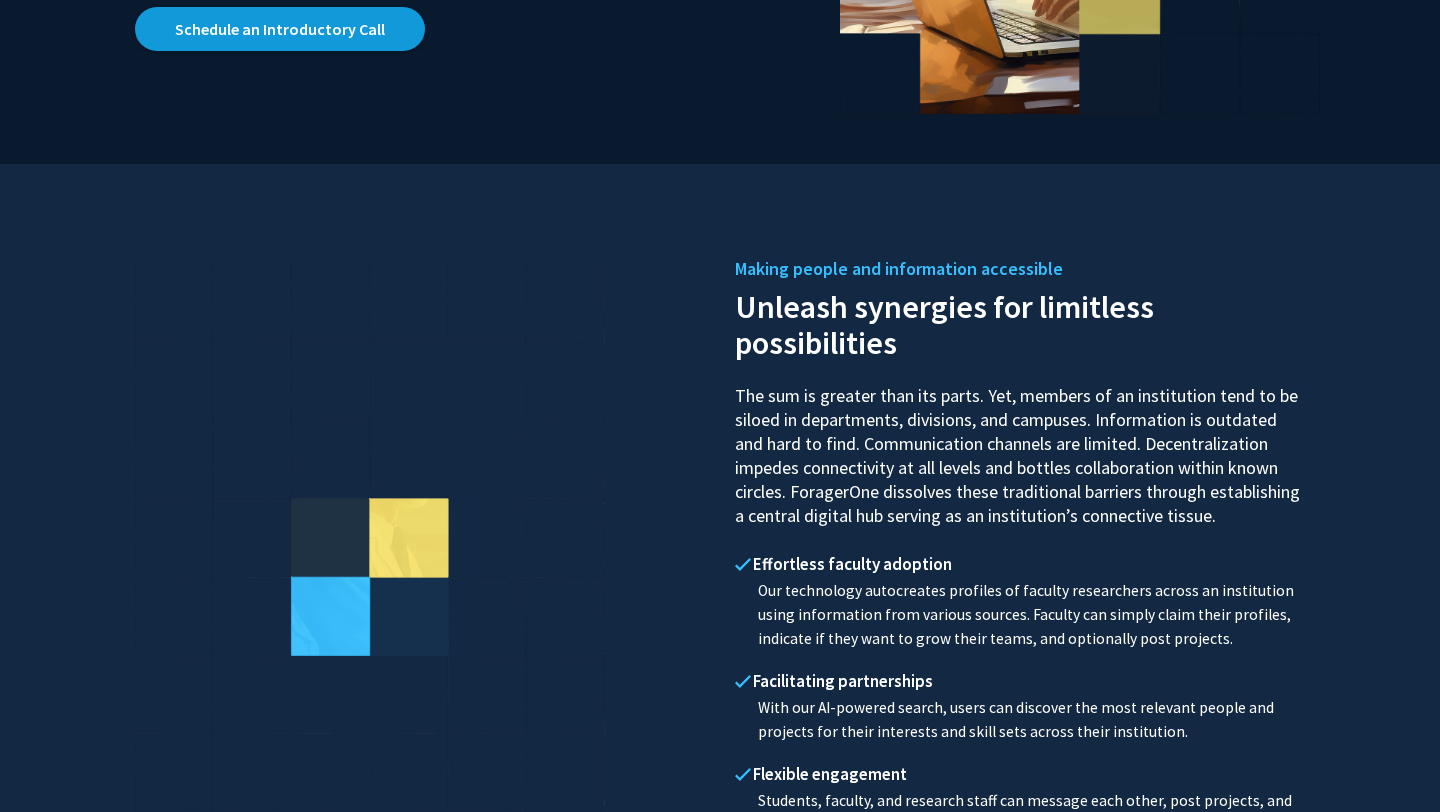 scroll, scrollTop: 0, scrollLeft: 0, axis: both 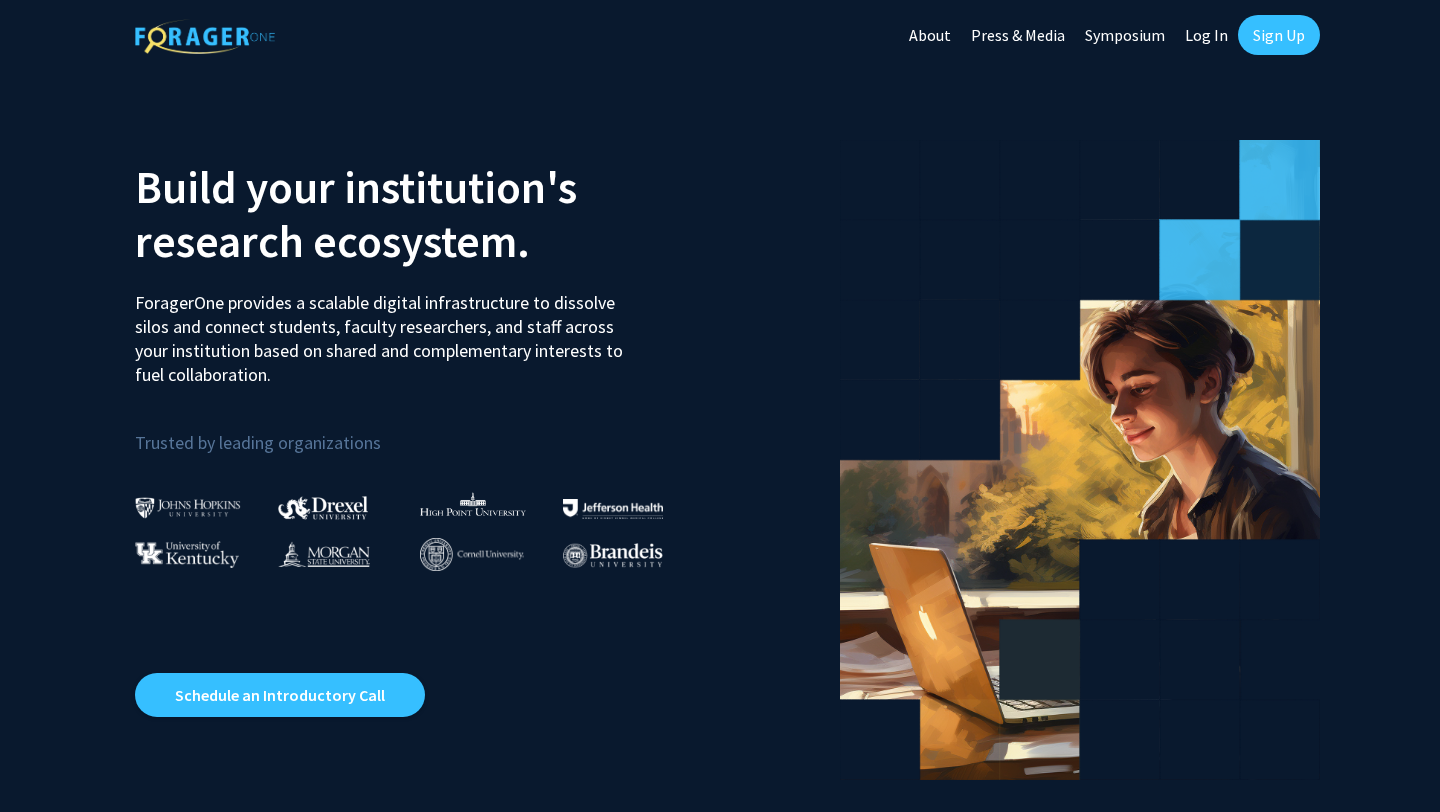 click on "Log In" 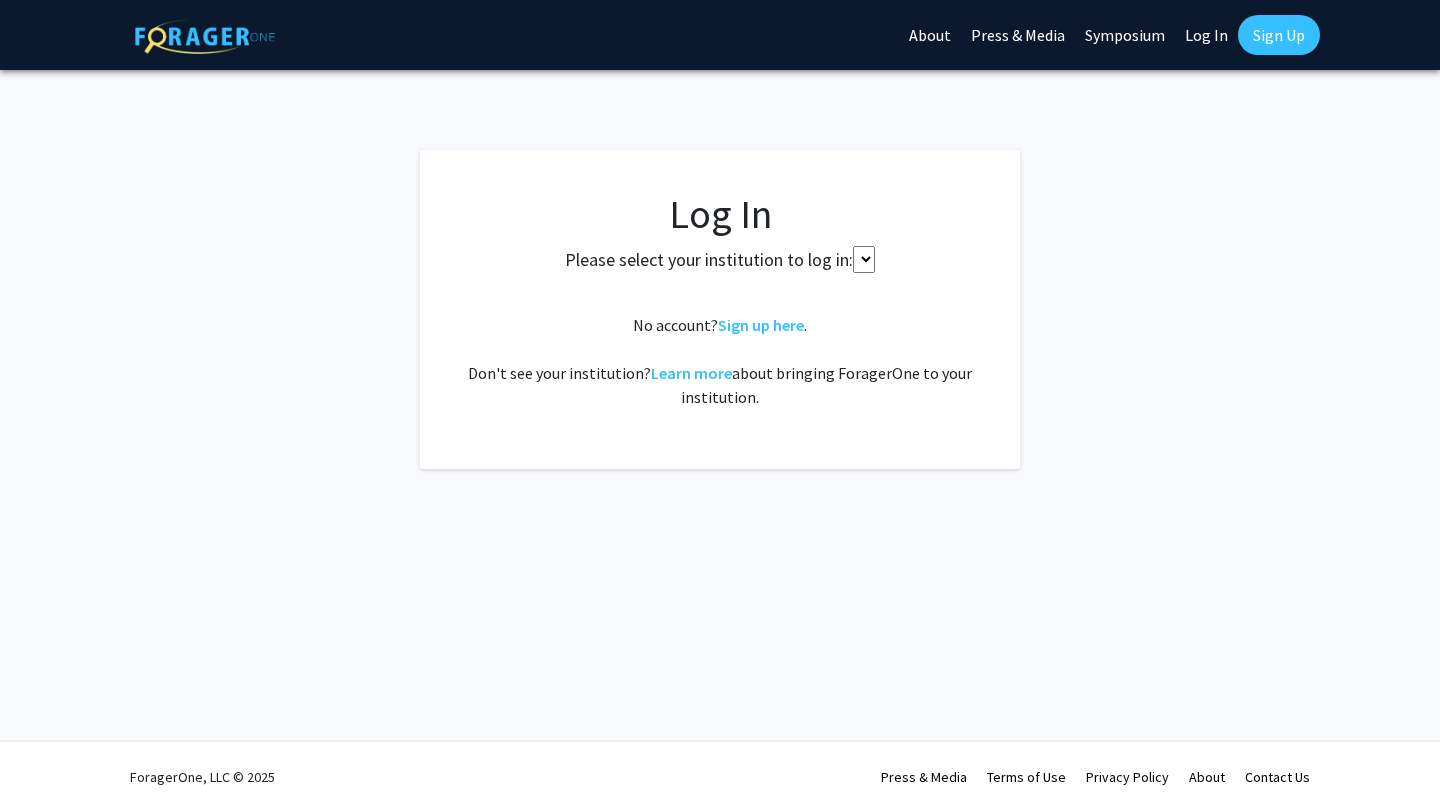 select 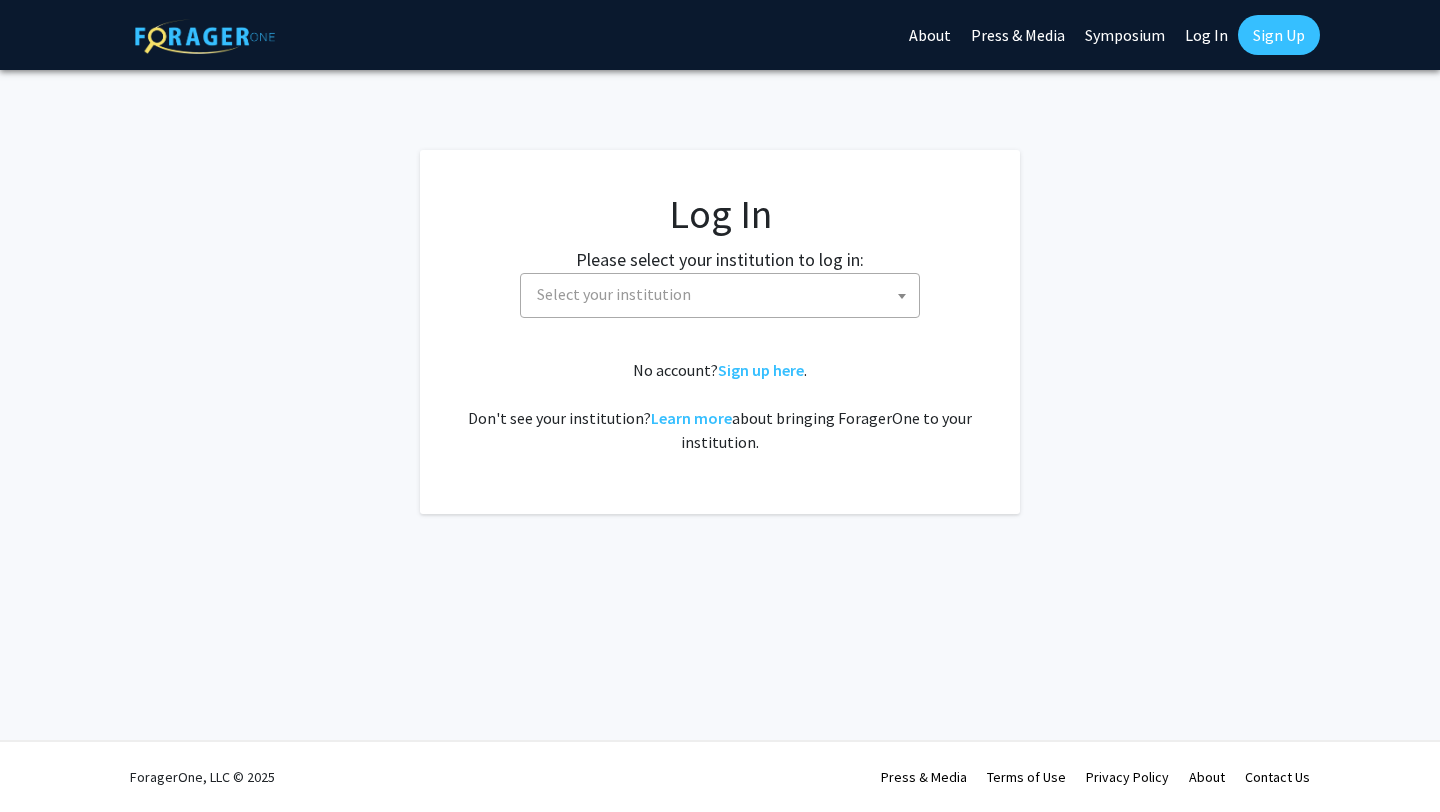 click on "Select your institution" at bounding box center (724, 294) 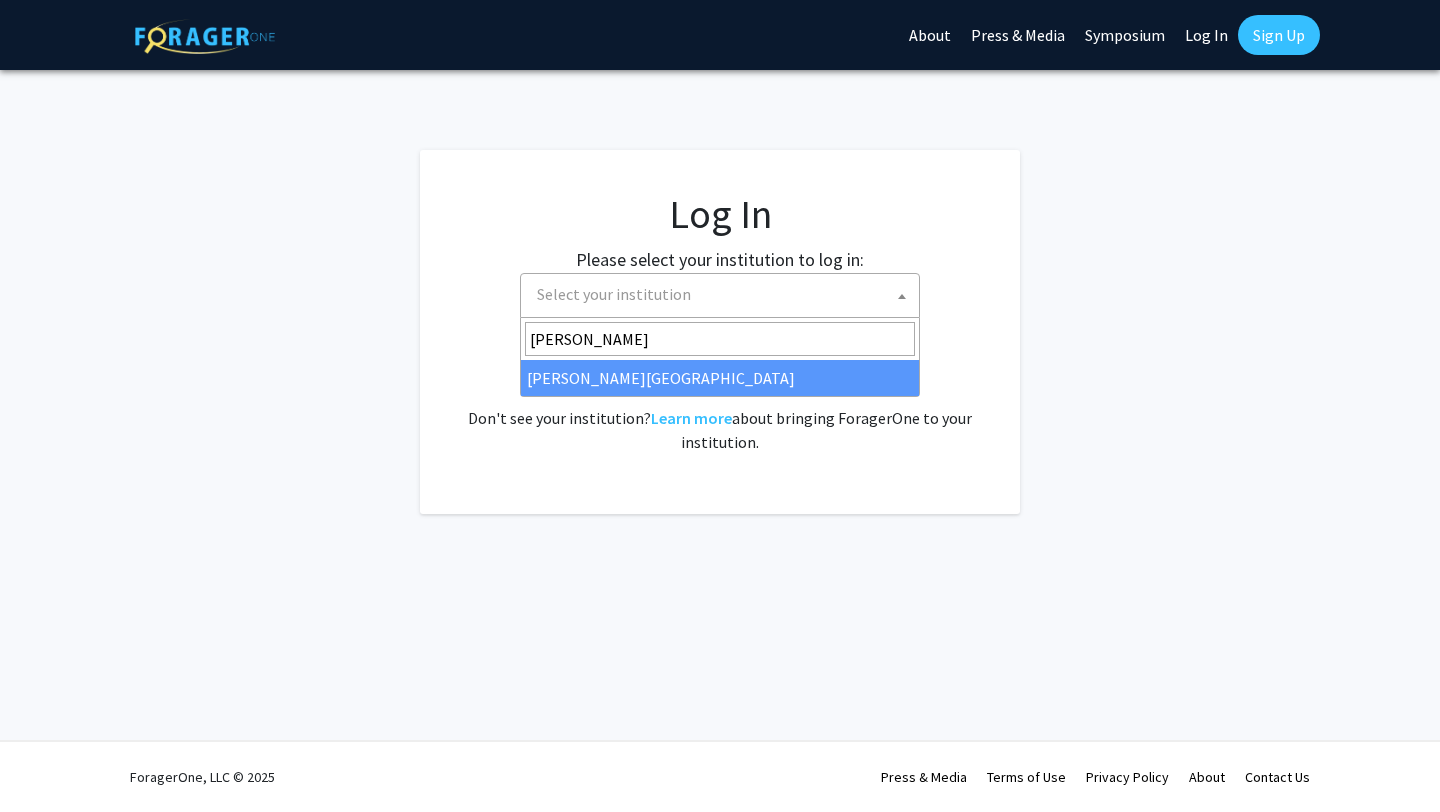 type on "wayne" 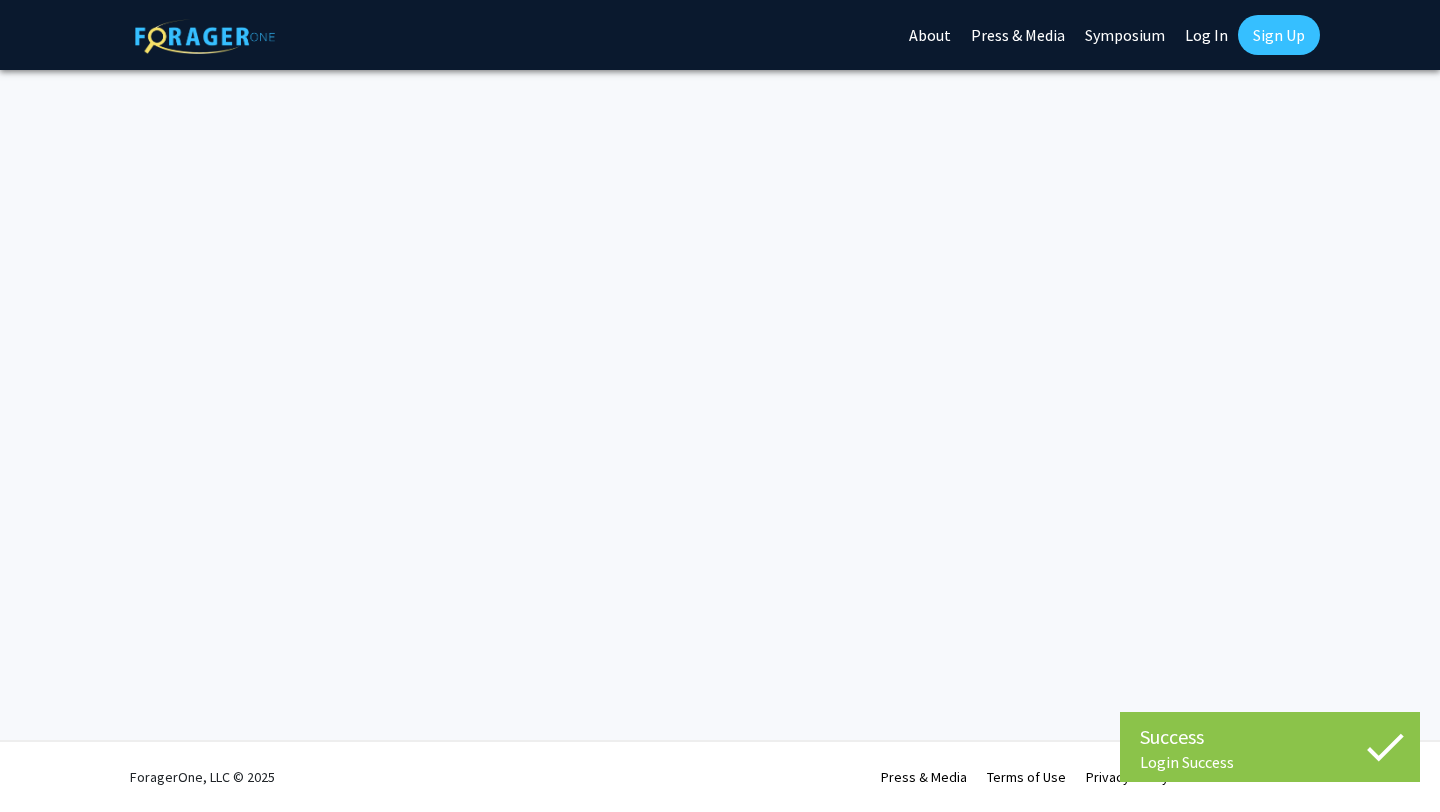 scroll, scrollTop: 0, scrollLeft: 0, axis: both 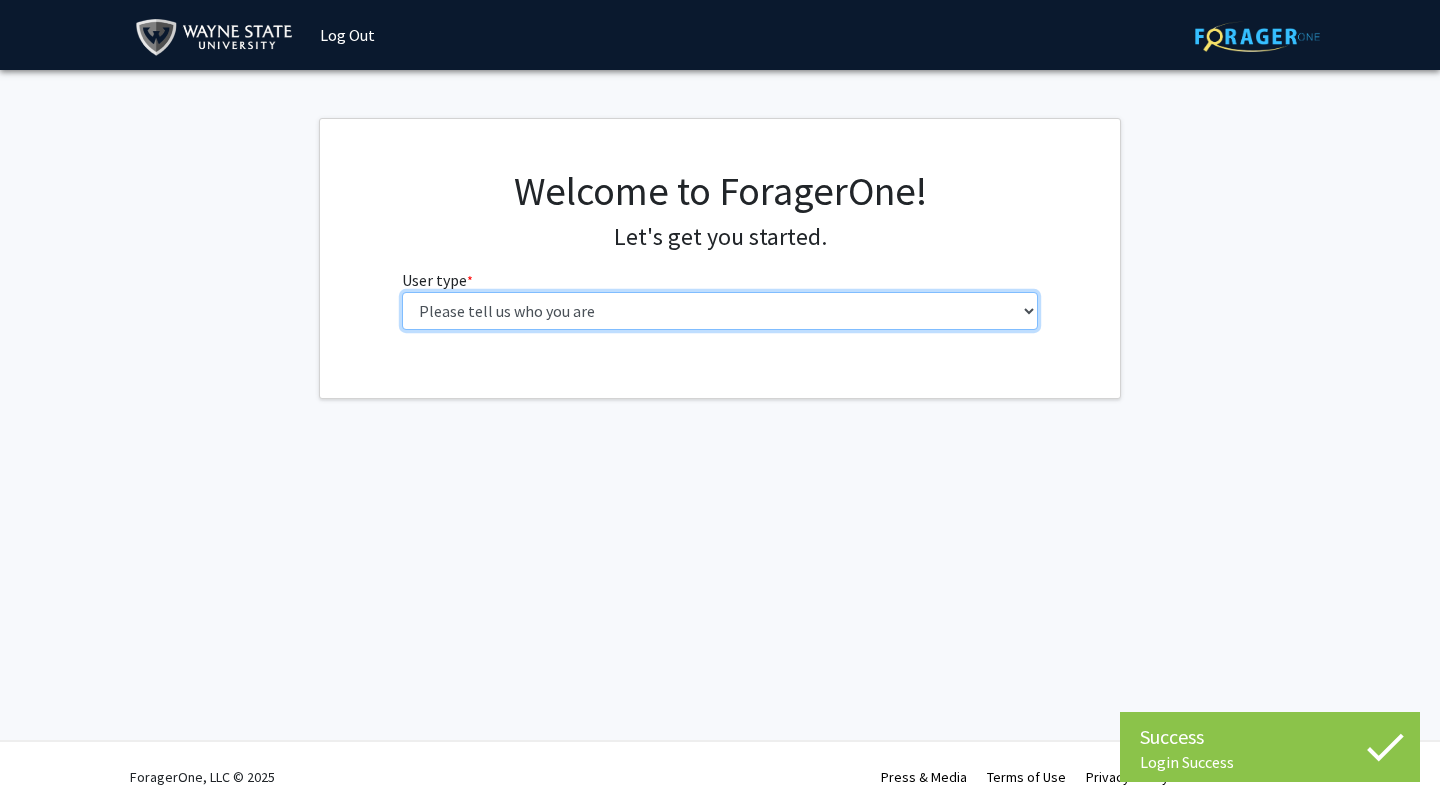 click on "Please tell us who you are  Undergraduate Student   Master's Student   Doctoral Candidate (PhD, MD, DMD, PharmD, etc.)   Postdoctoral Researcher / Research Staff / Medical Resident / Medical Fellow   Faculty   Administrative Staff" at bounding box center [720, 311] 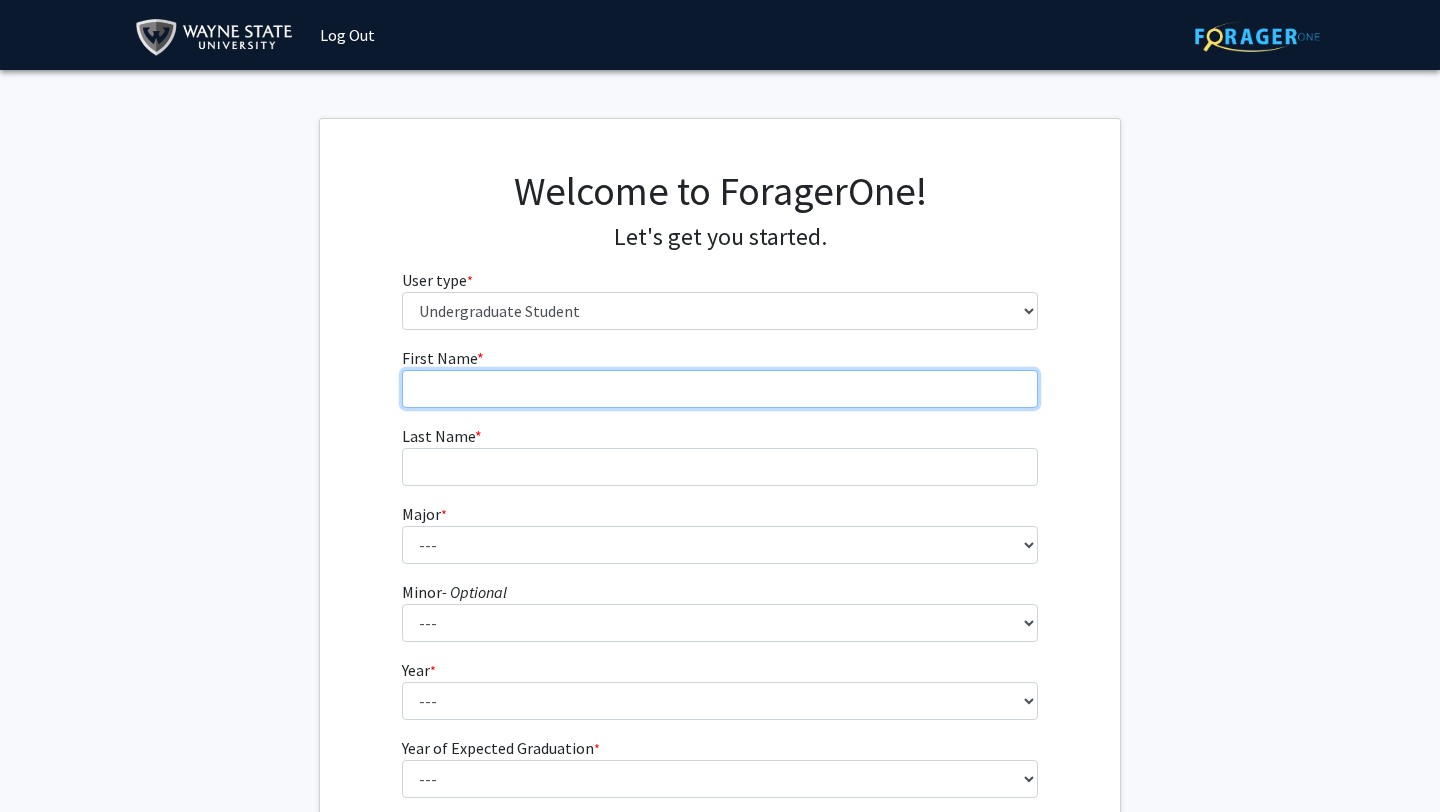 click on "First Name * required" at bounding box center (720, 389) 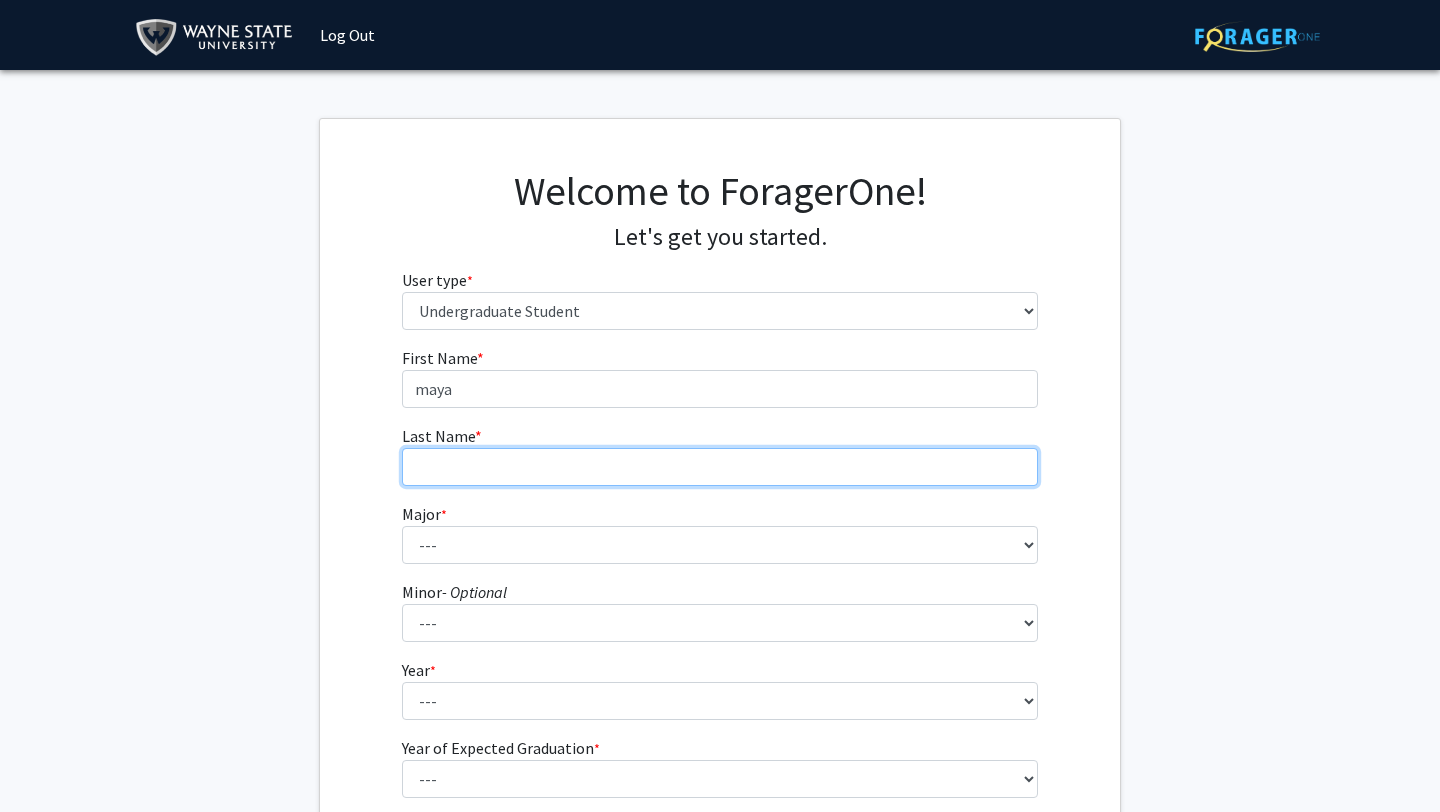 type on "khalil" 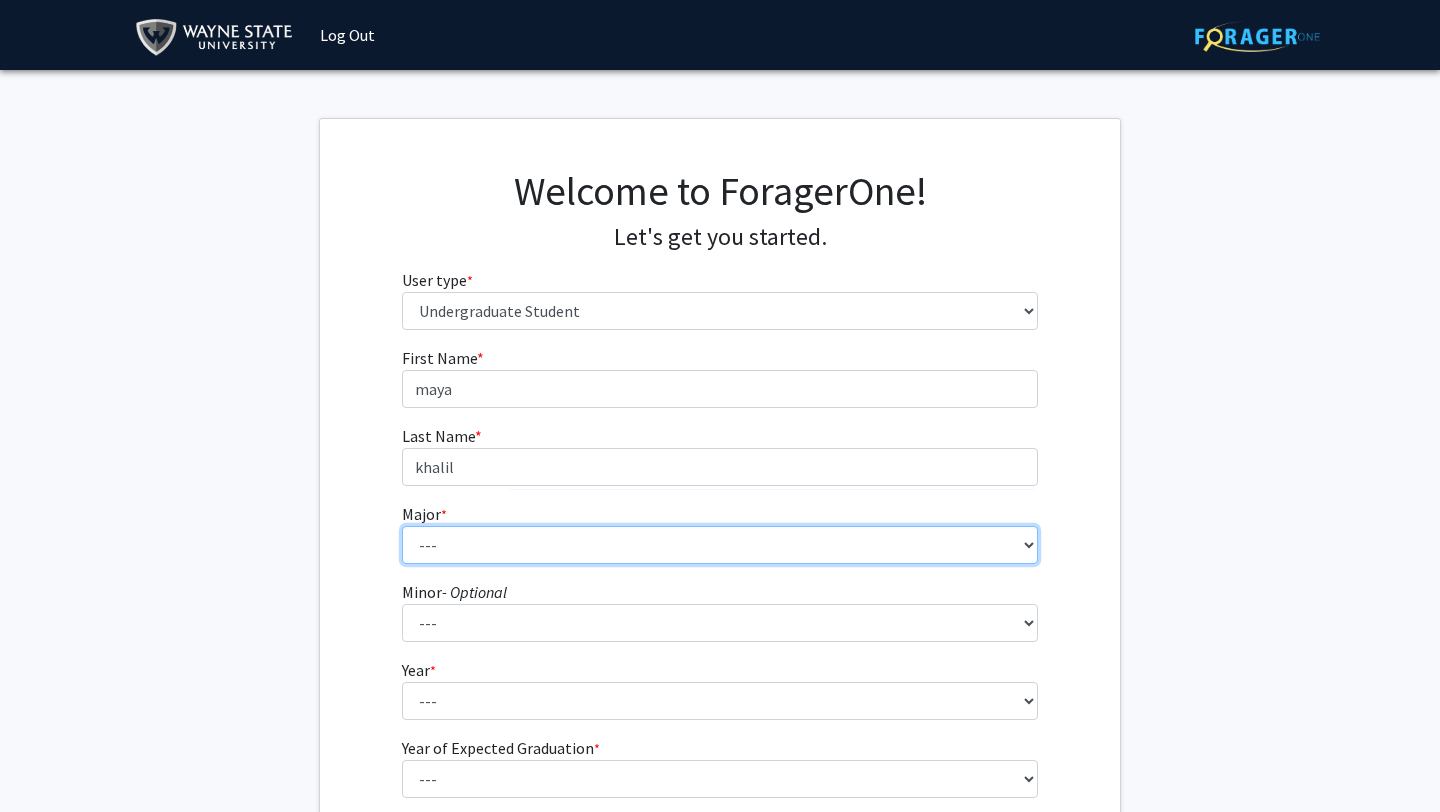 click on "---  Accounting   African American Studies   Anthropology   Applied Behavior Analysis   Arabic for the Health Care Professions   Art   Art Education   Art History   Astronomy   Bilingual/Bicultural Education   Biochemistry and Chemical Biology   Biological Sciences   Biomedical Engineering   Biomedical Physics   Cannabis Chemistry   Chemical Engineering   Chemistry   Civil Engineering   Communication Sciences and Disorders   Communication Studies   Community Health   Computer Science   Computer Technology   Construction Management   Conversational and Professional French   Criminal Justice   Dance   Design   Design and Merchandising   Economics   Electrical and Computer Engineering   Electrical/Electronic Engineering Tech.   Electromechanical Engineering Tech.   Elementary/Early Childhood Education   Employment & Labor Relations   English   English as a Second Language   Entrepreneurship and Innovation   Environmental Science   Exercise and Sport Science   Film   Finance   General Engineering   Geology   Law" at bounding box center [720, 545] 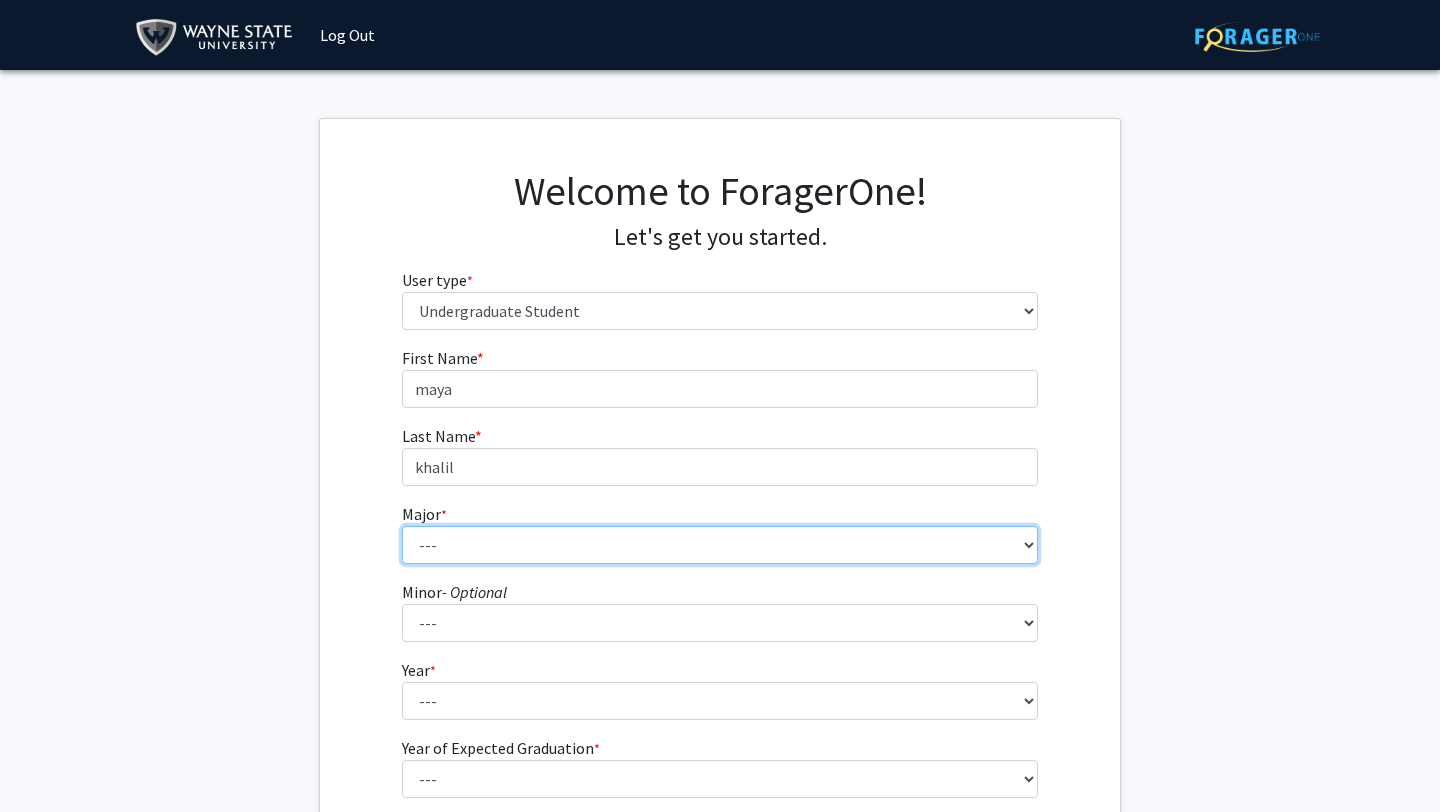 select on "69: 1849" 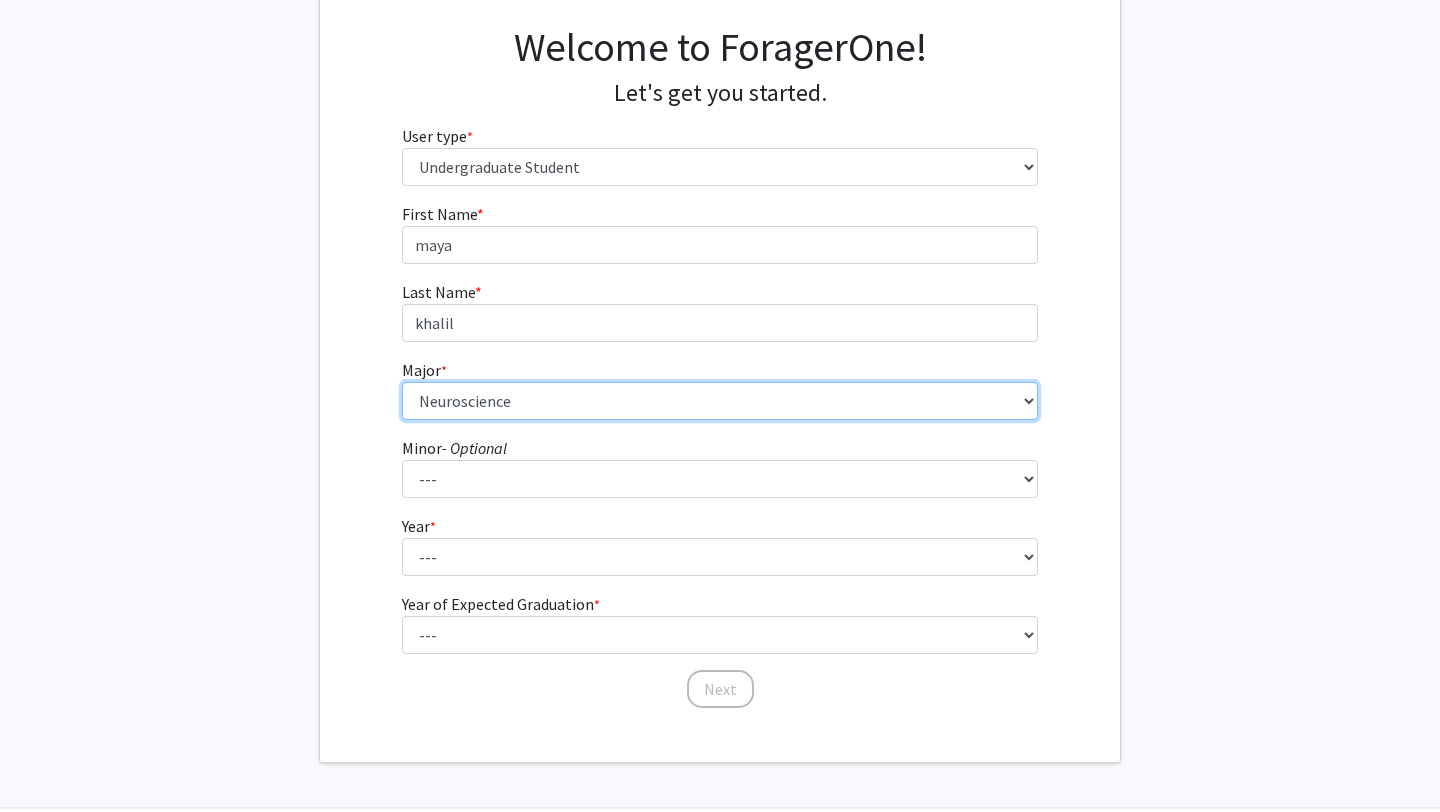 scroll, scrollTop: 143, scrollLeft: 0, axis: vertical 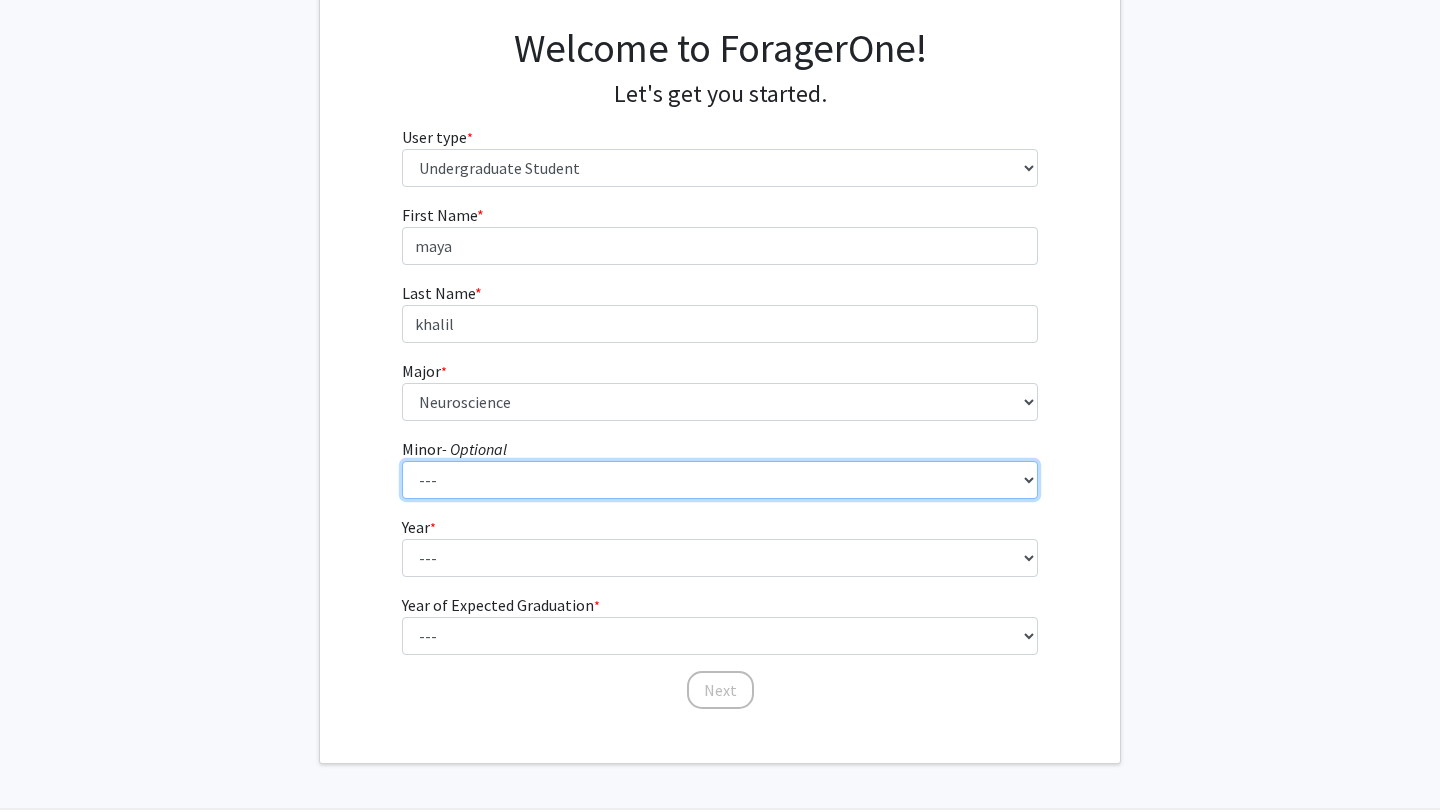 click on "---  African American Studies   Africana Theatre and Dance   Animation and Interactivity   Anthropology   Applied Behavior Analysis   Arabic   Archaeology   Art   Art History   Asian Studies   Astronomy   Biochemistry and Chemical Biology   Biological Sciences   Biomedical Physics   Blacksmithing   Business Administration   Ceramics   Chemistry   Classical Civilization   Communication Science and Disorders   Communication Studies   Community Health   Computer Science   Creative Writing   Criminal Justice   Dance   Deaf Studies   Design   Digital Art and Photography   Digital Humanities   Economics   Electrical and Computer Engineering   English   Environmental Science   Exercise and Sport Science   Fashion Design   Film   Film and Media Studies   Folklore and Fairy-Tale Studies   Forensics and Investigation   French   Gender, Sexuality and Women's Studies   Geochemistry   Geology   Geophysics   German   Global Health and Social Medicine   Global Studies   Graphic Design   Health Care Ethics   History   Latin" at bounding box center (720, 480) 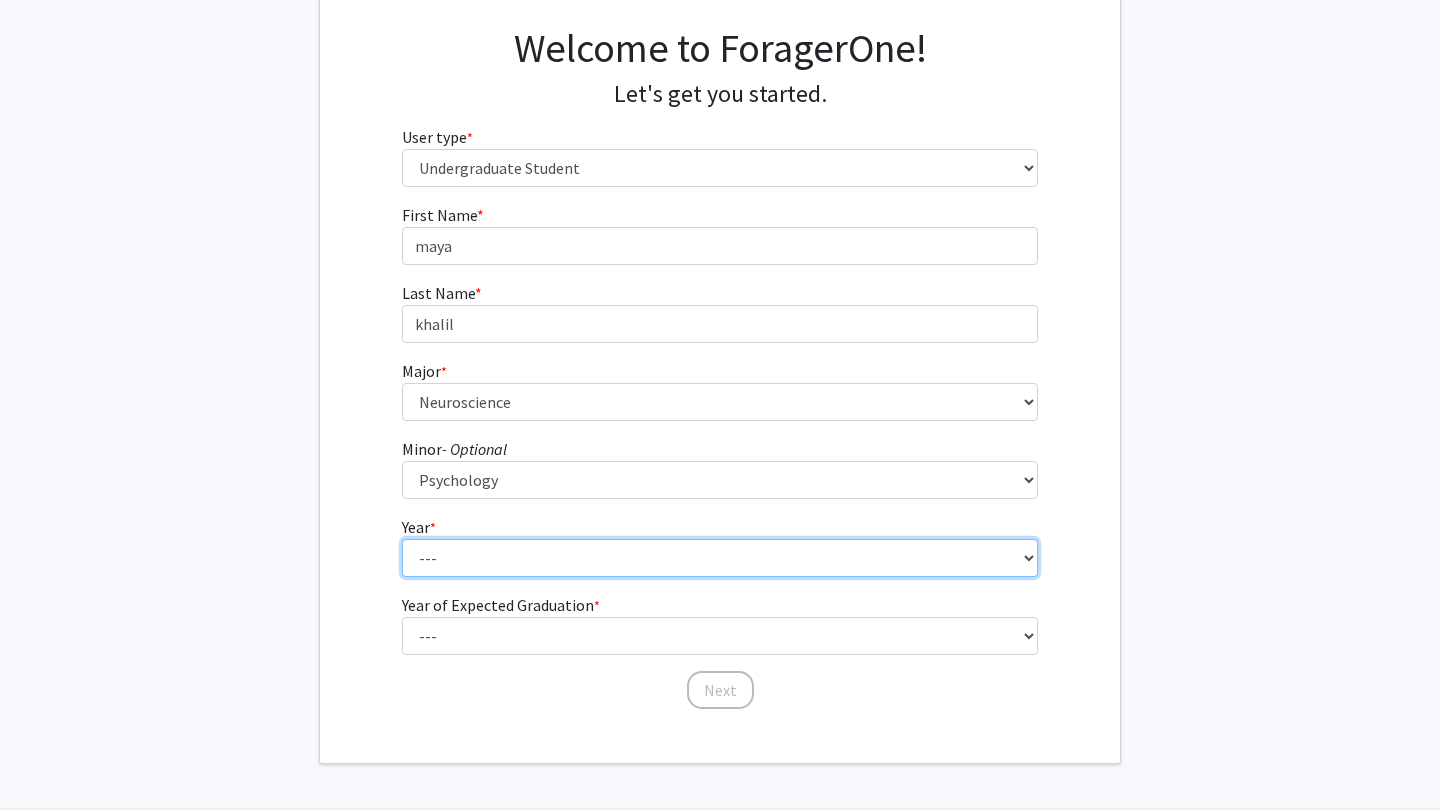 click on "---  First-year   Sophomore   Junior   Senior   Postbaccalaureate Certificate" at bounding box center (720, 558) 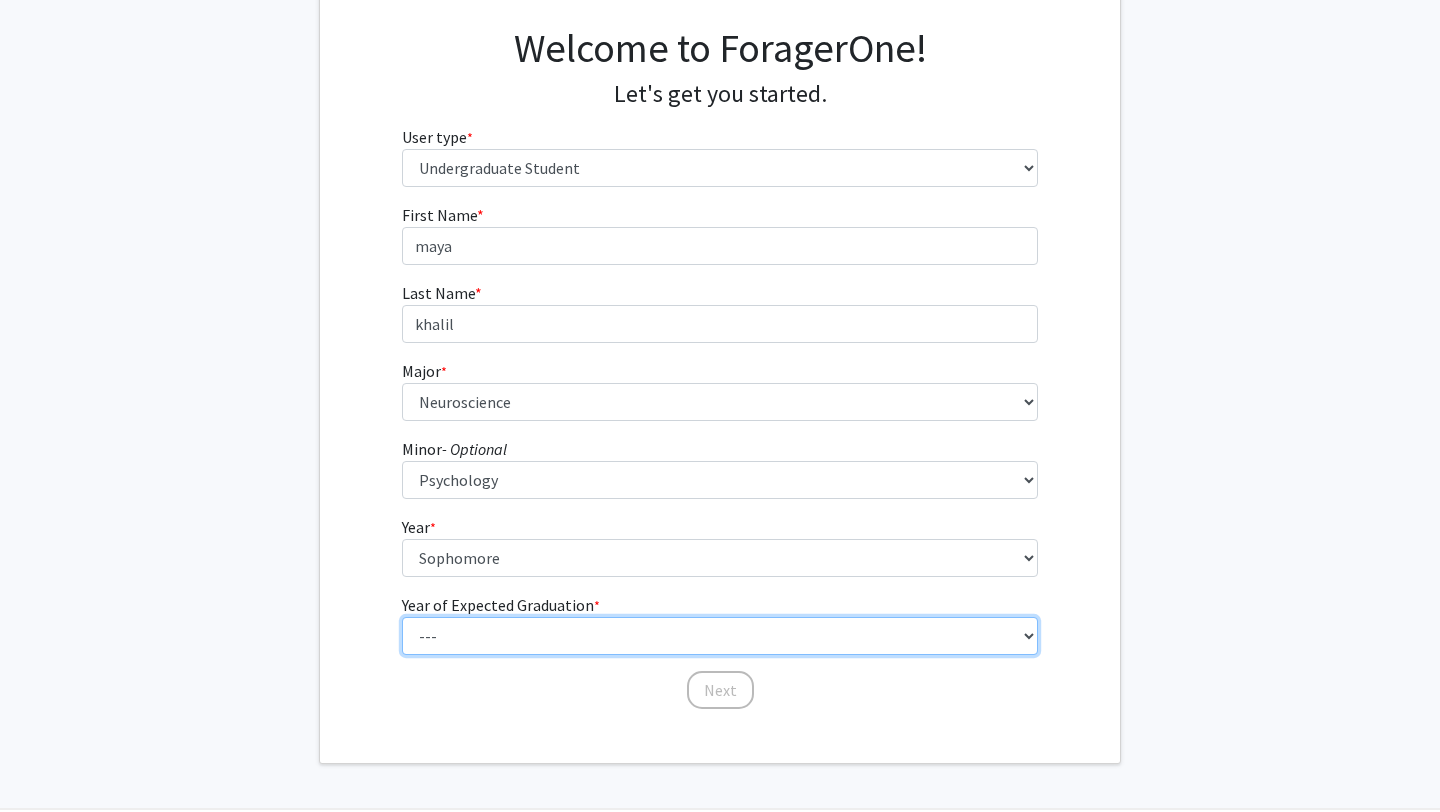 click on "---  2025   2026   2027   2028   2029   2030   2031   2032   2033   2034" at bounding box center [720, 636] 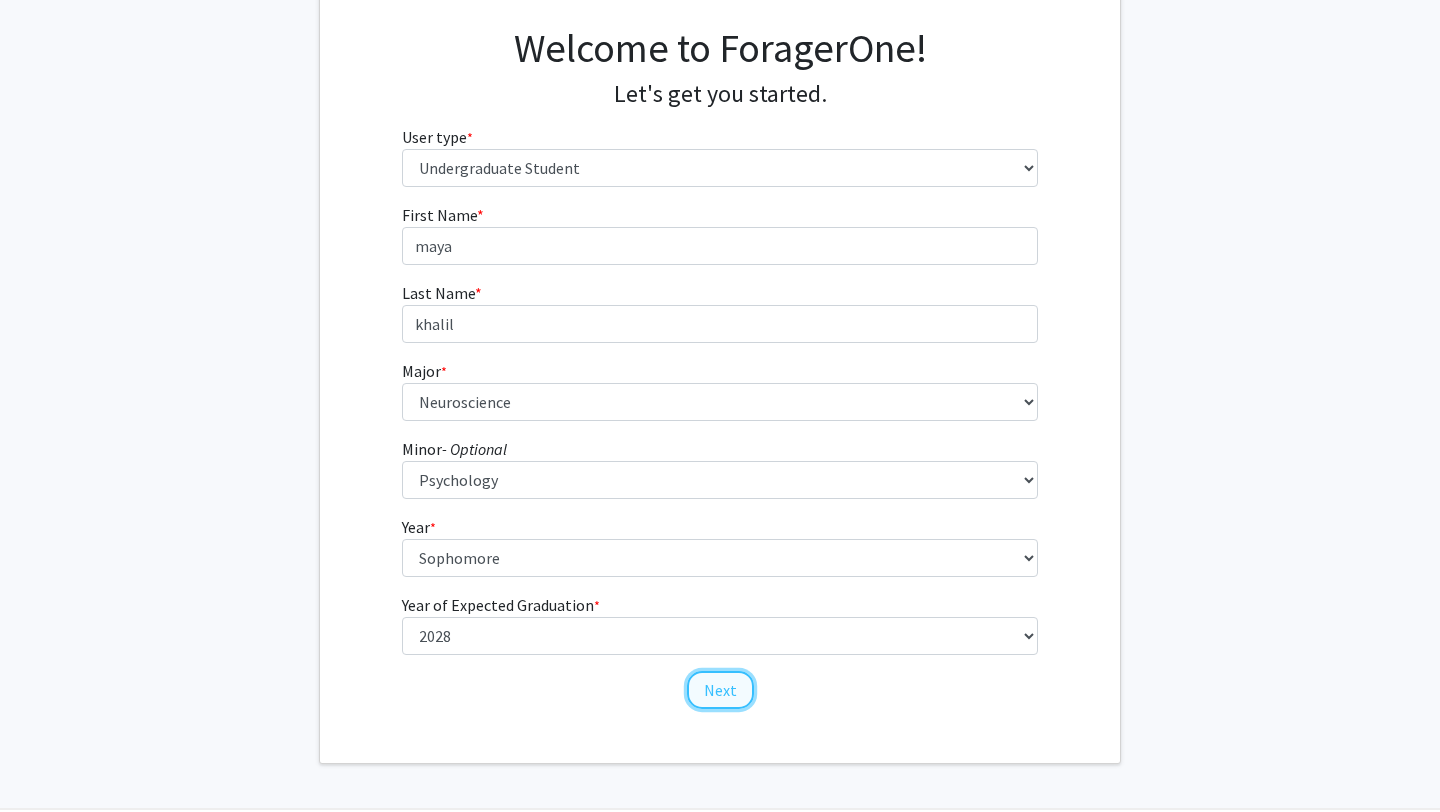 click on "Next" 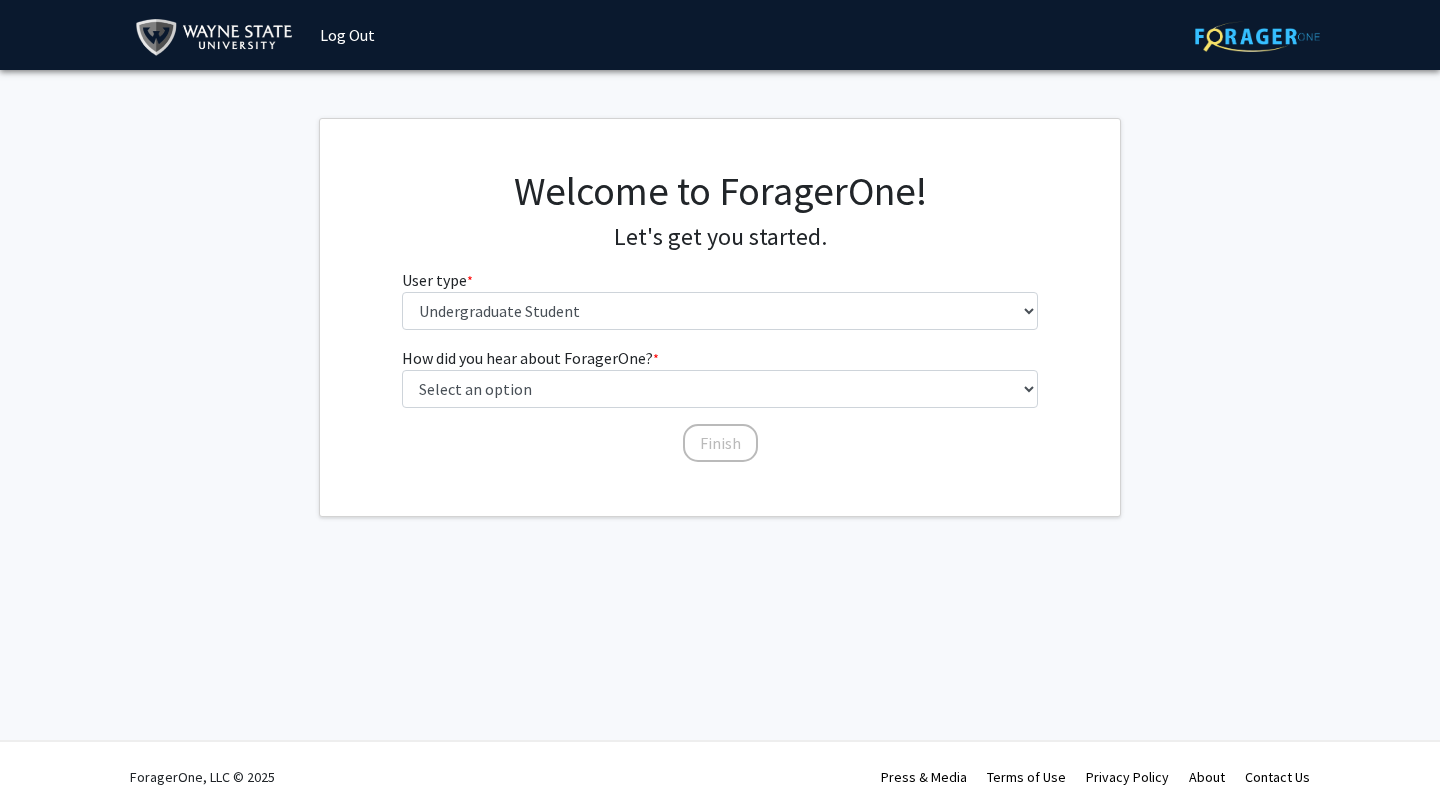 scroll, scrollTop: 0, scrollLeft: 0, axis: both 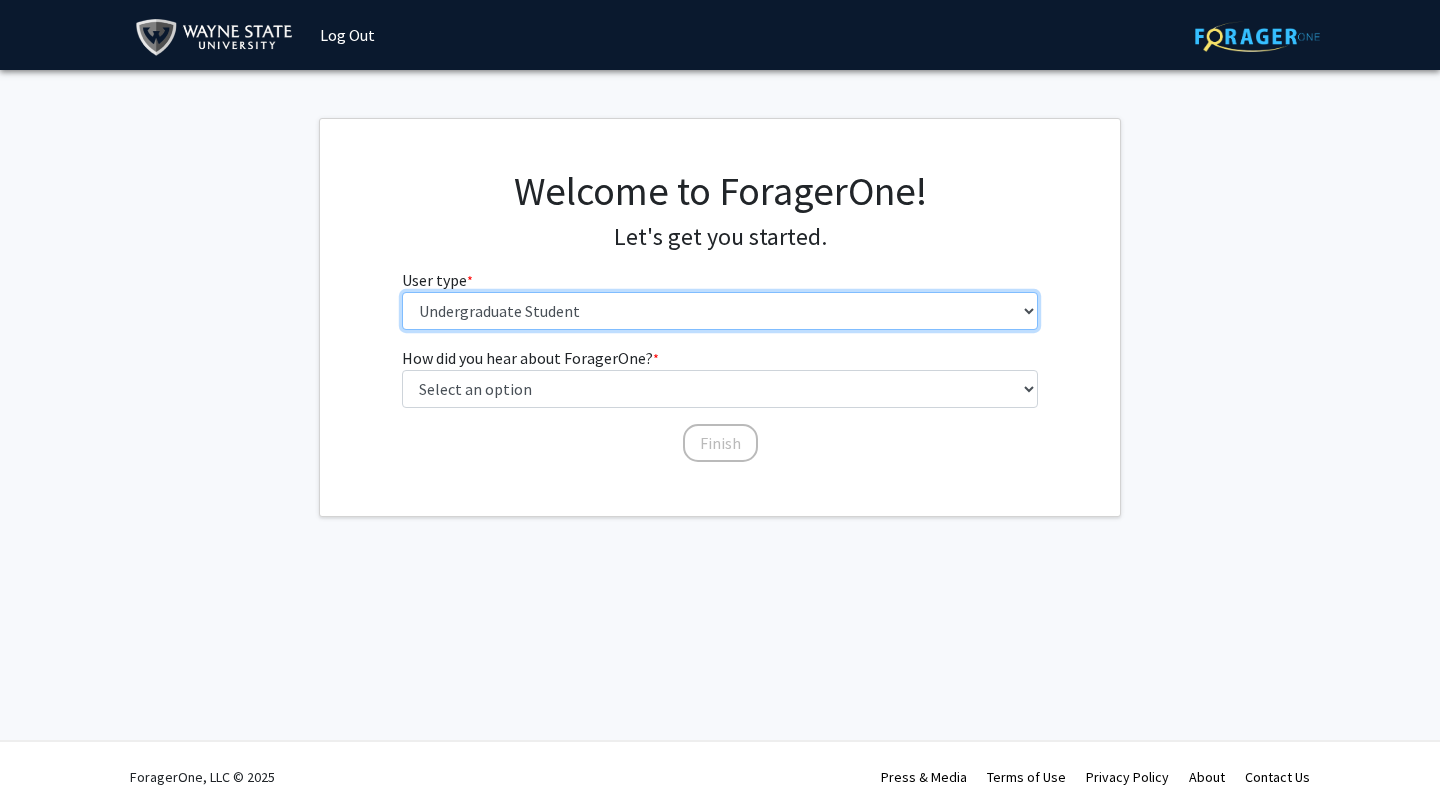 click on "Please tell us who you are  Undergraduate Student   Master's Student   Doctoral Candidate (PhD, MD, DMD, PharmD, etc.)   Postdoctoral Researcher / Research Staff / Medical Resident / Medical Fellow   Faculty   Administrative Staff" at bounding box center (720, 311) 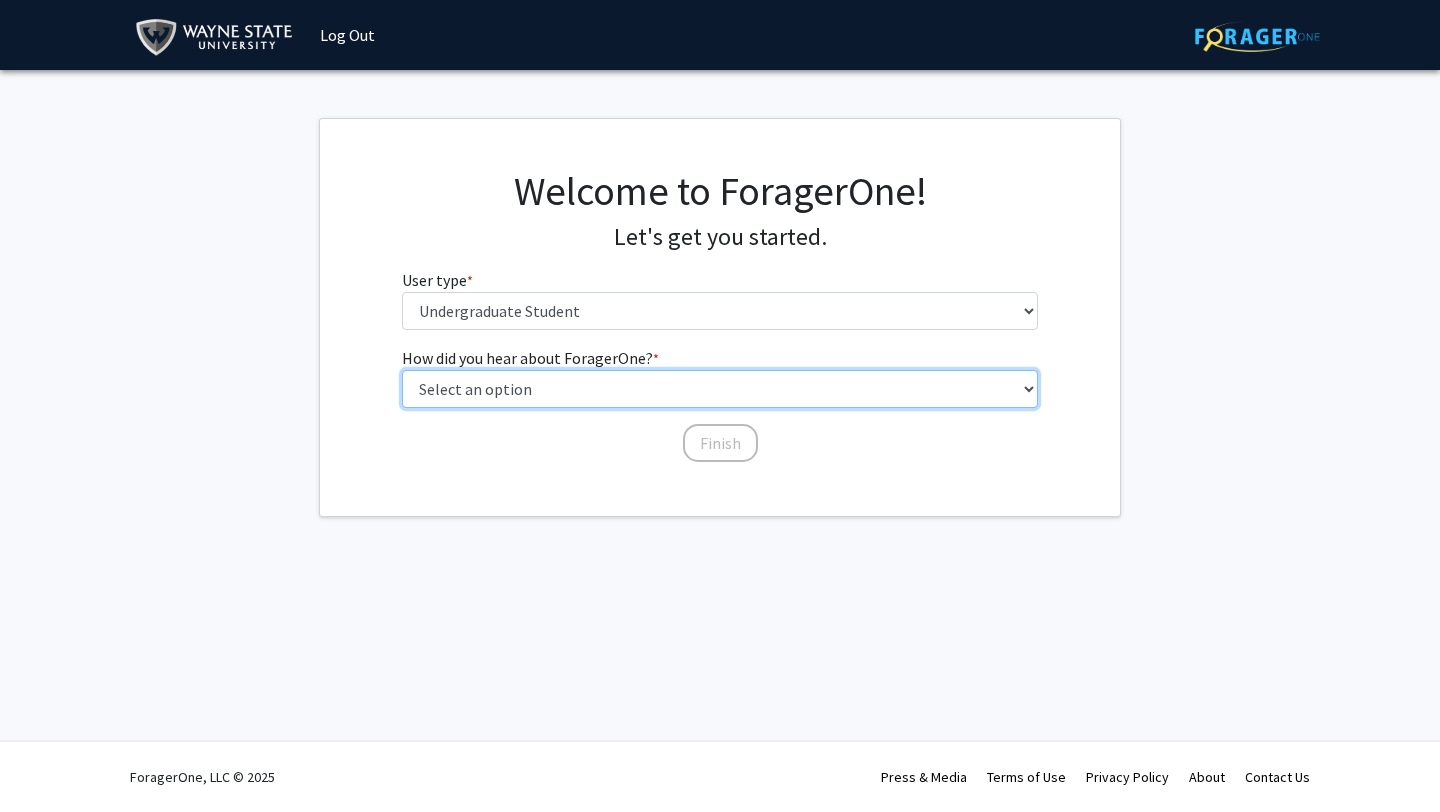 click on "Select an option  Peer/student recommendation   Faculty/staff recommendation   University website   University email or newsletter   Other" at bounding box center [720, 389] 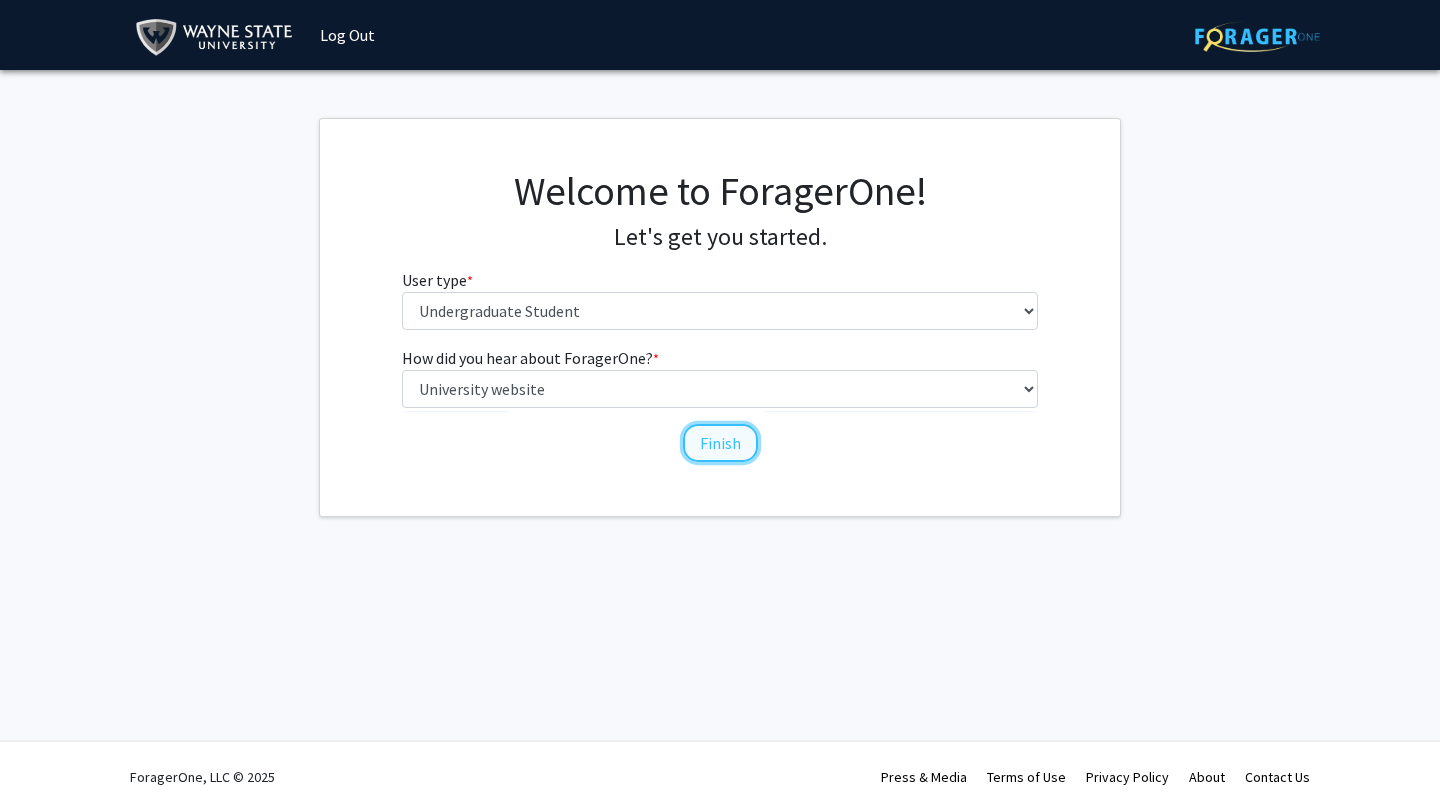 click on "Finish" 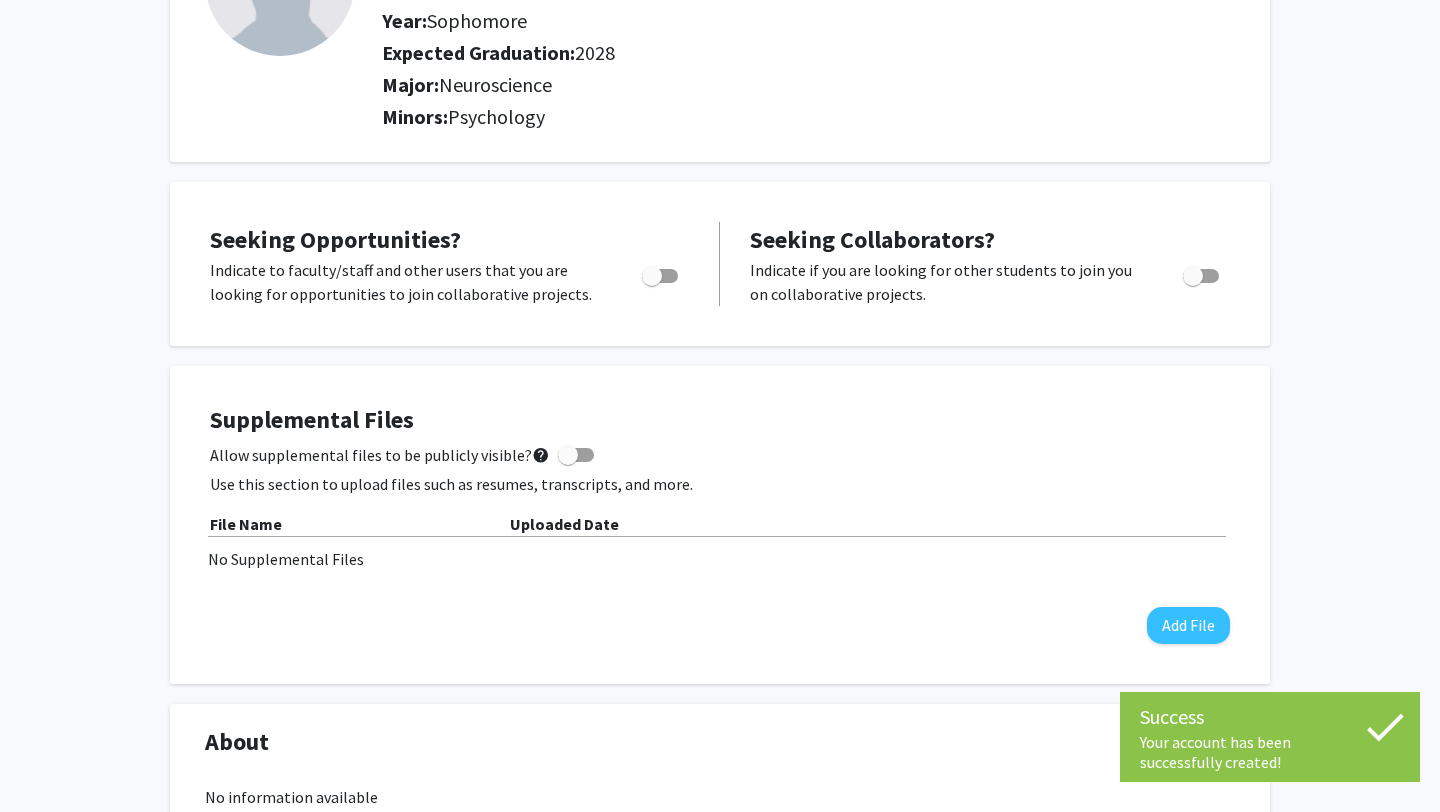 scroll, scrollTop: 224, scrollLeft: 0, axis: vertical 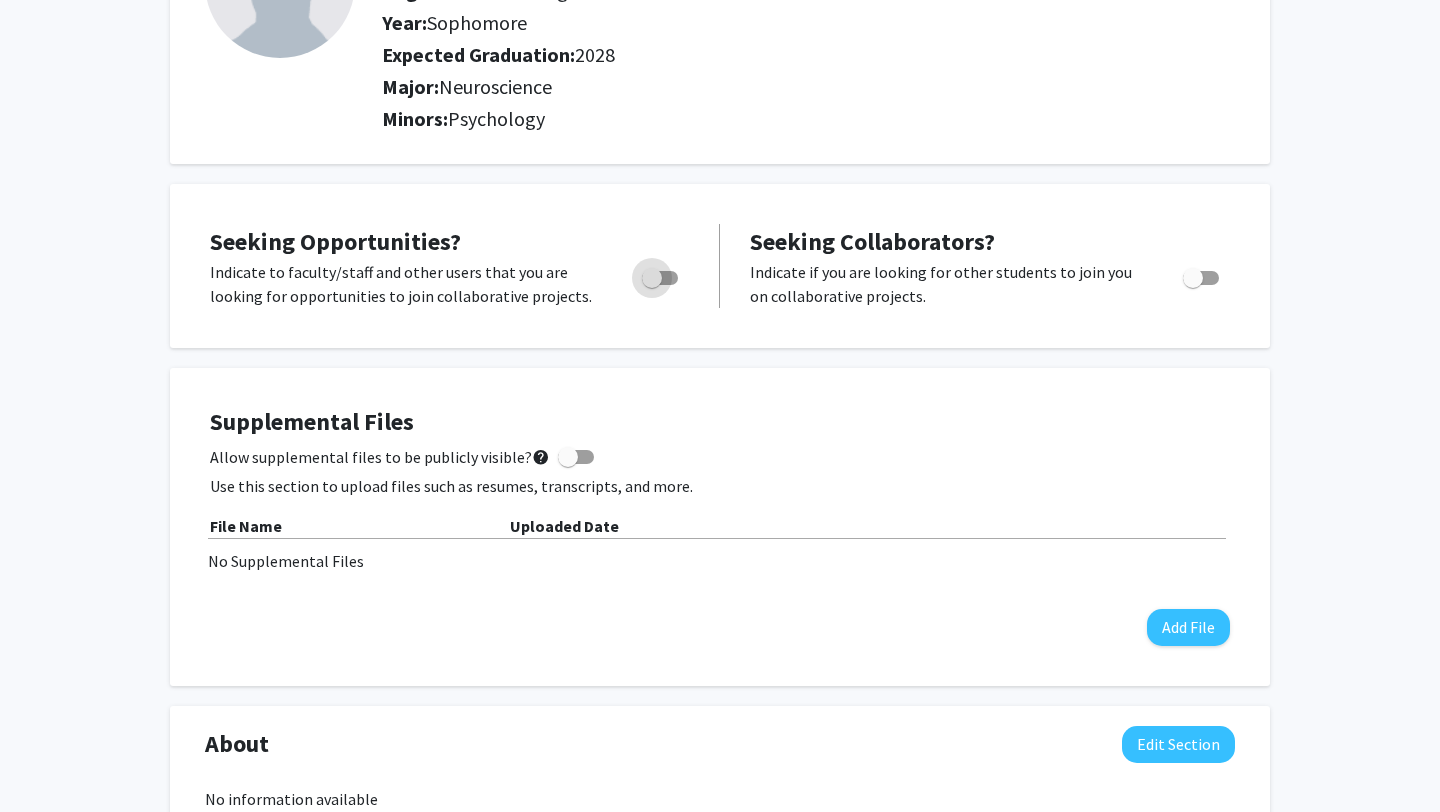 click at bounding box center [660, 278] 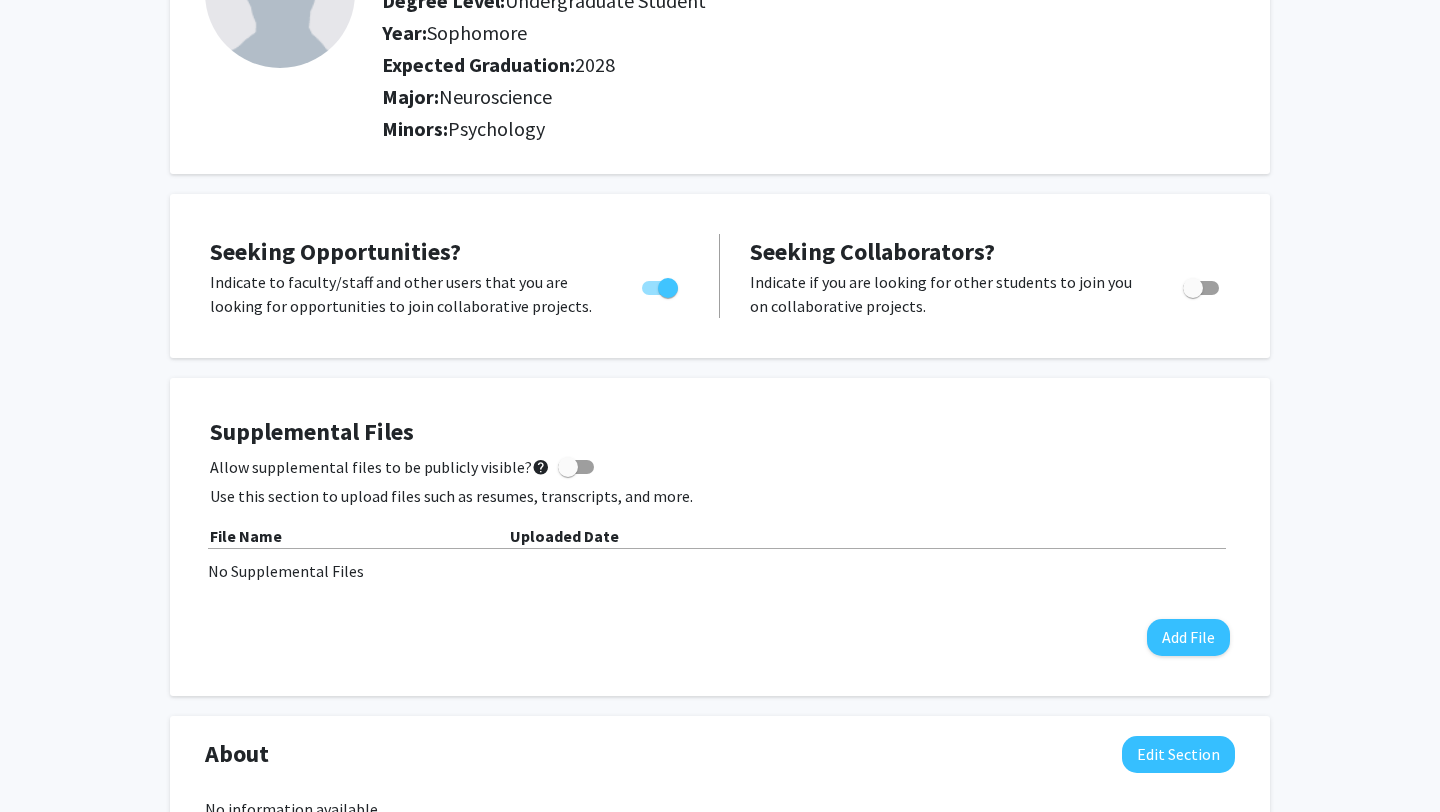 scroll, scrollTop: 0, scrollLeft: 0, axis: both 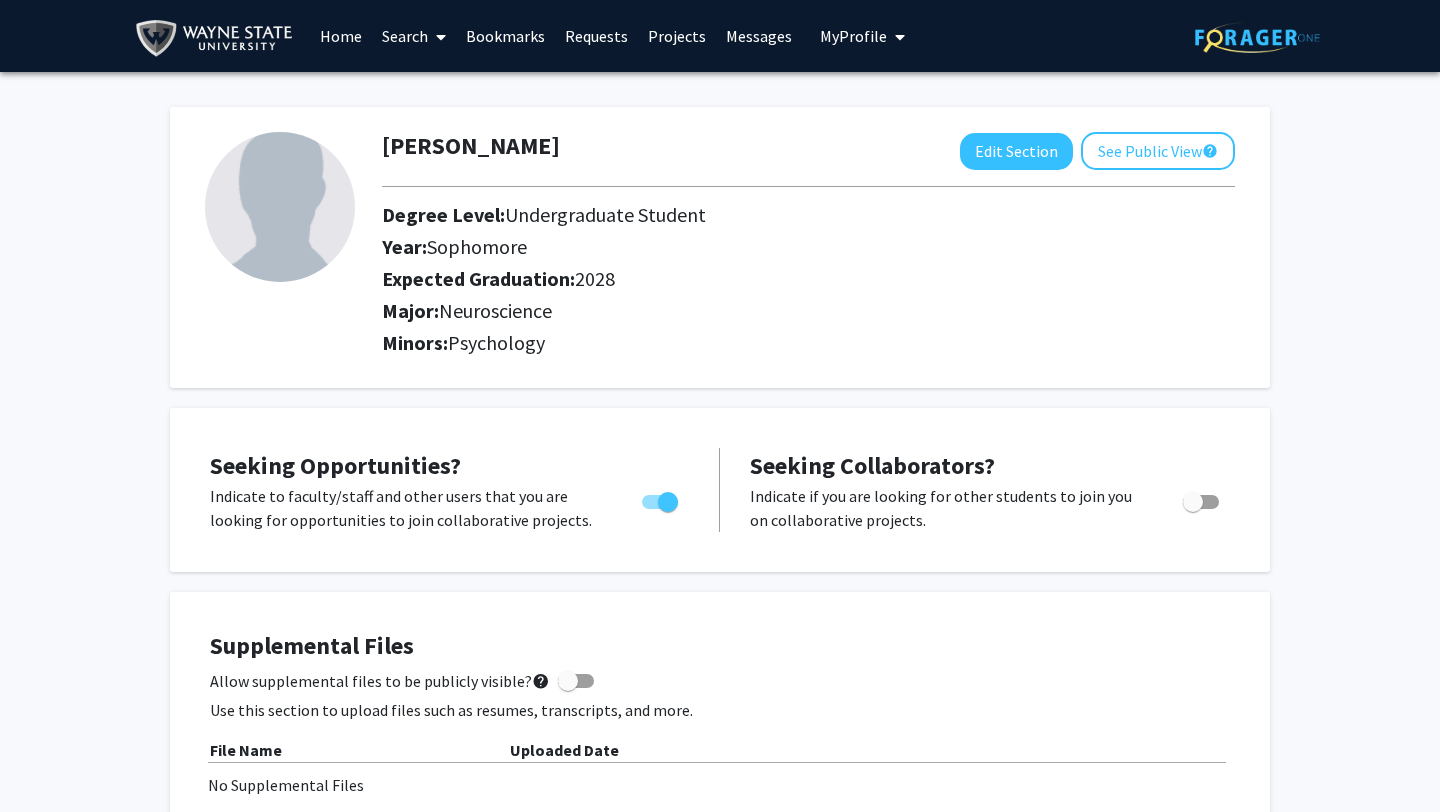 click on "Home" at bounding box center [341, 36] 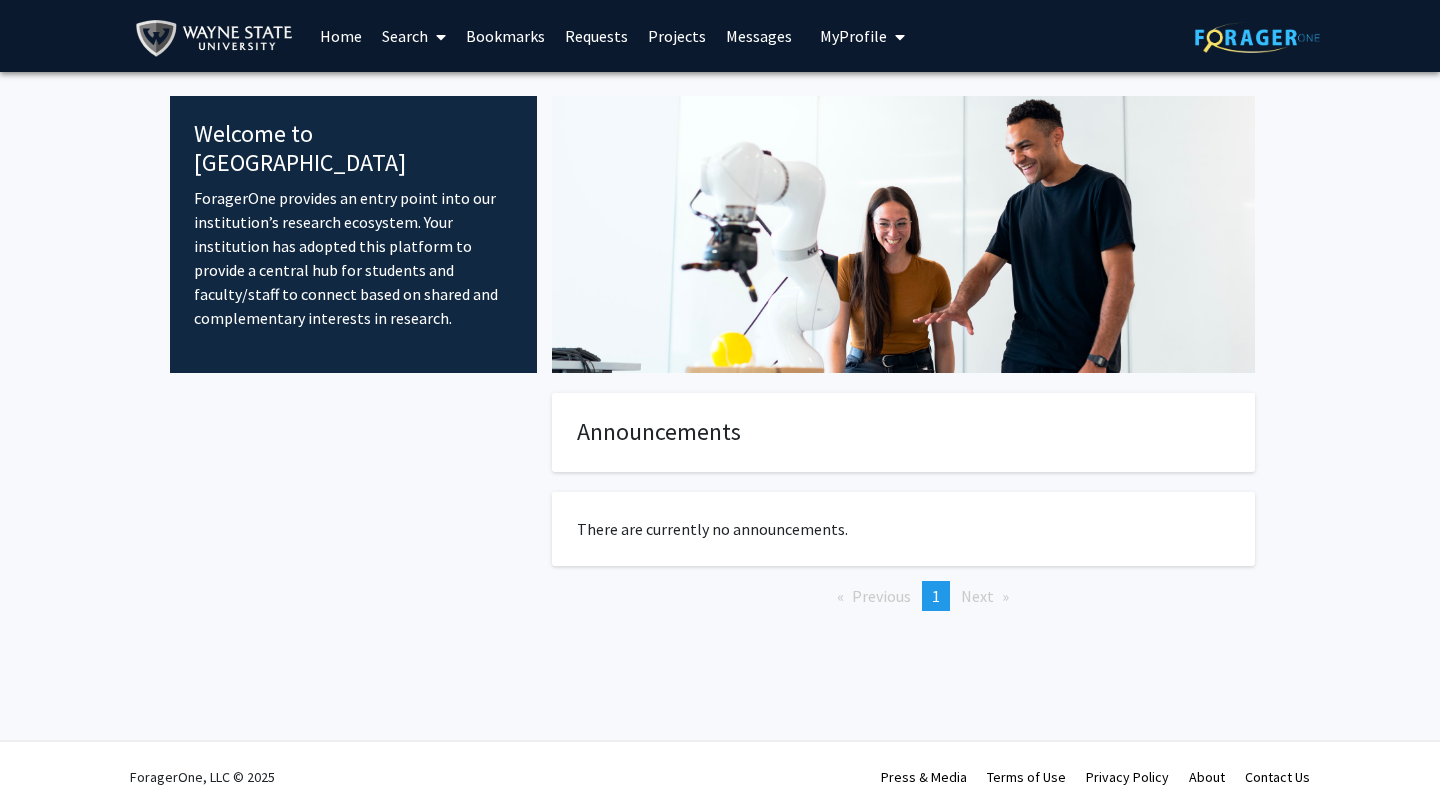 click on "Search" at bounding box center (414, 36) 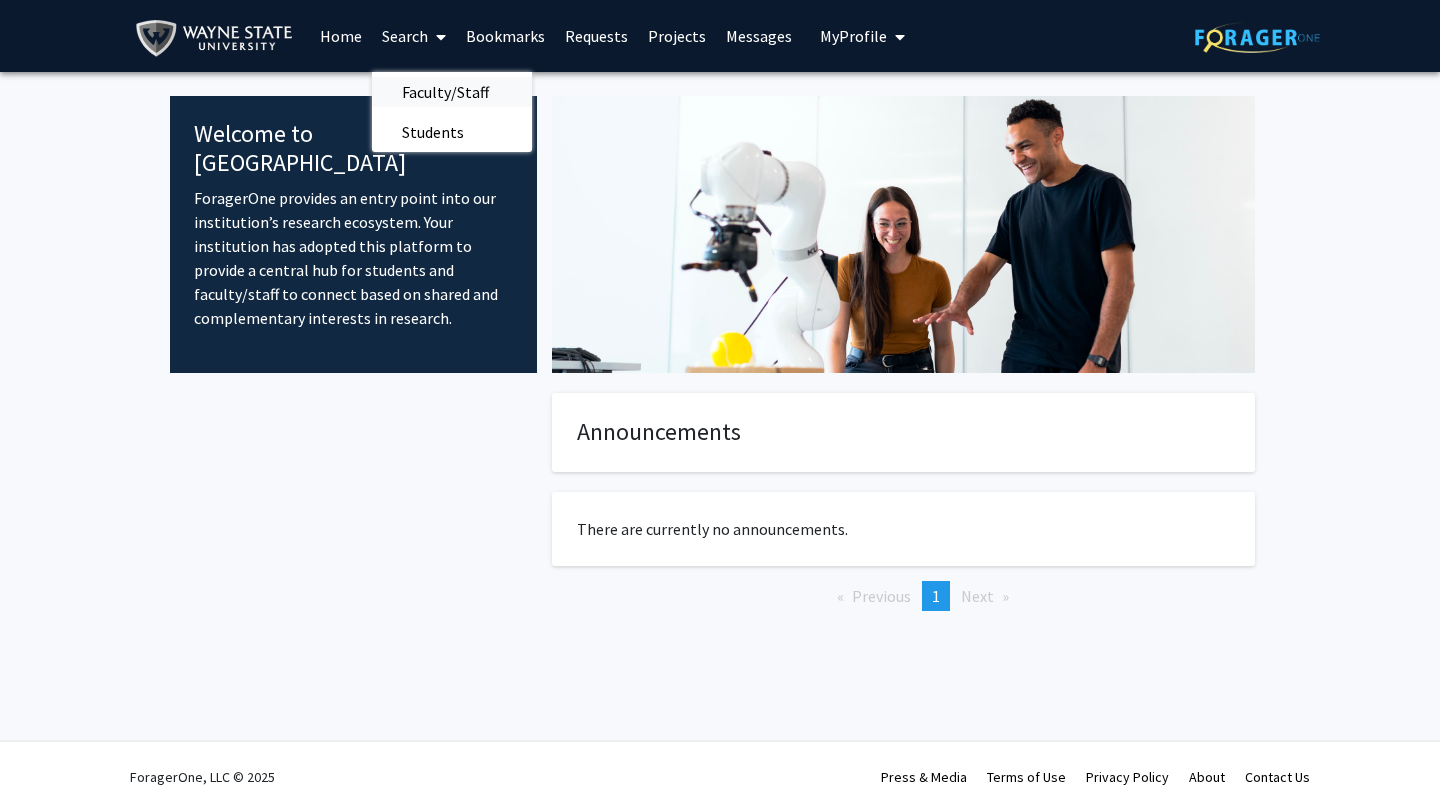 click on "Faculty/Staff" at bounding box center [445, 92] 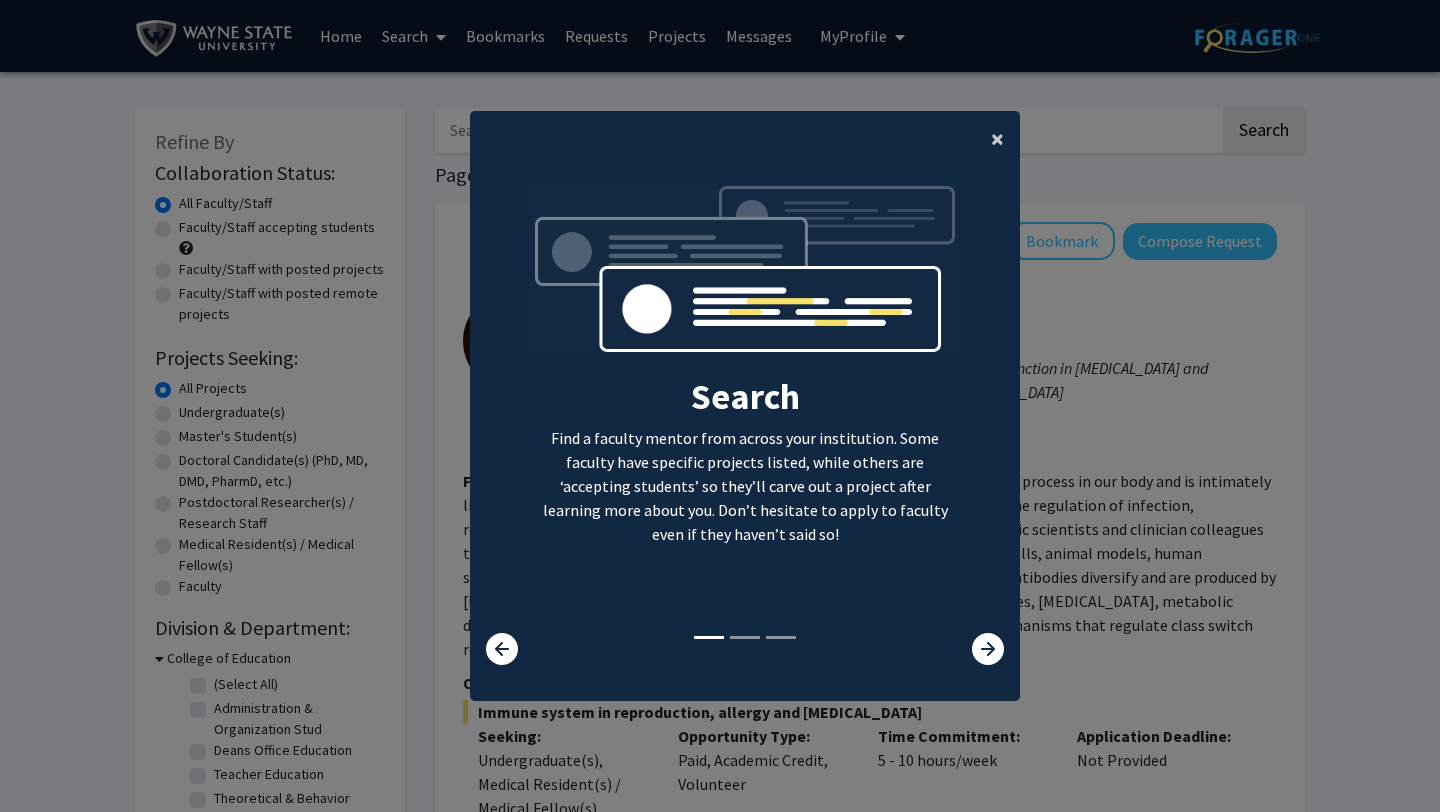 click on "×" 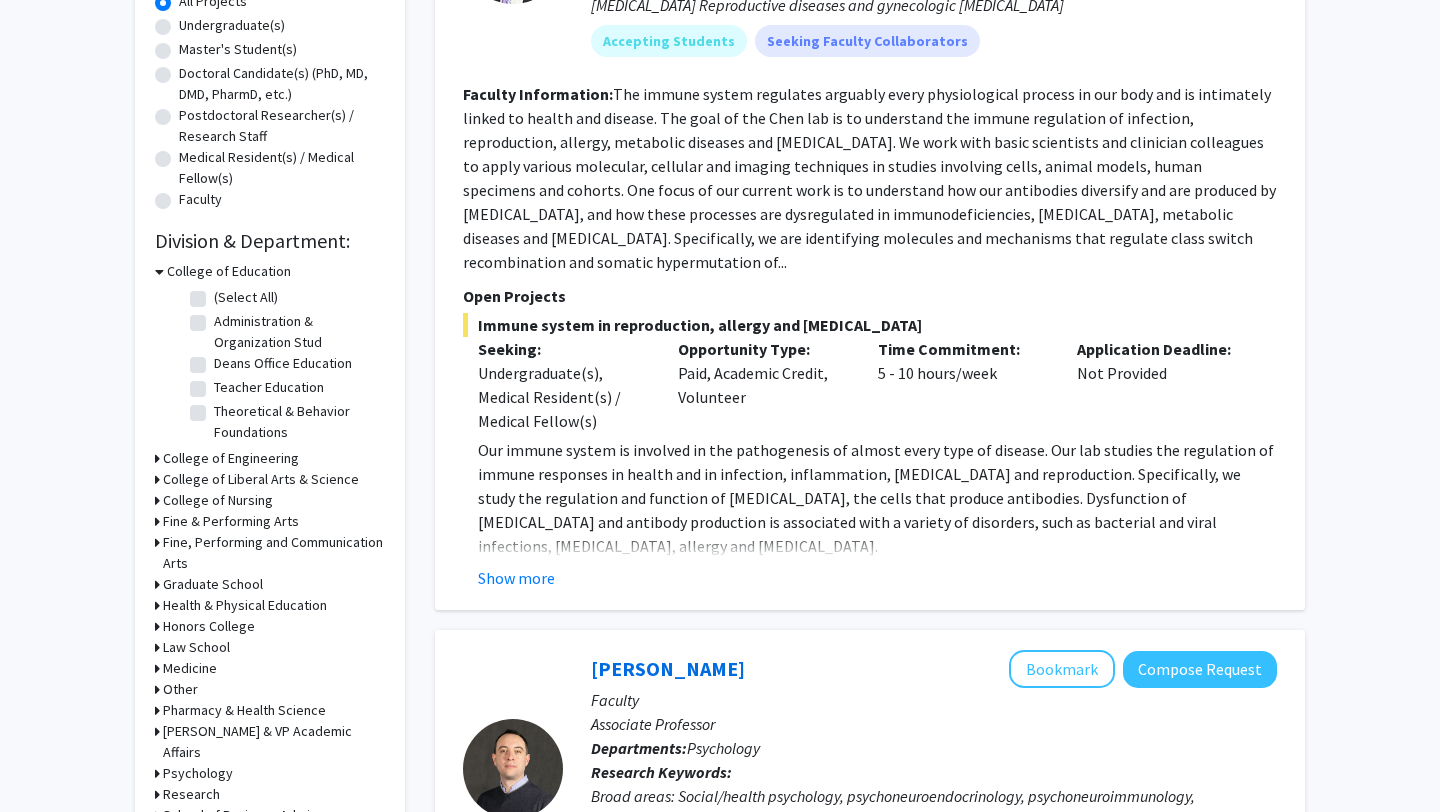 scroll, scrollTop: 390, scrollLeft: 0, axis: vertical 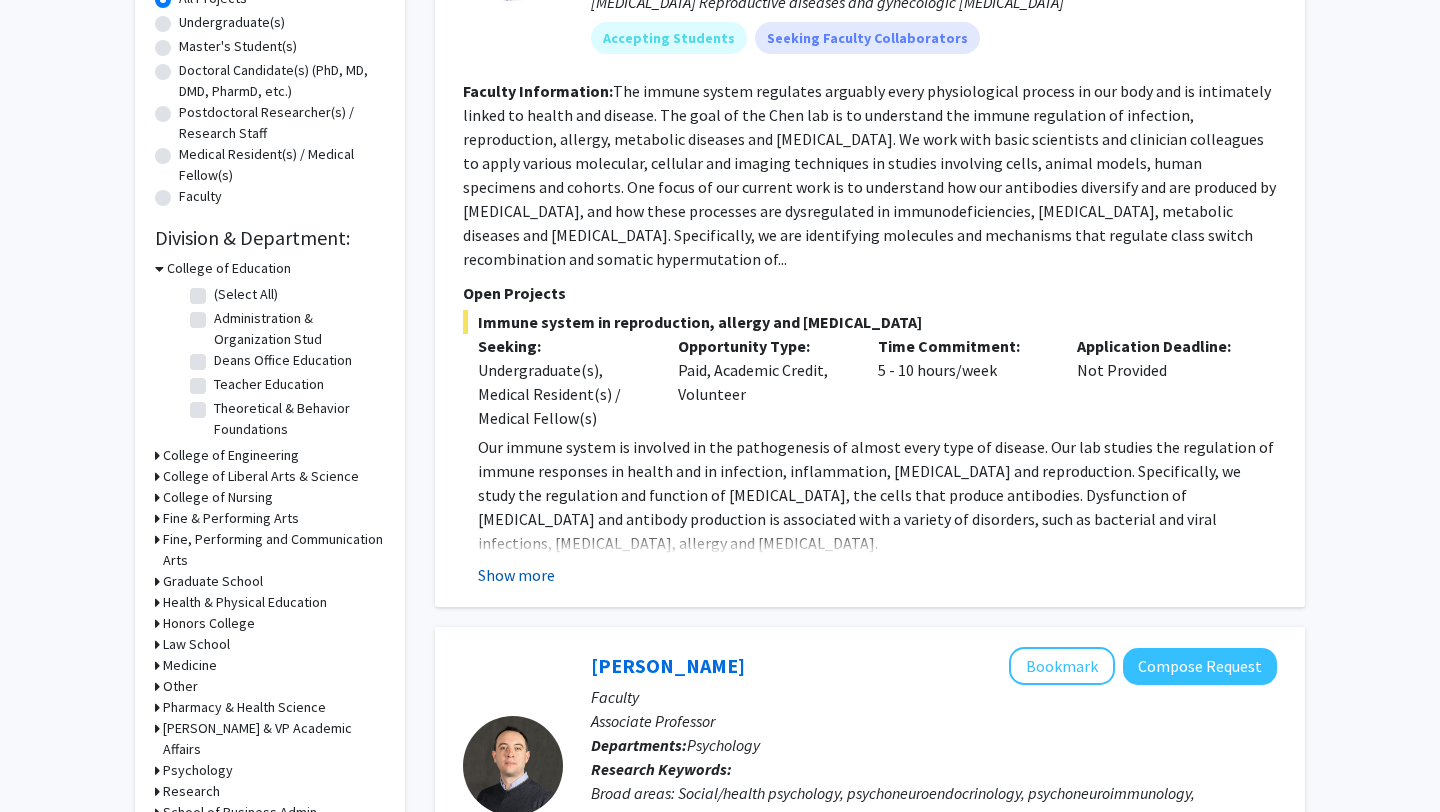 click on "Show more" 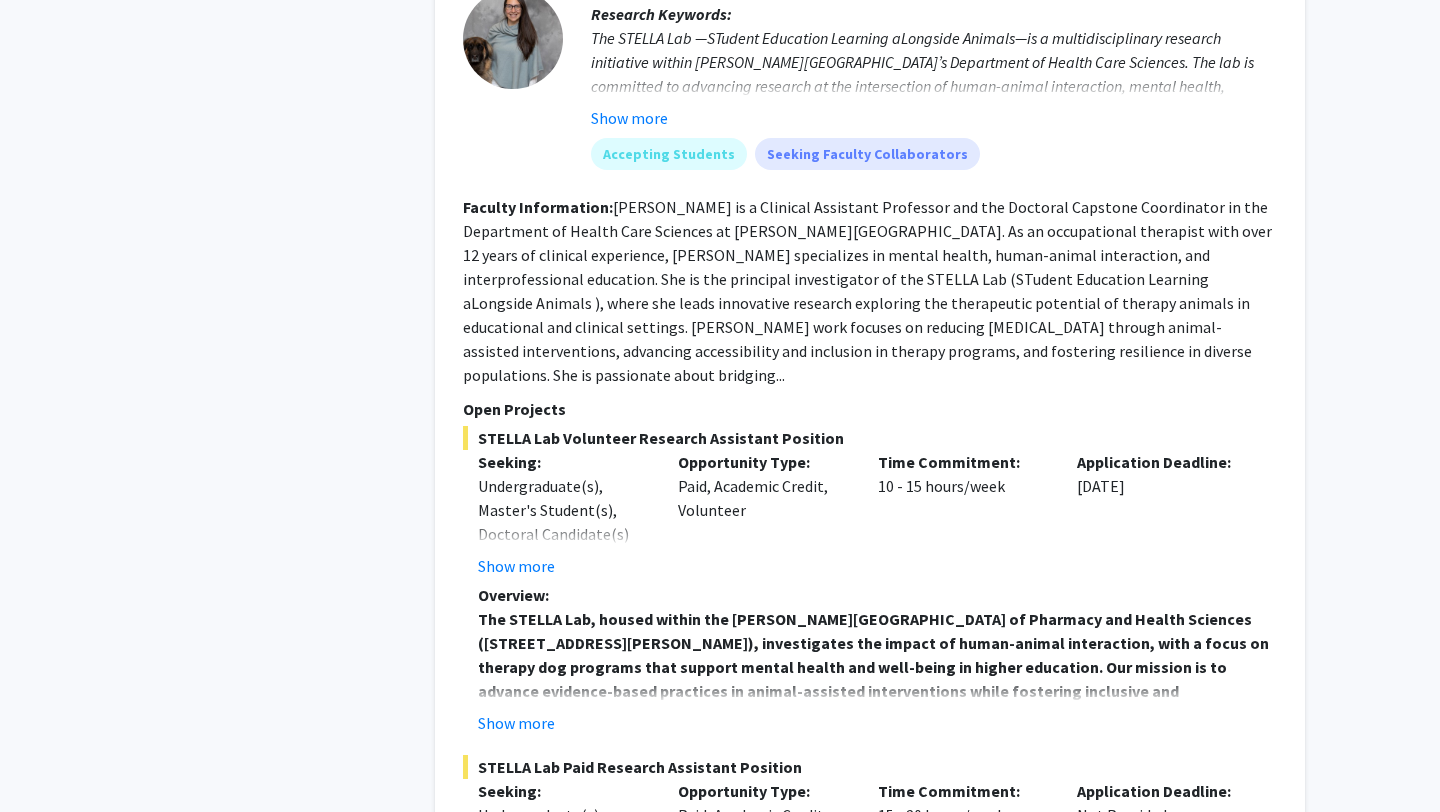 scroll, scrollTop: 7509, scrollLeft: 0, axis: vertical 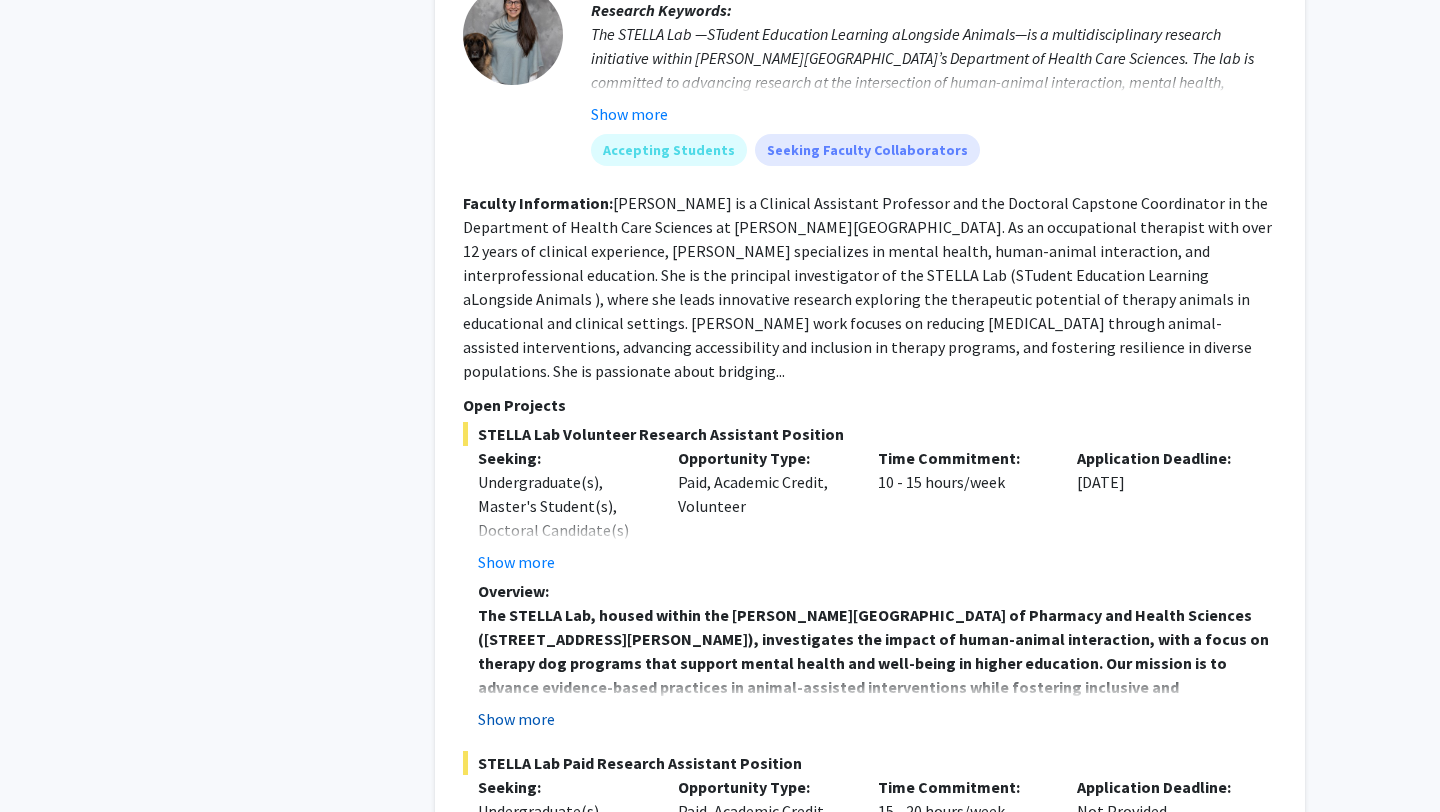 click on "Show more" 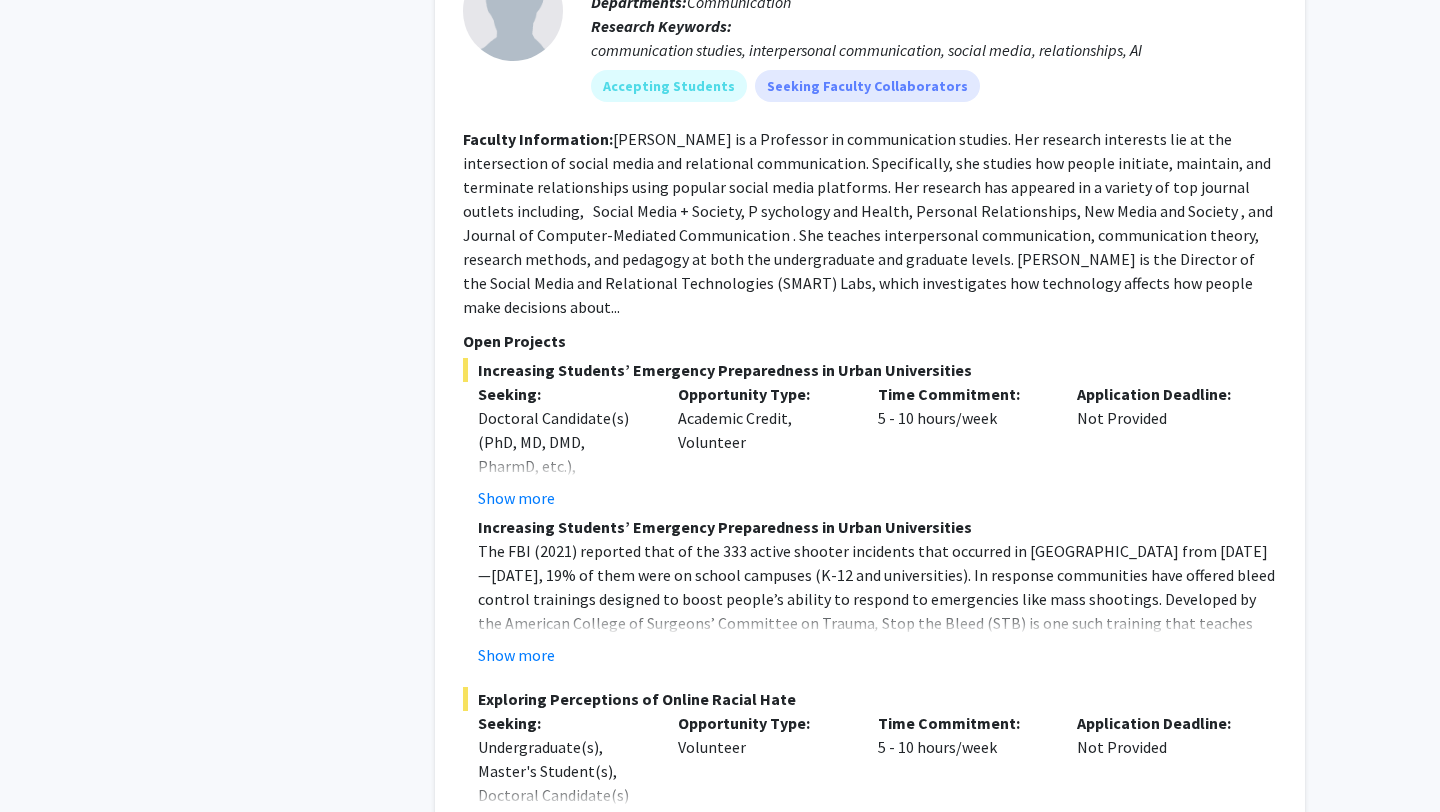 scroll, scrollTop: 4038, scrollLeft: 0, axis: vertical 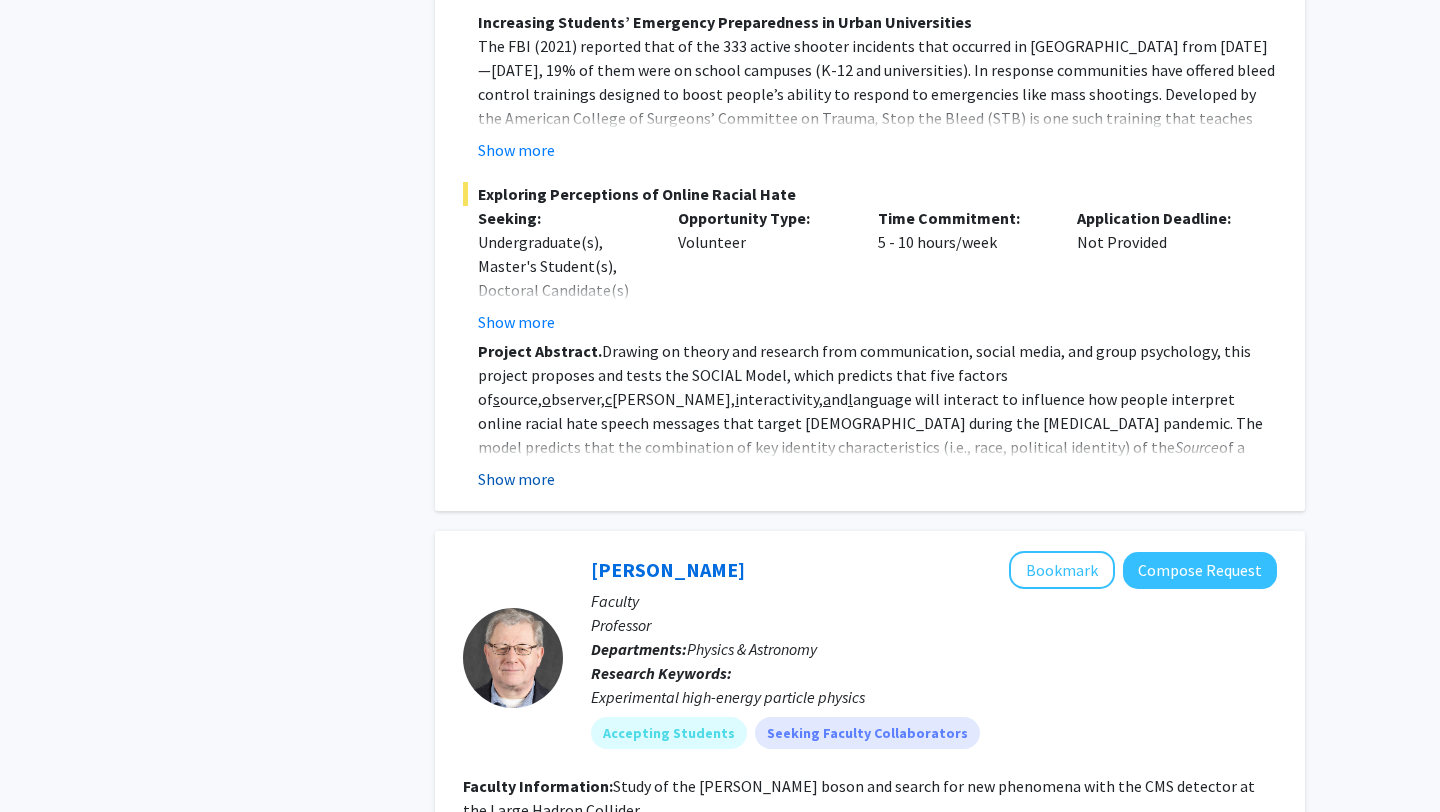 click on "Show more" 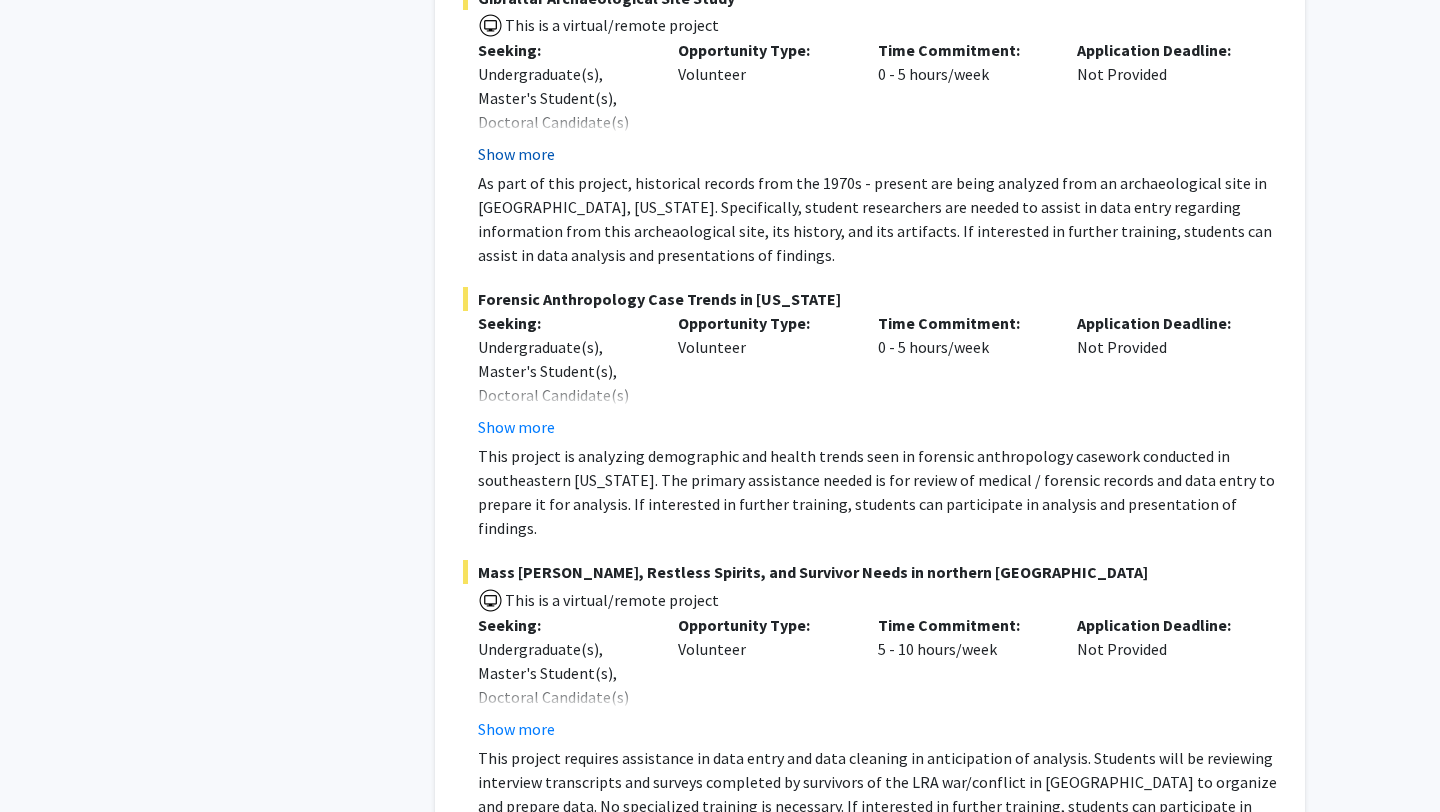 scroll, scrollTop: 10948, scrollLeft: 0, axis: vertical 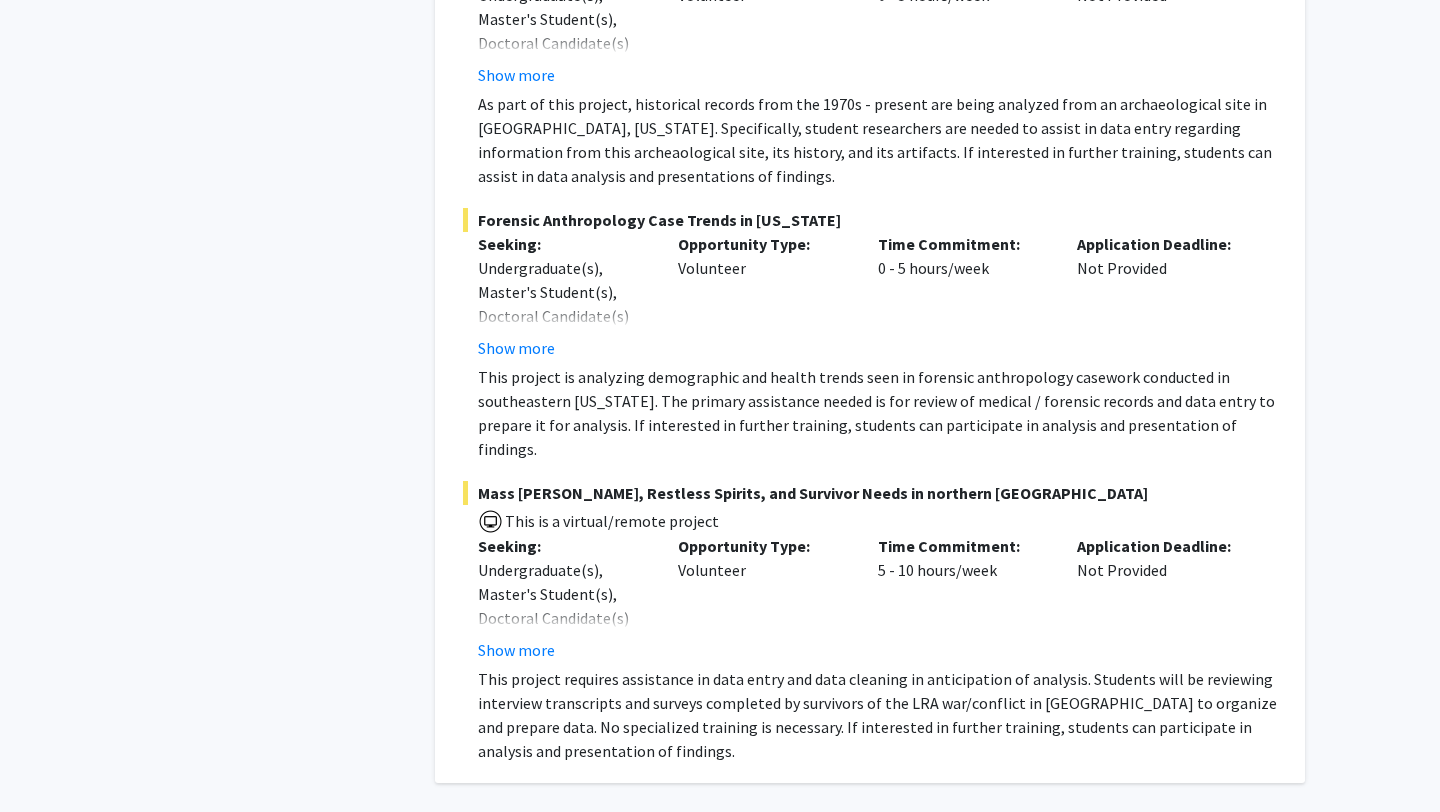 click on "2" 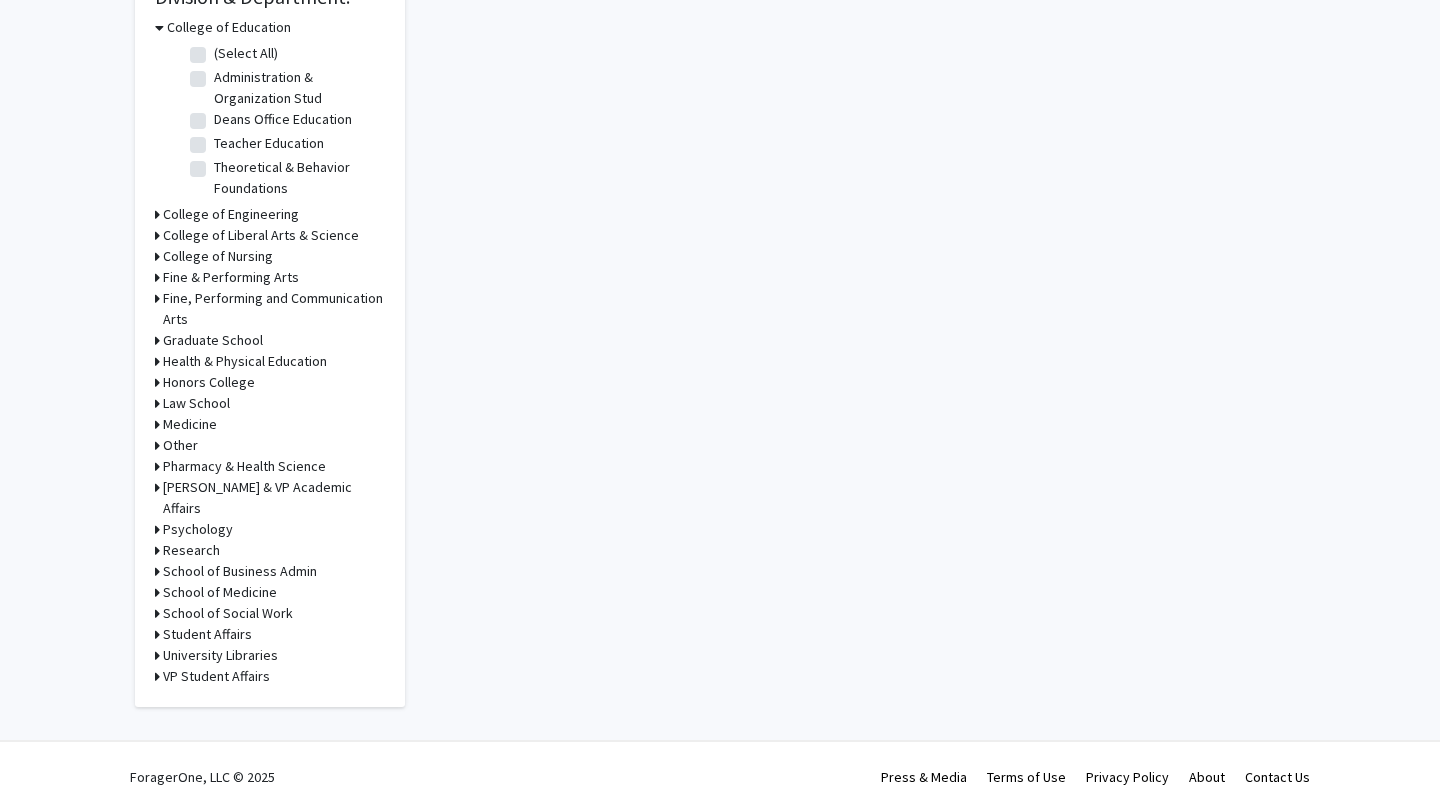 scroll, scrollTop: 0, scrollLeft: 0, axis: both 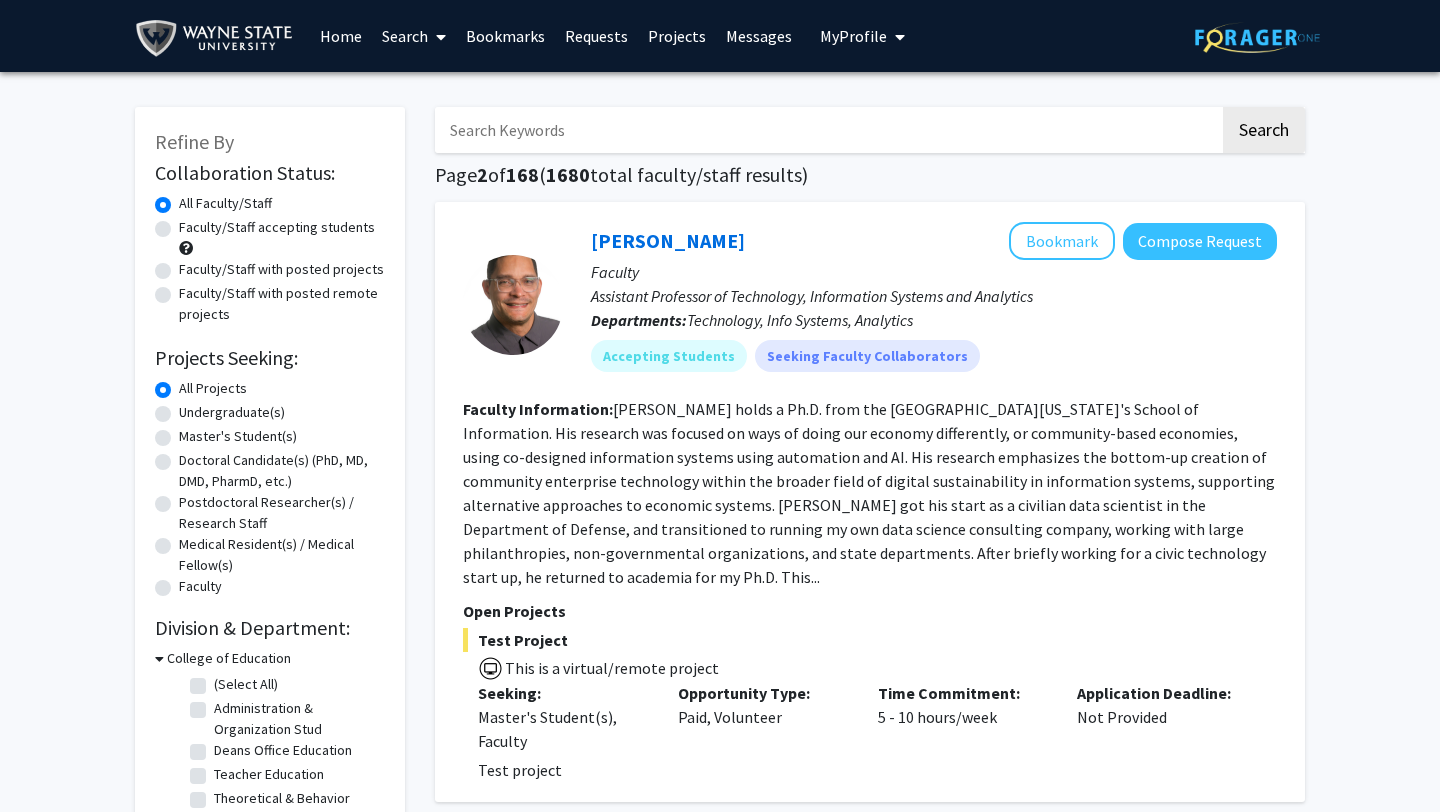 click on "Undergraduate(s)" 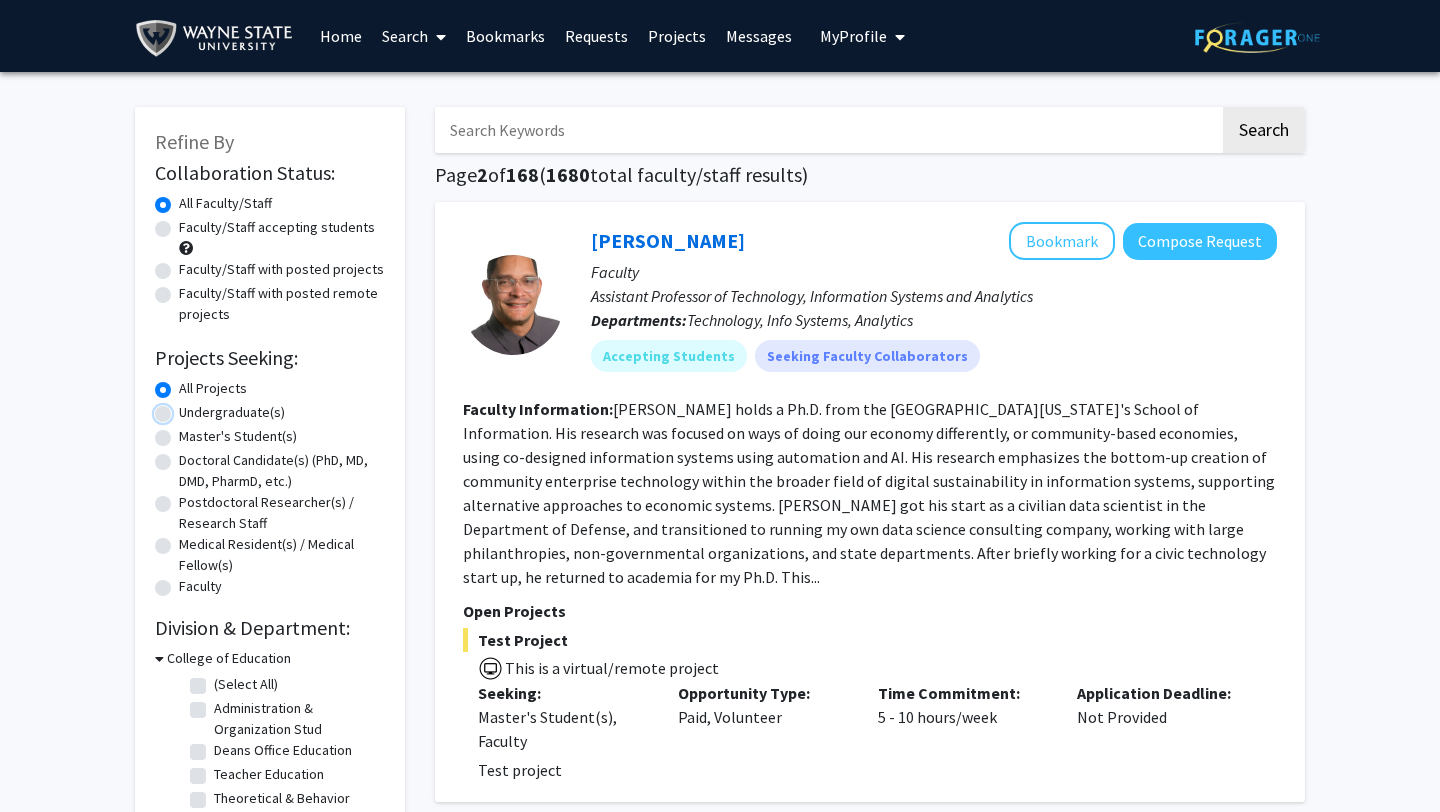 click on "Undergraduate(s)" at bounding box center [185, 408] 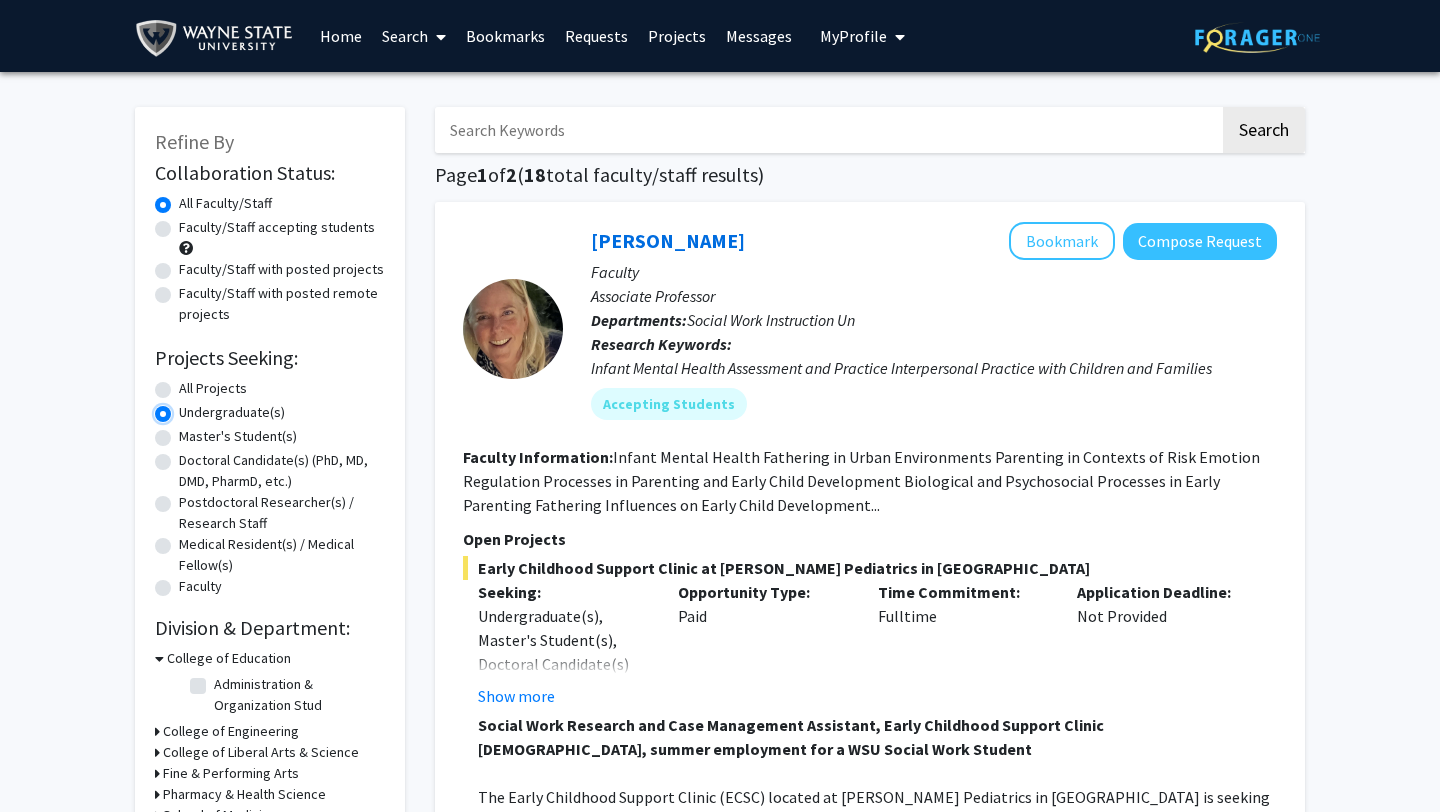 radio on "true" 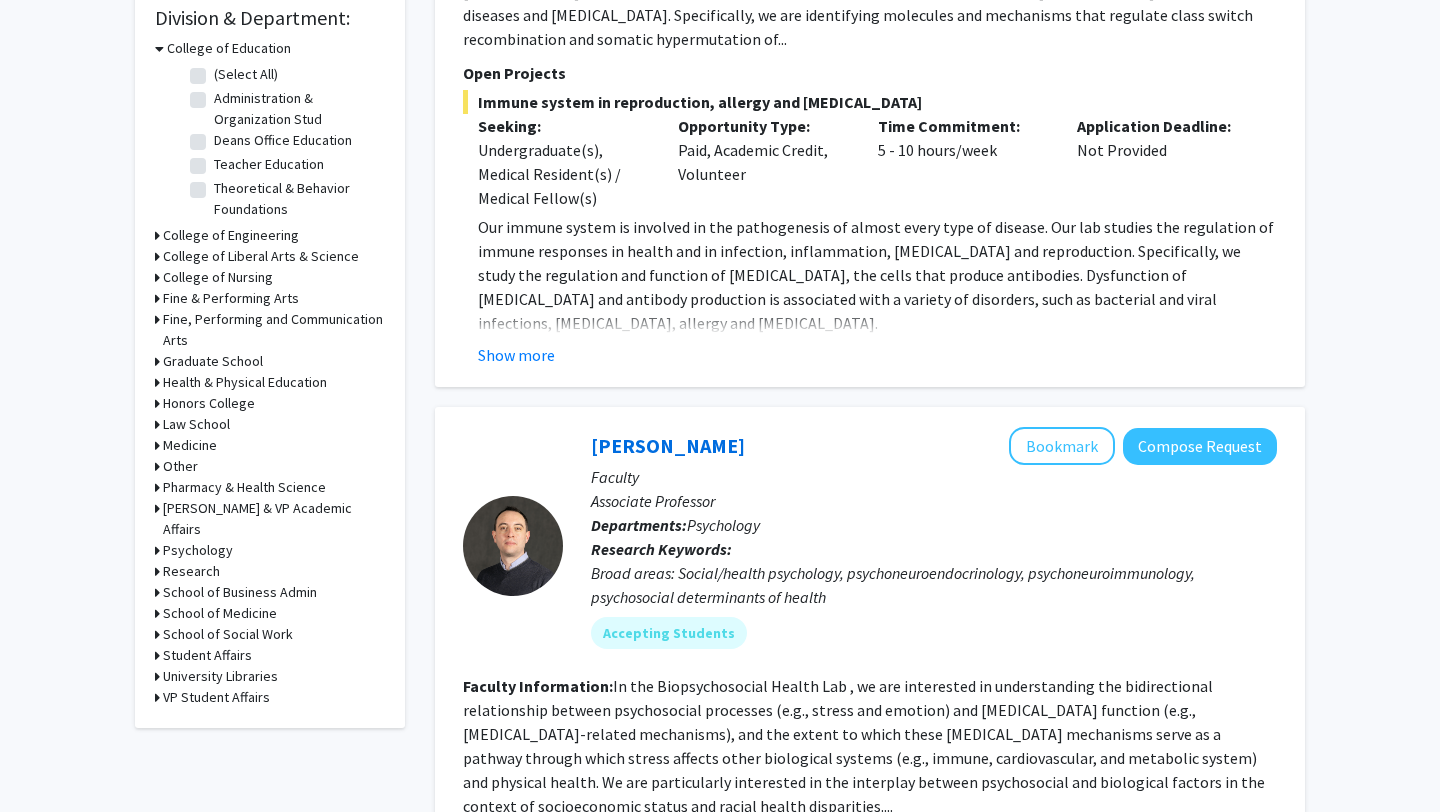 scroll, scrollTop: 6587, scrollLeft: 0, axis: vertical 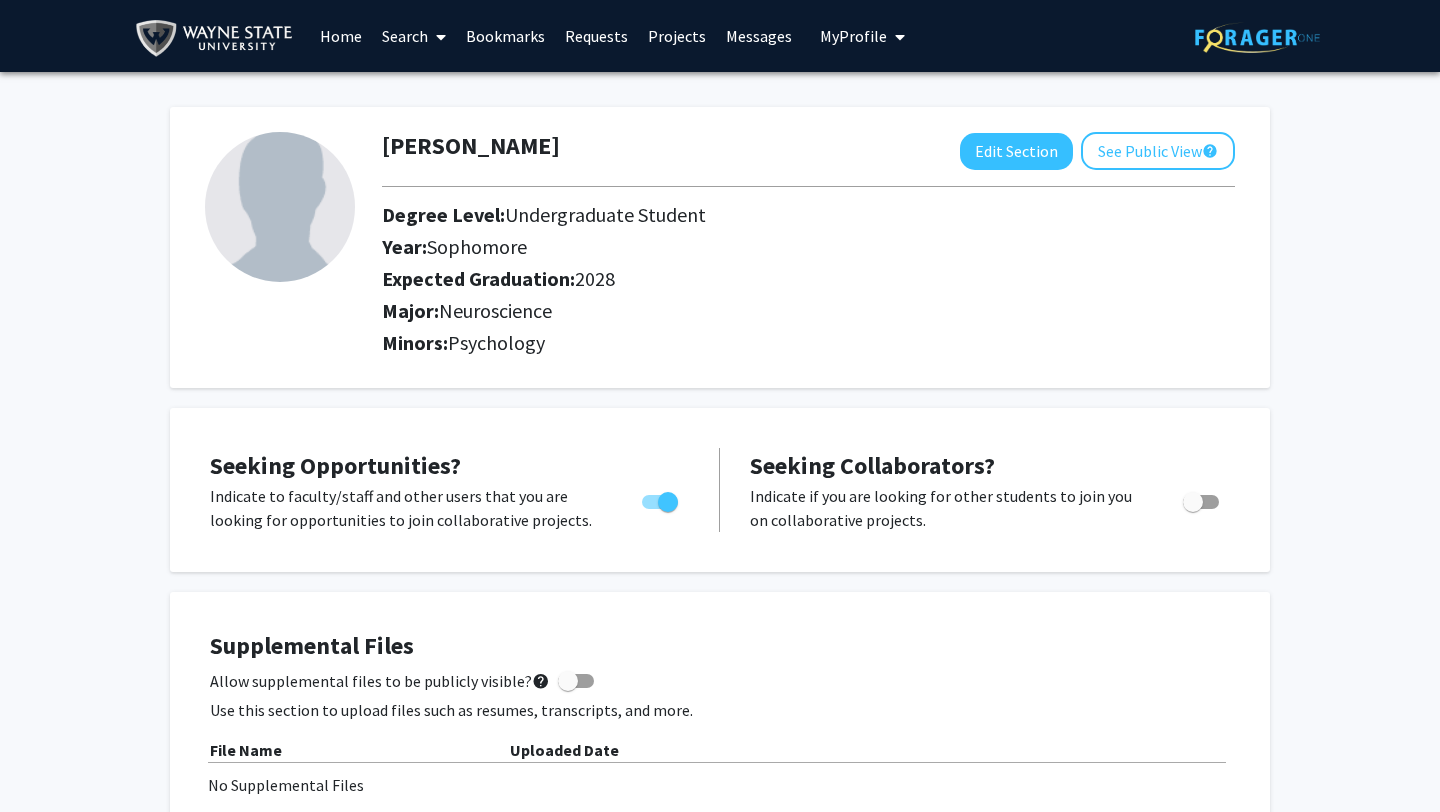 click on "Home" at bounding box center [341, 36] 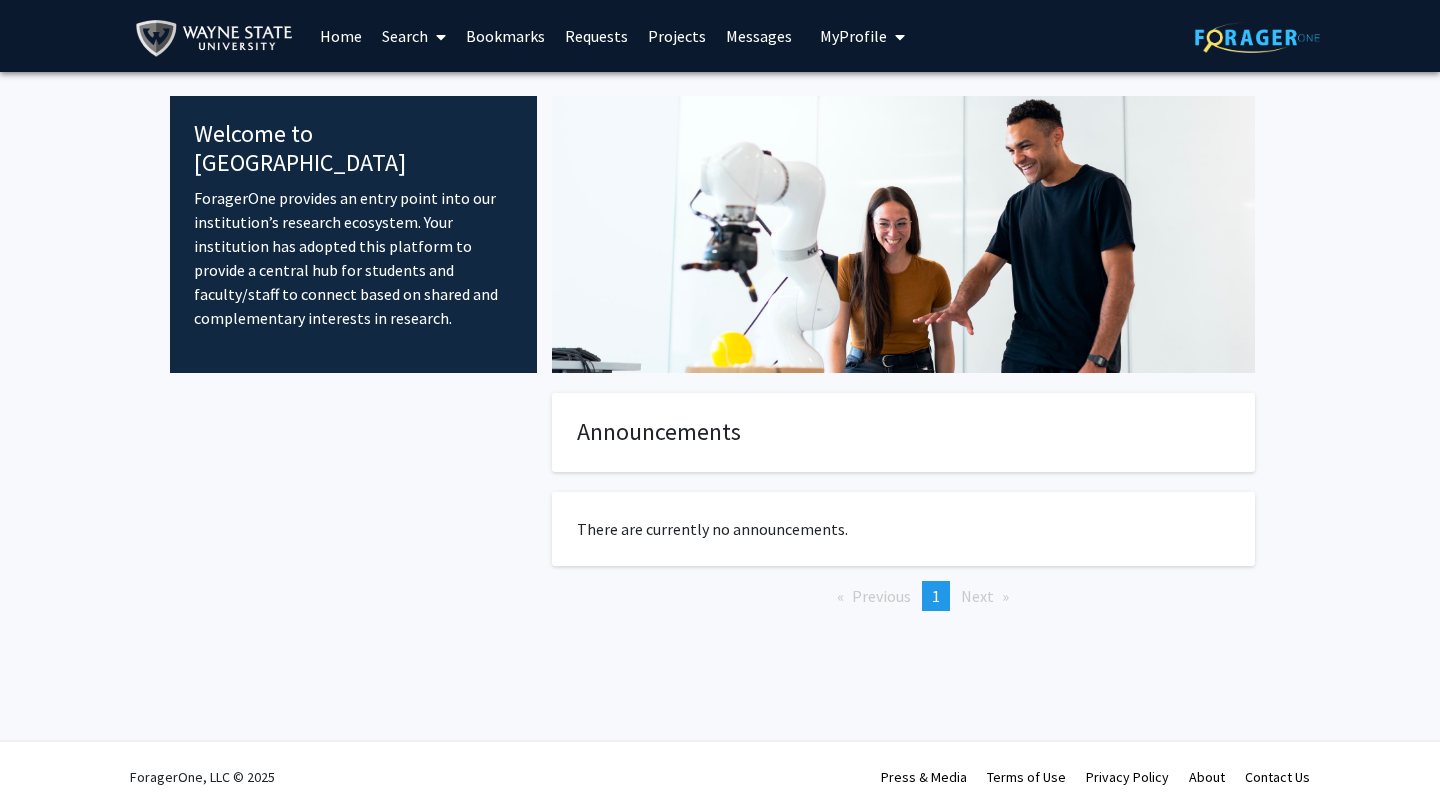 click on "Search" at bounding box center (414, 36) 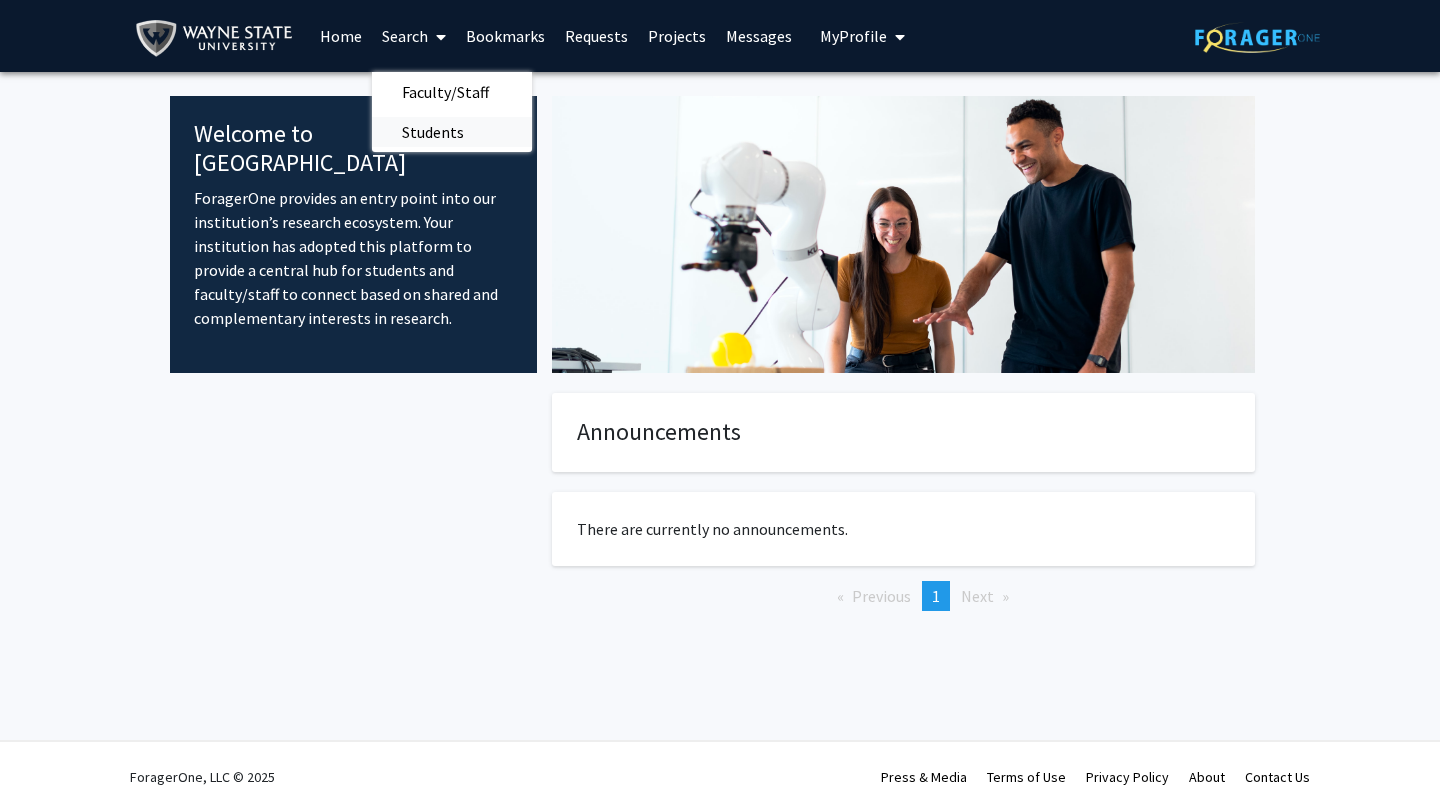 click on "Students" at bounding box center (433, 132) 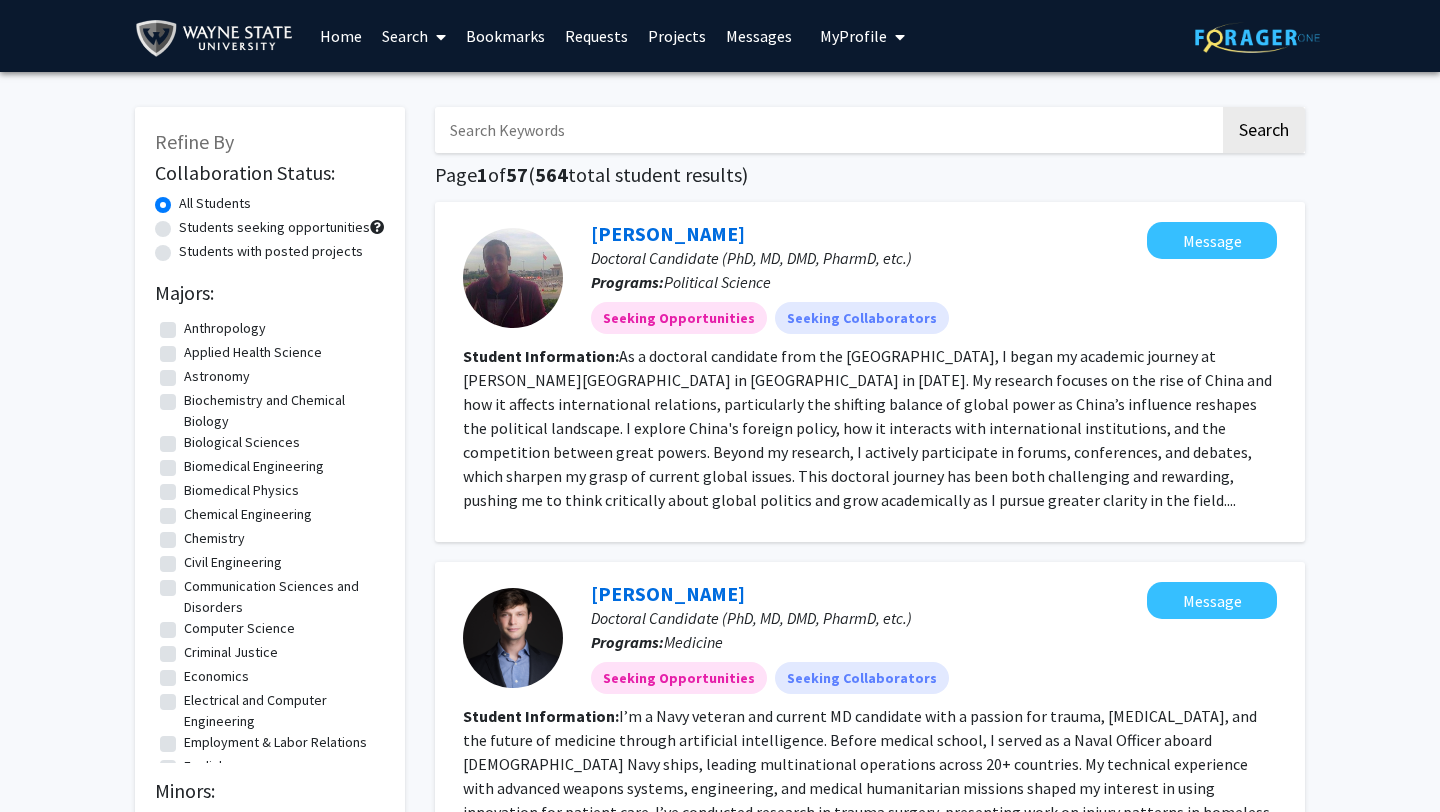 click on "Students seeking opportunities" 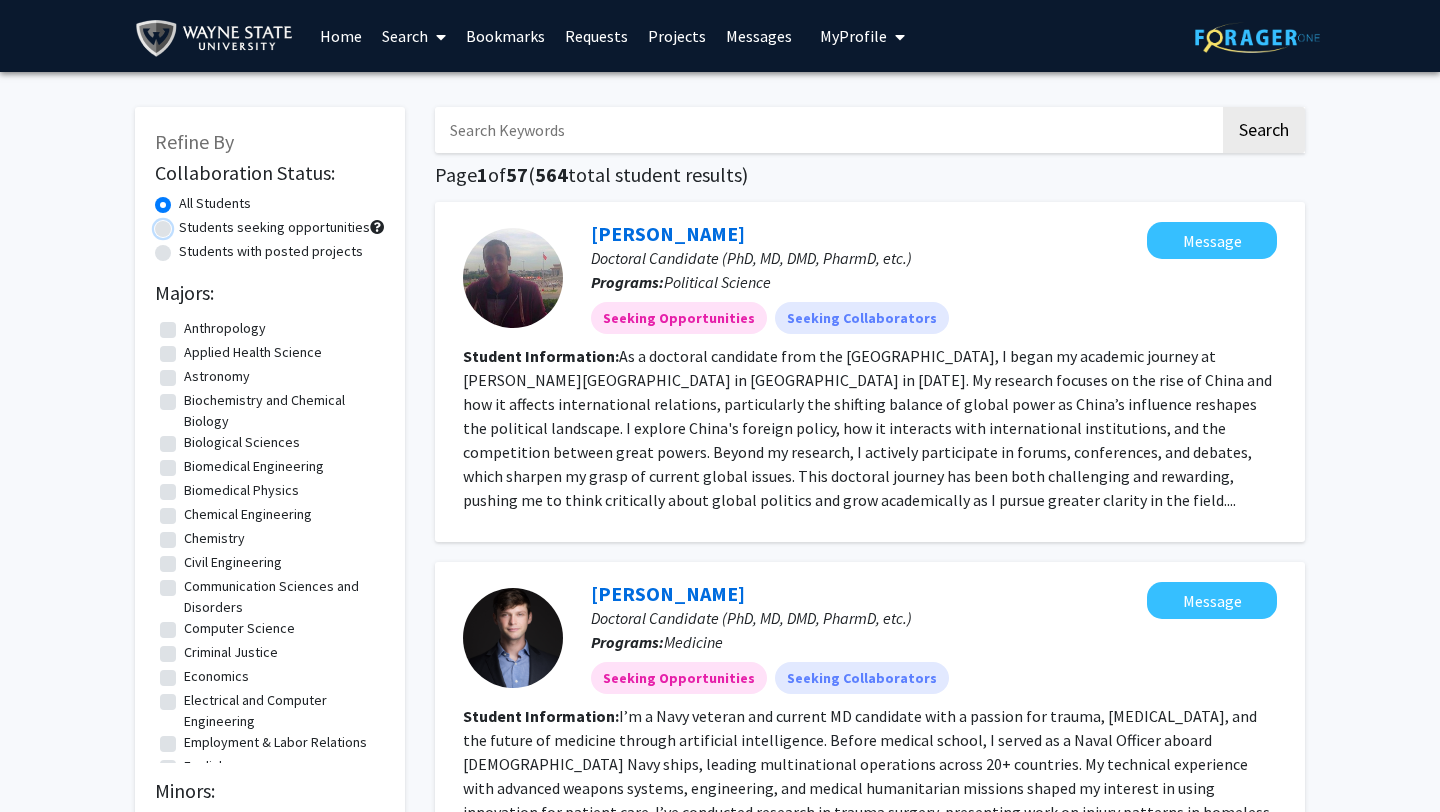click on "Students seeking opportunities" at bounding box center (185, 223) 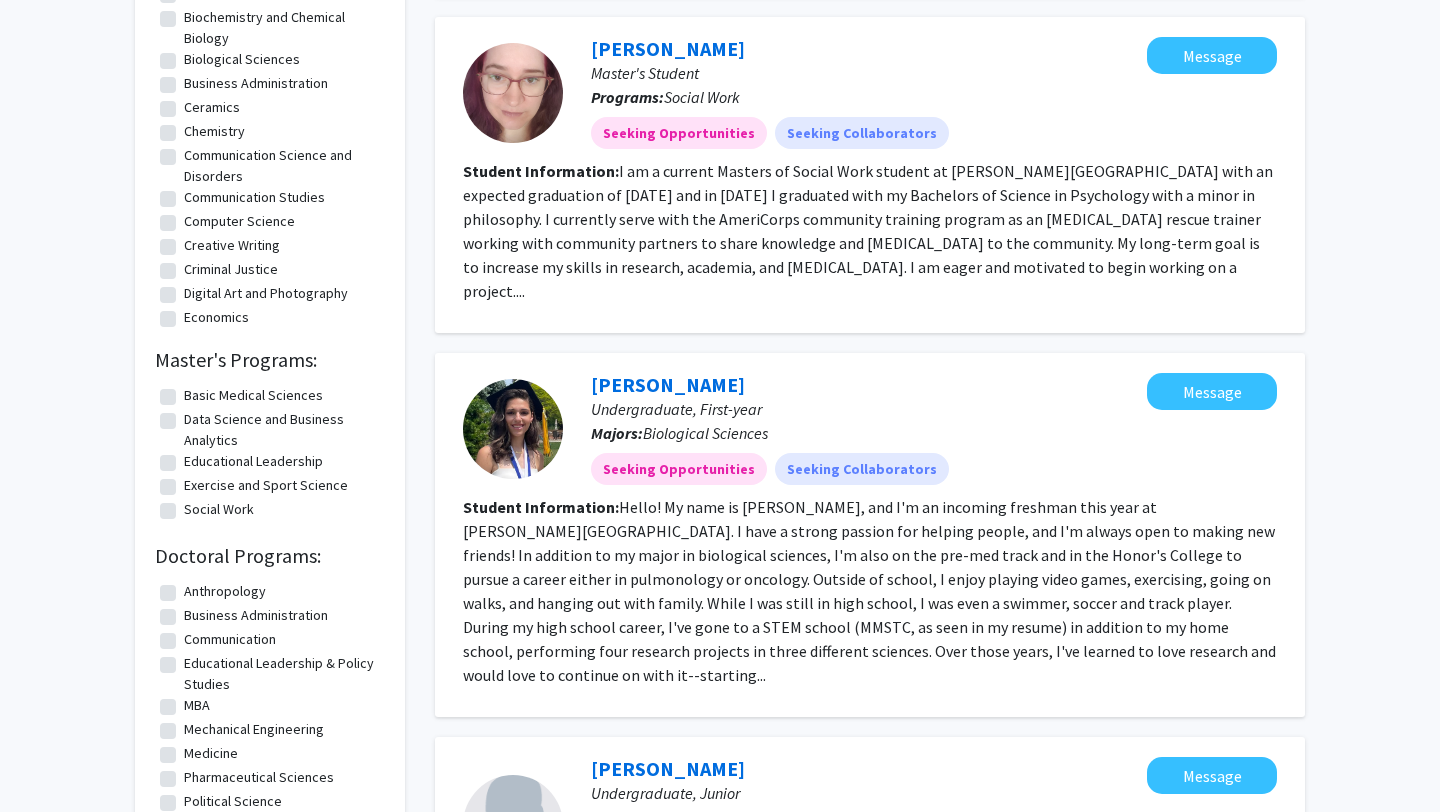 scroll, scrollTop: 927, scrollLeft: 0, axis: vertical 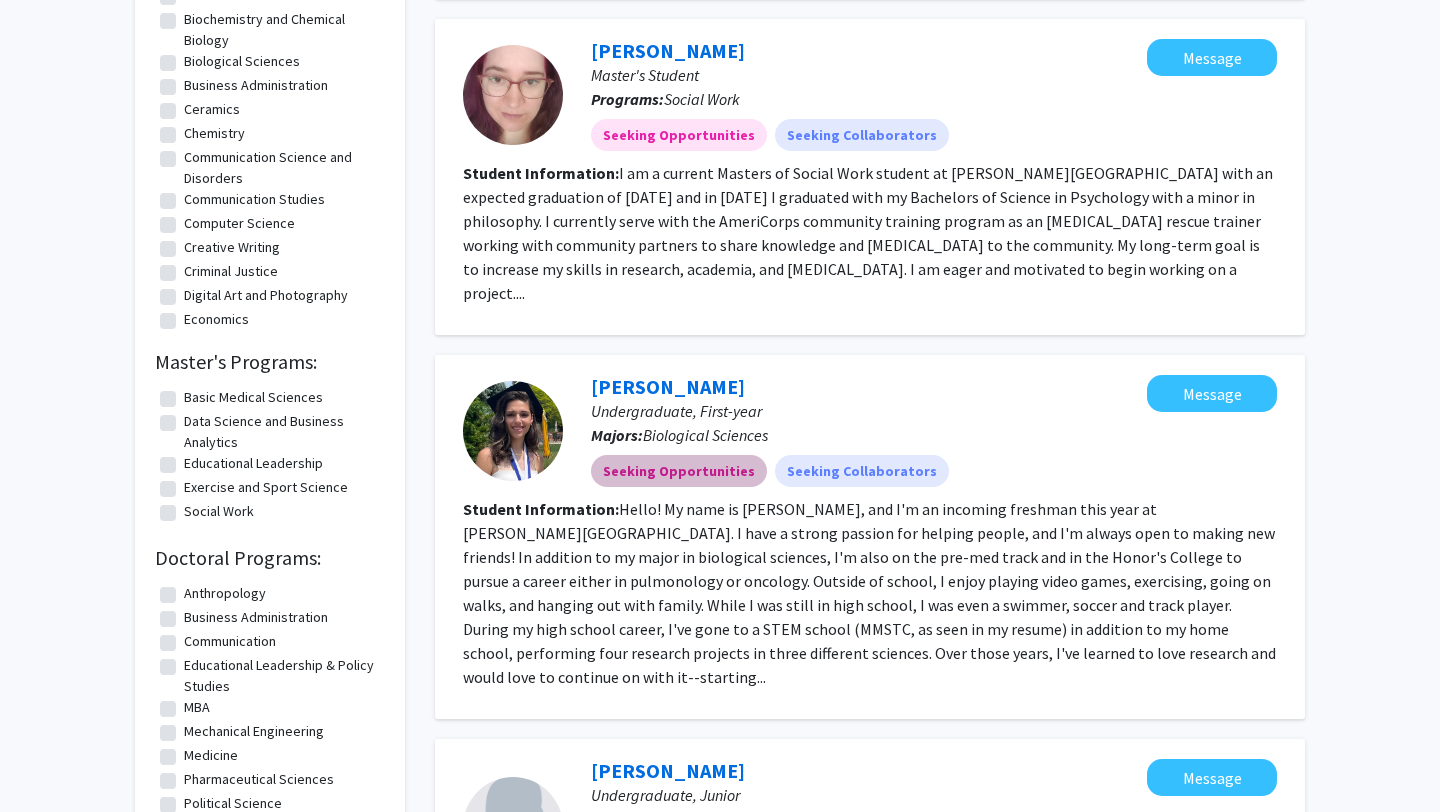 click on "Seeking Opportunities Seeking Collaborators" at bounding box center (869, 471) 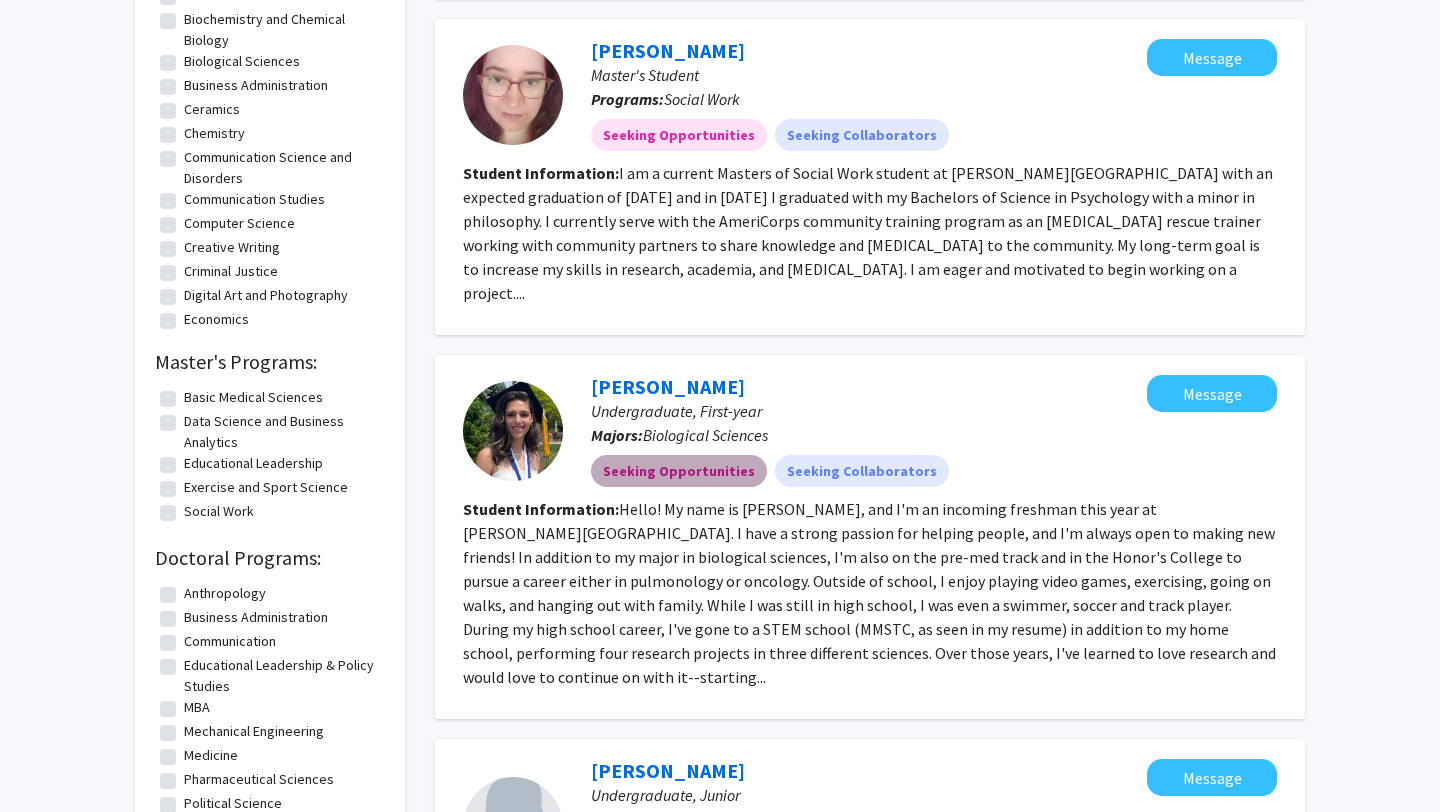 click on "Seeking Opportunities" at bounding box center [679, 471] 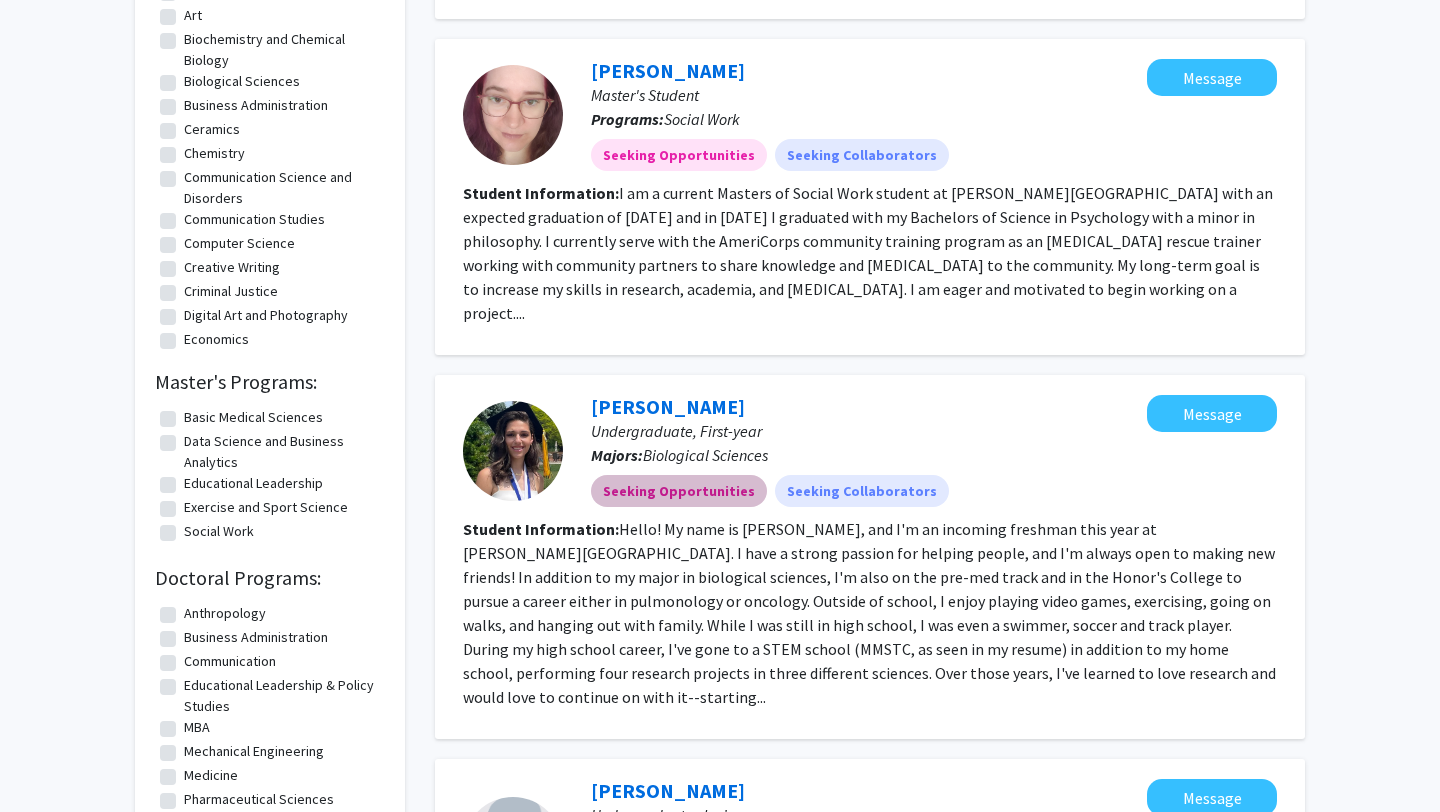 scroll, scrollTop: 0, scrollLeft: 0, axis: both 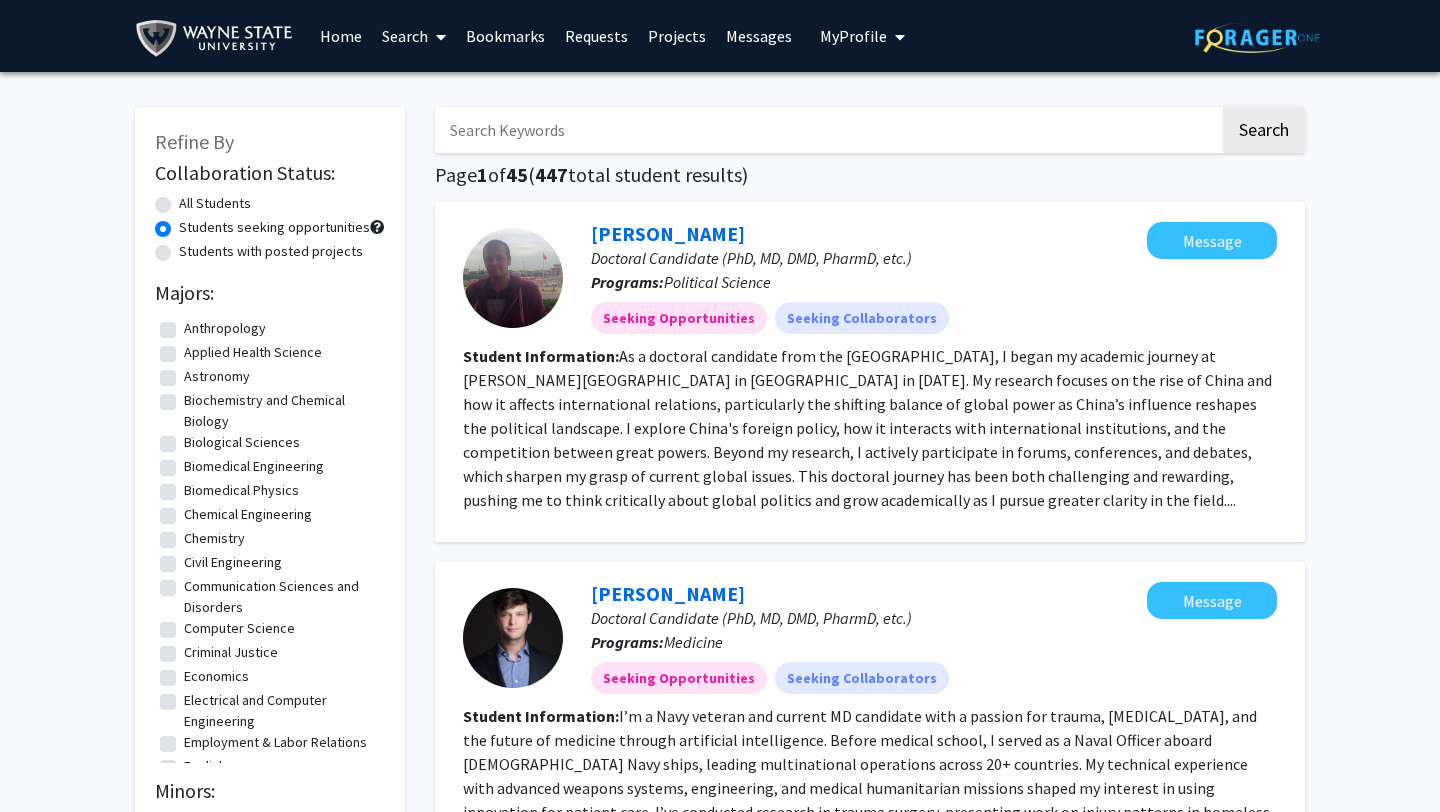 click at bounding box center [437, 37] 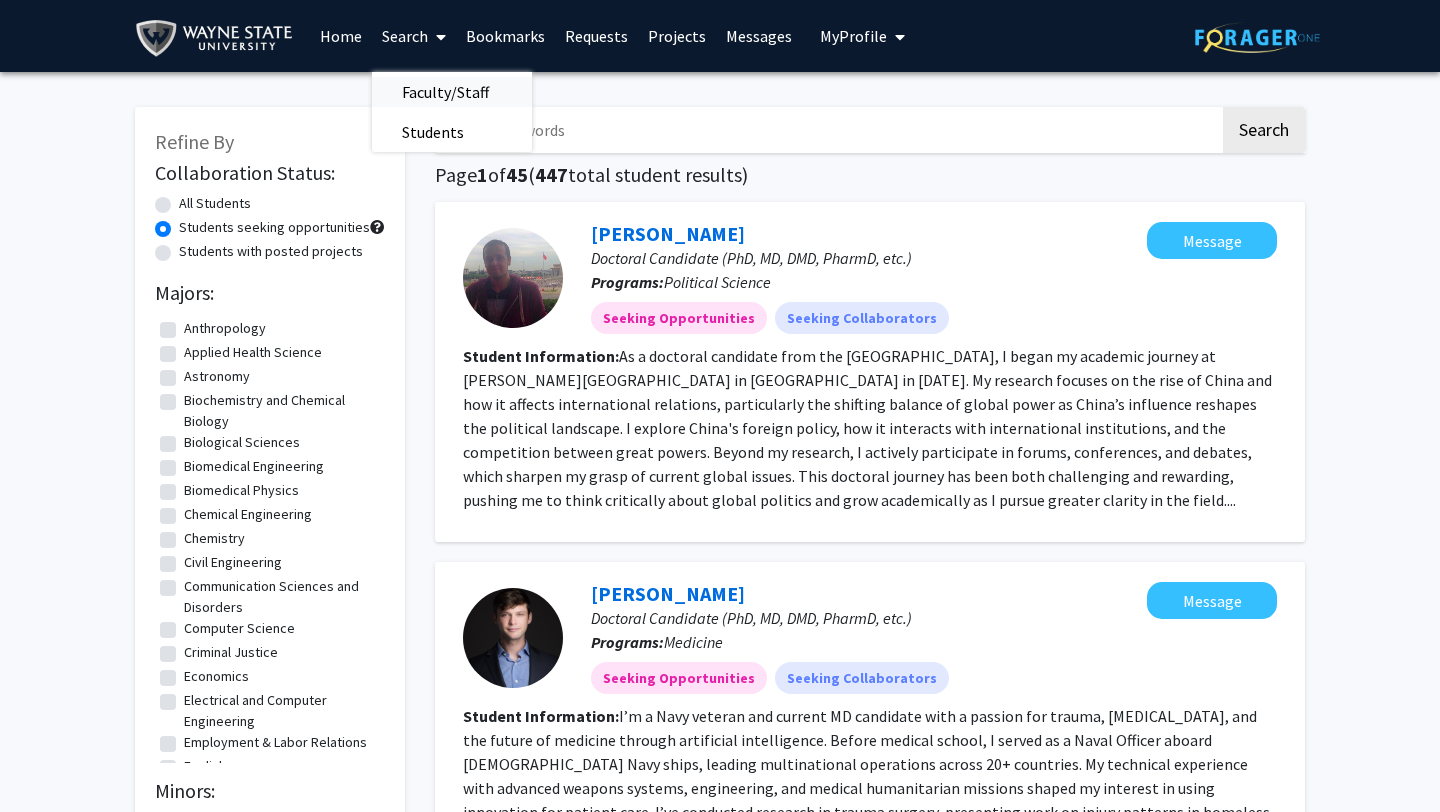 click on "Faculty/Staff" at bounding box center [445, 92] 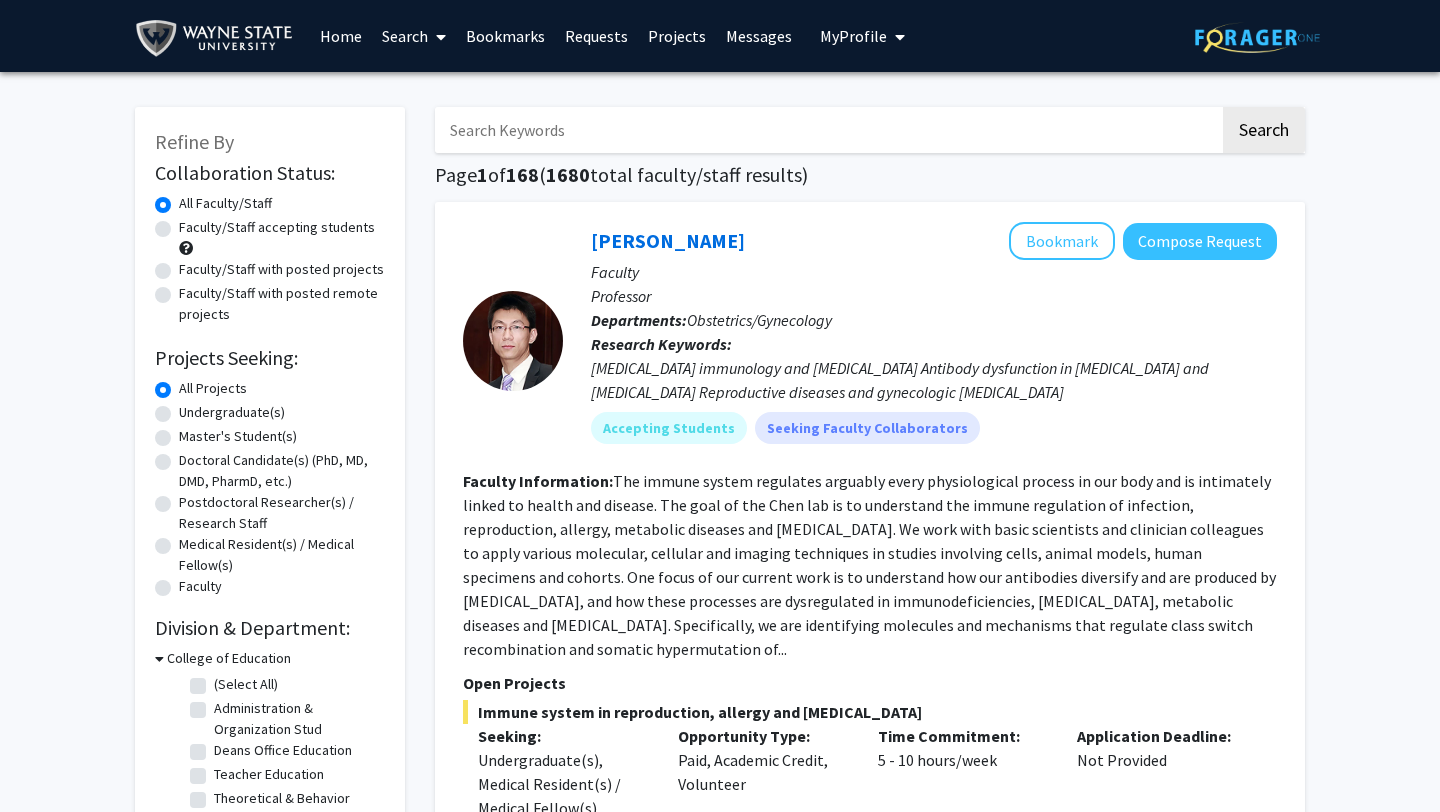 click on "Faculty/Staff accepting students" 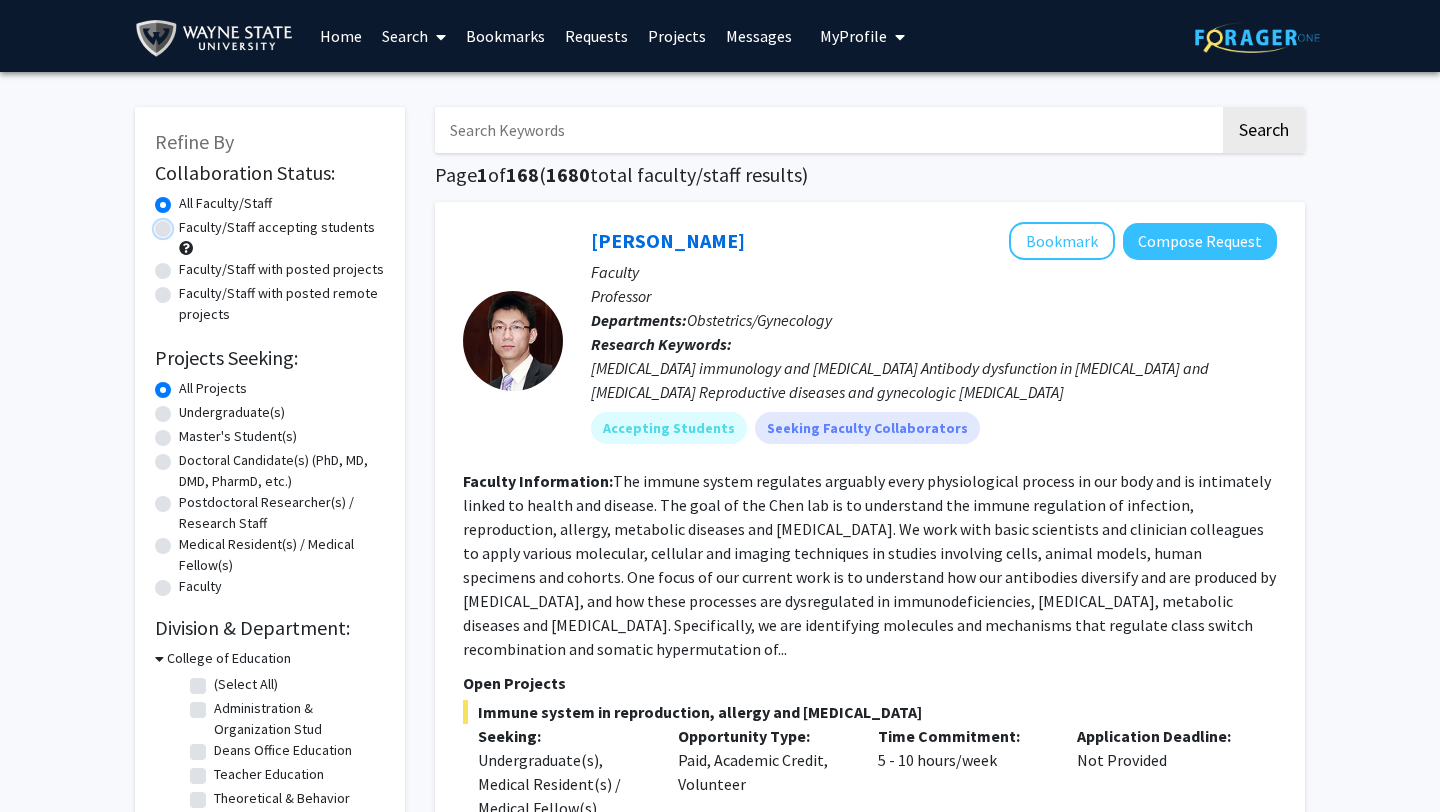 click on "Faculty/Staff accepting students" at bounding box center [185, 223] 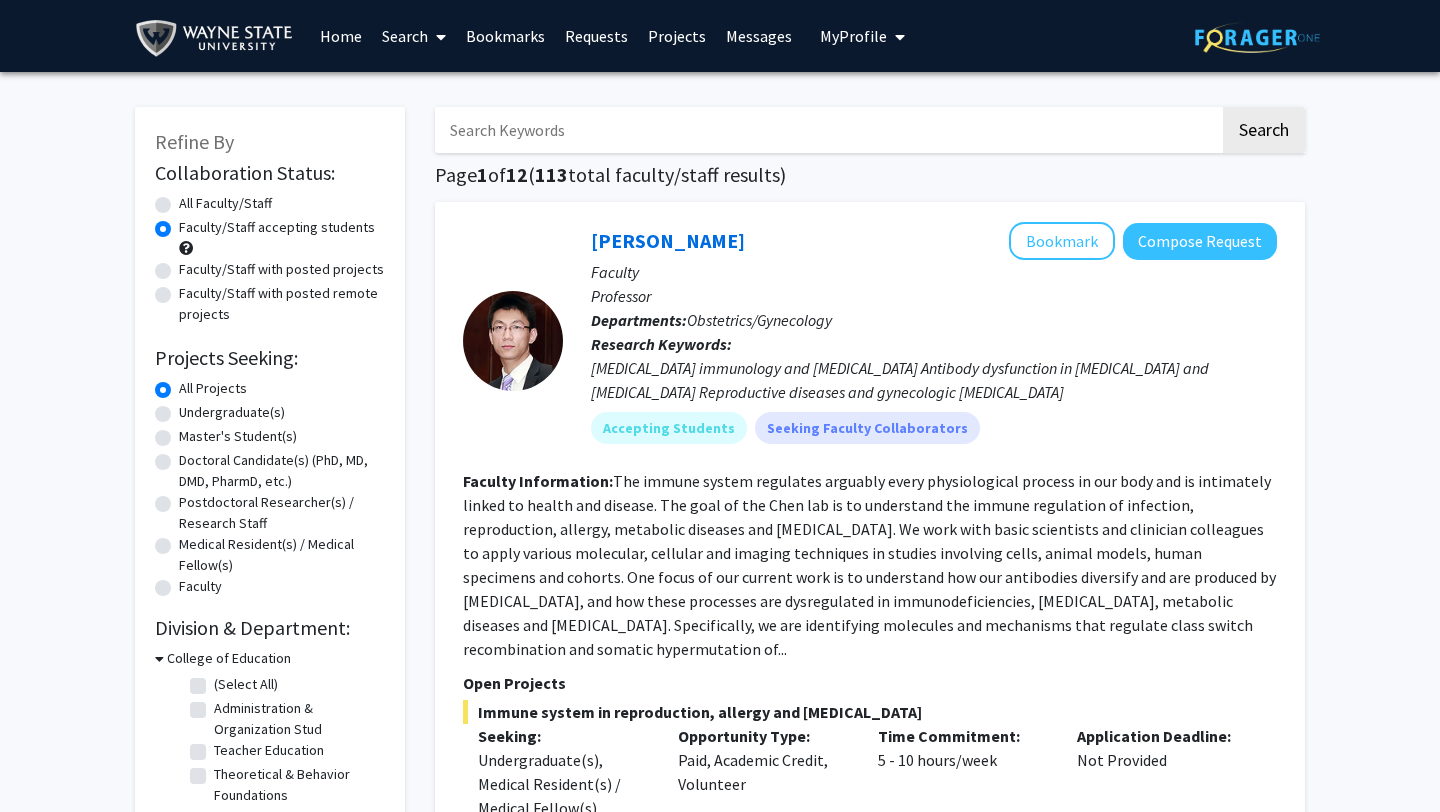 click on "Undergraduate(s)" 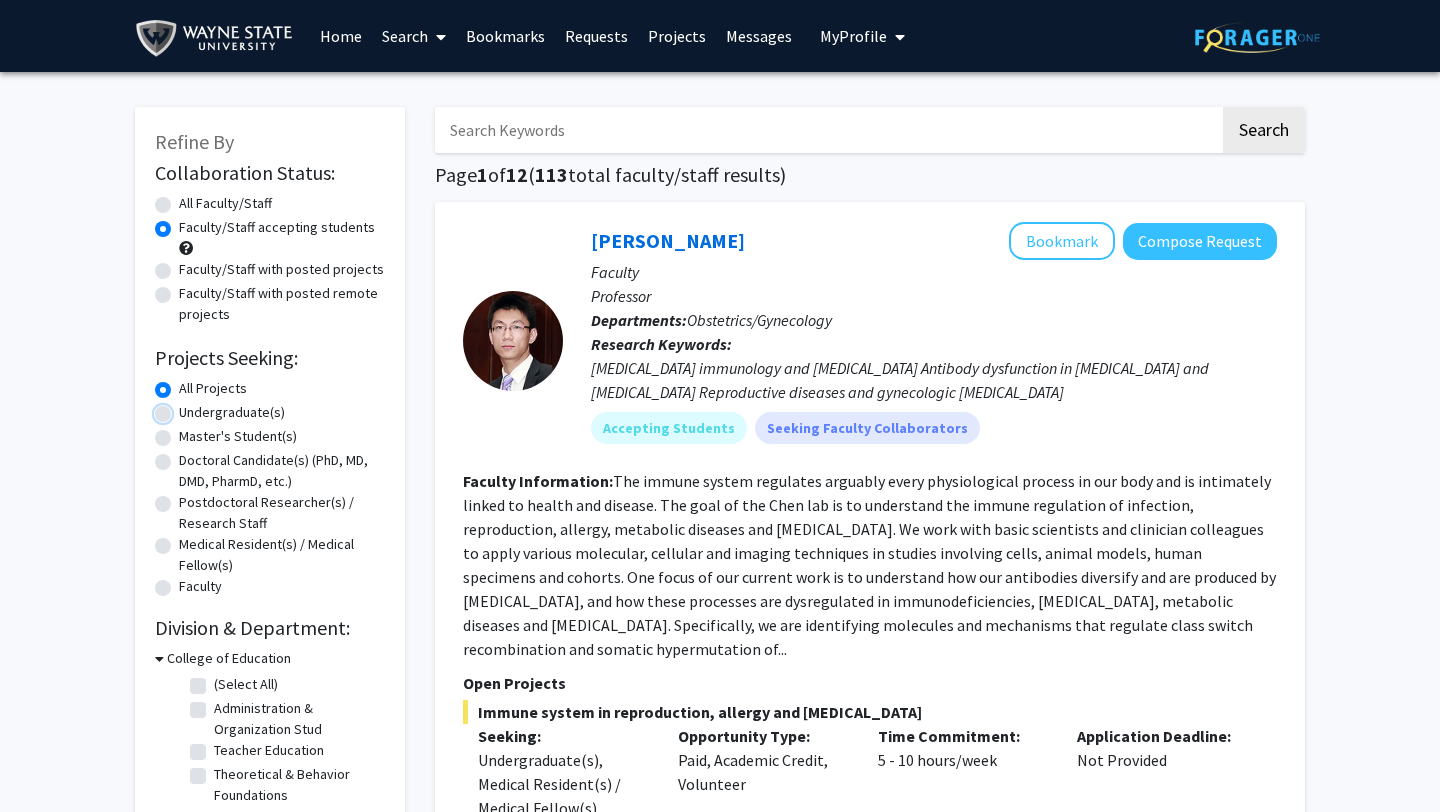 click on "Undergraduate(s)" at bounding box center [185, 408] 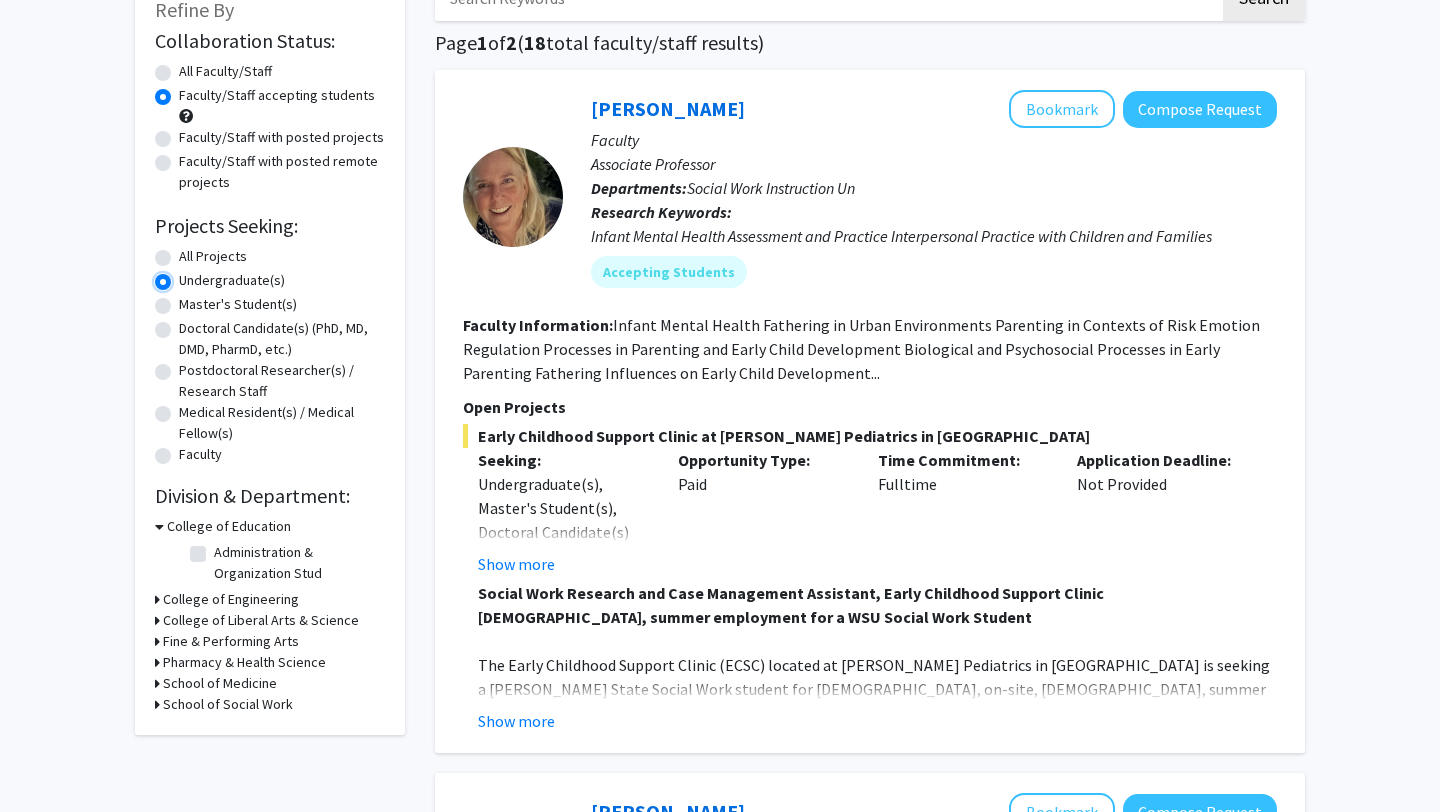 scroll, scrollTop: 168, scrollLeft: 0, axis: vertical 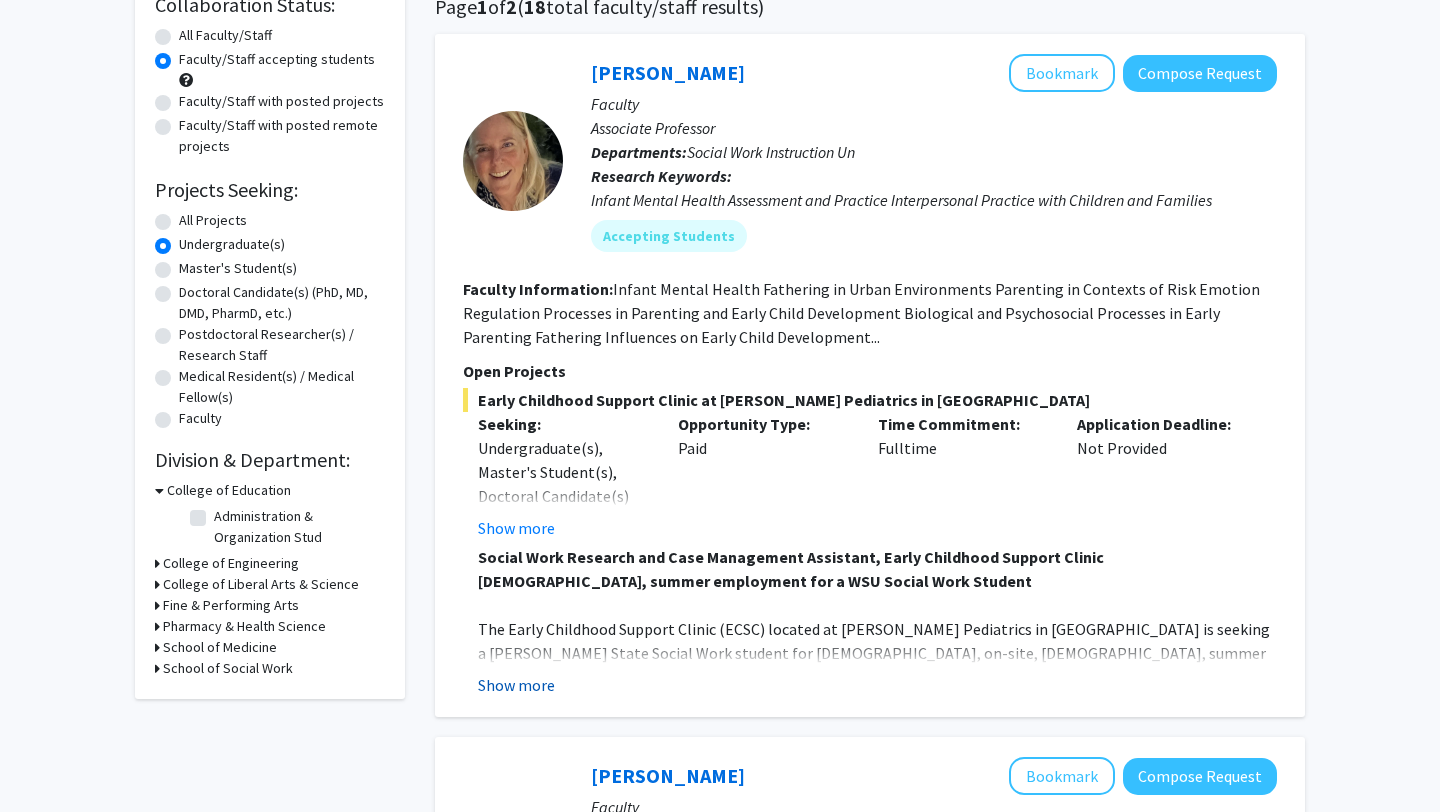 click on "Show more" 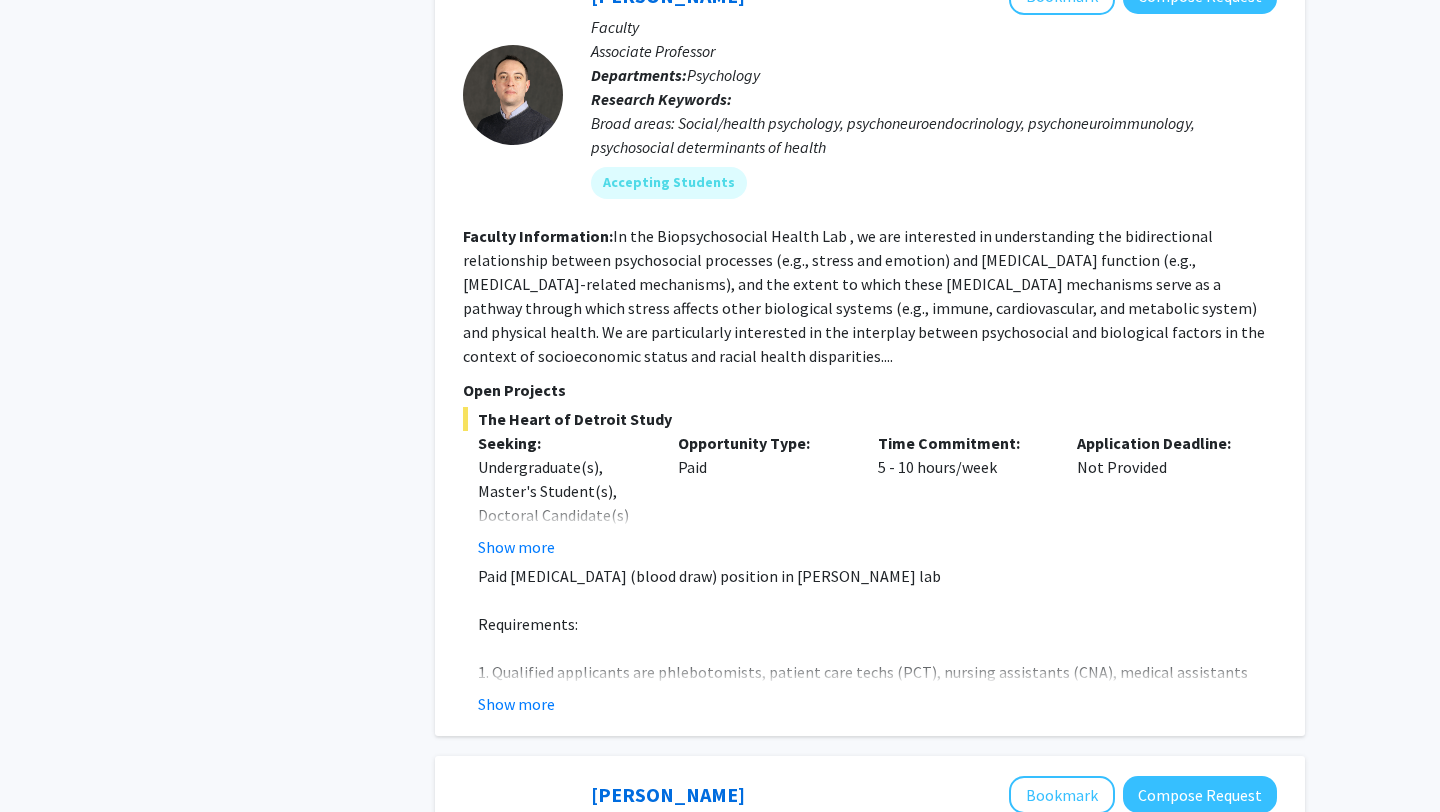 scroll, scrollTop: 3654, scrollLeft: 0, axis: vertical 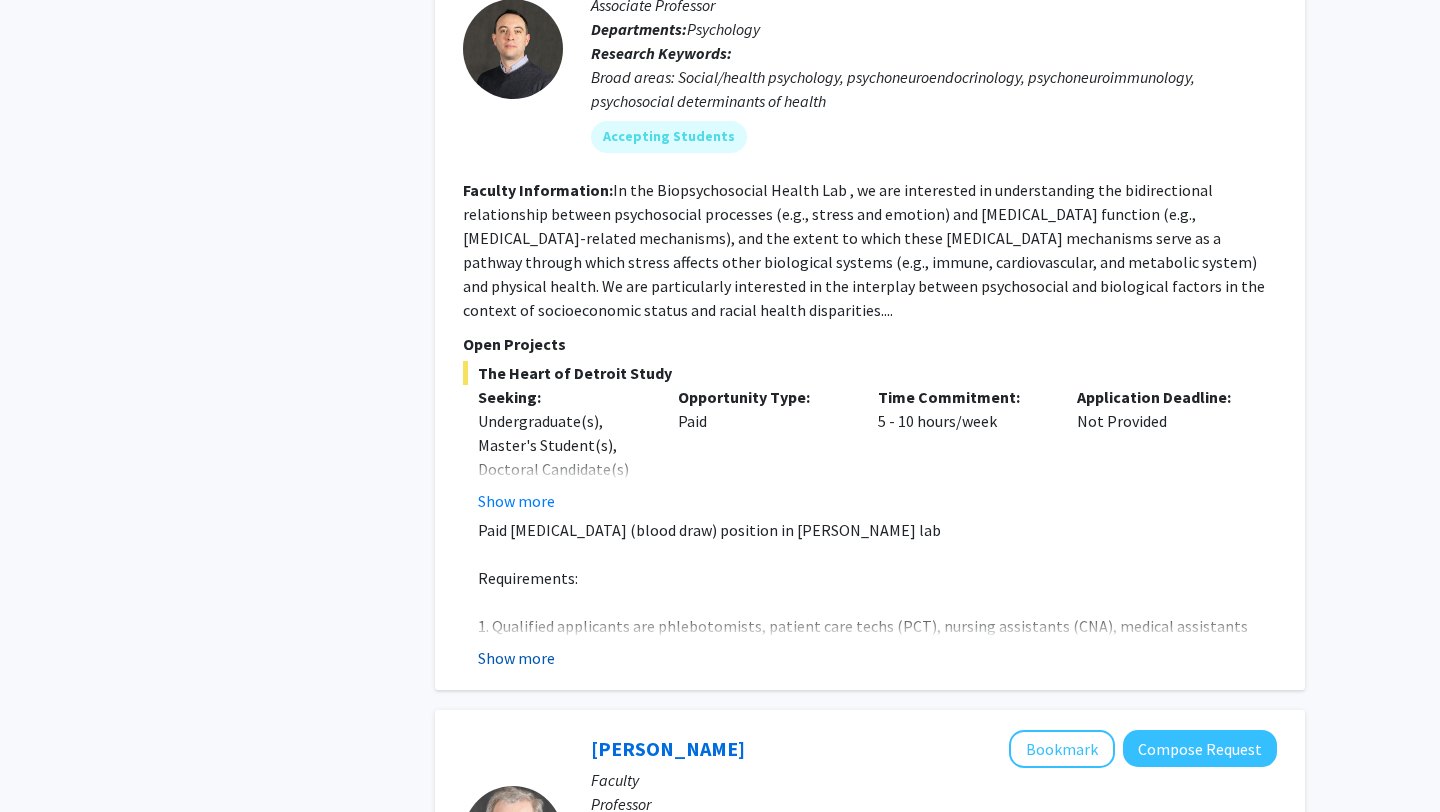 click on "Show more" 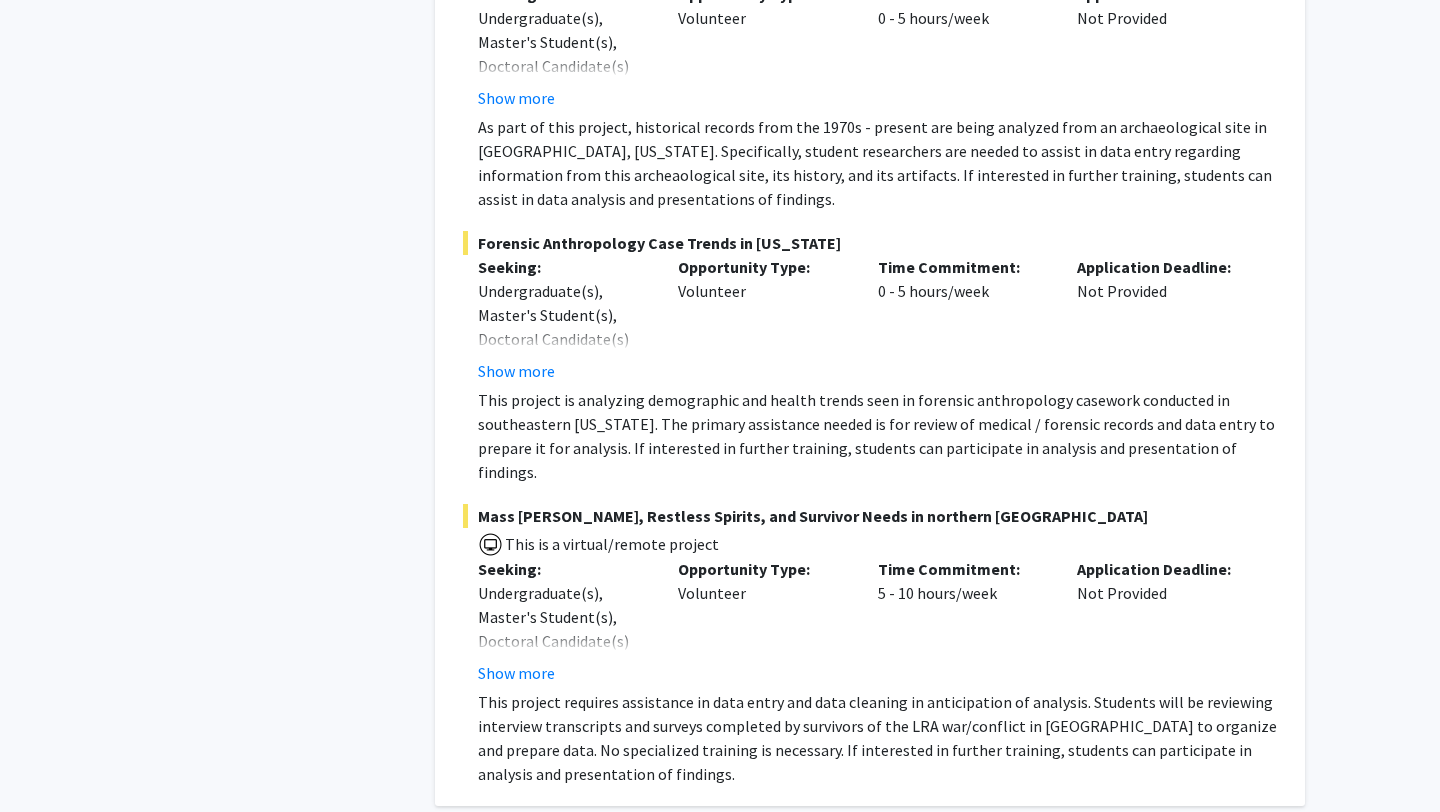 scroll, scrollTop: 10083, scrollLeft: 0, axis: vertical 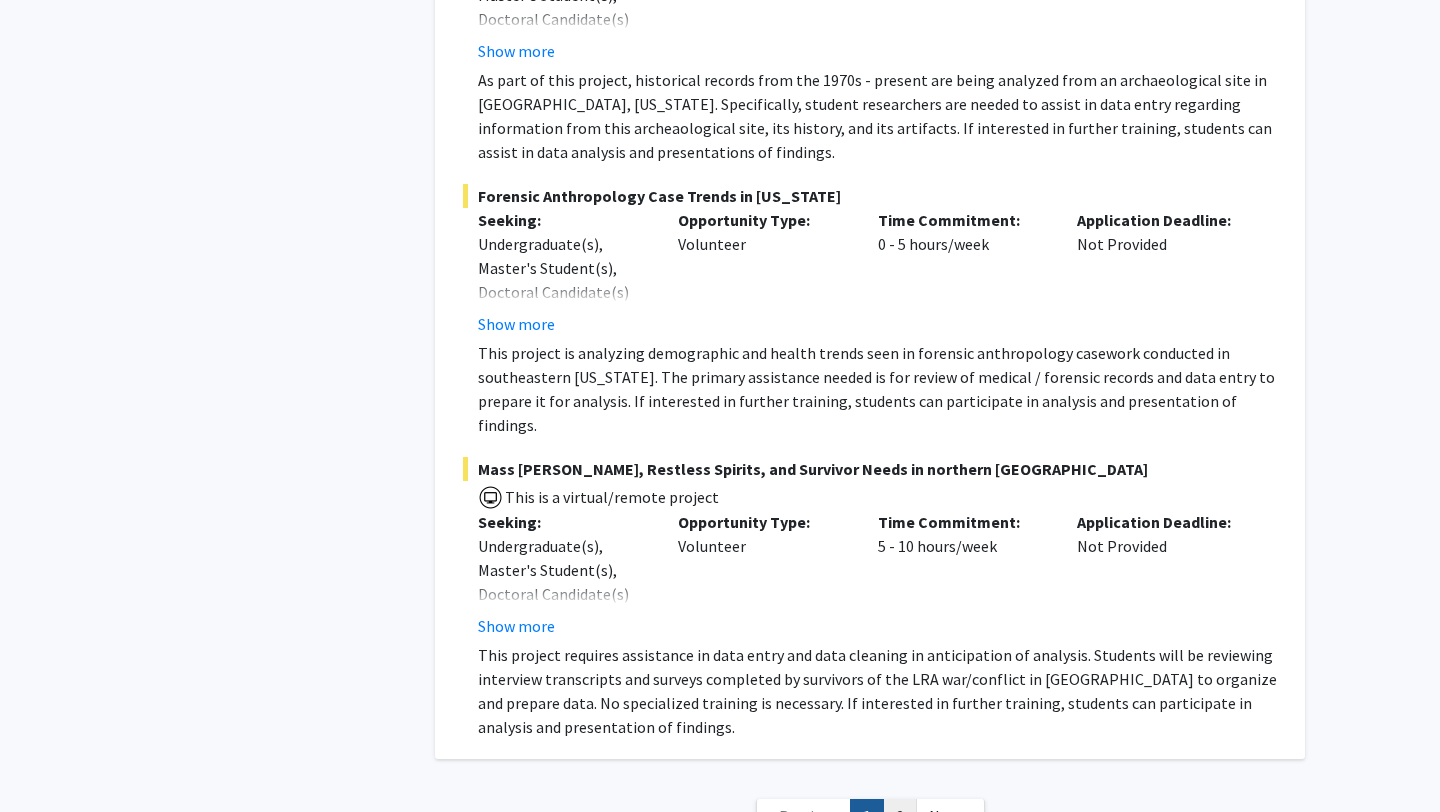 click on "2" 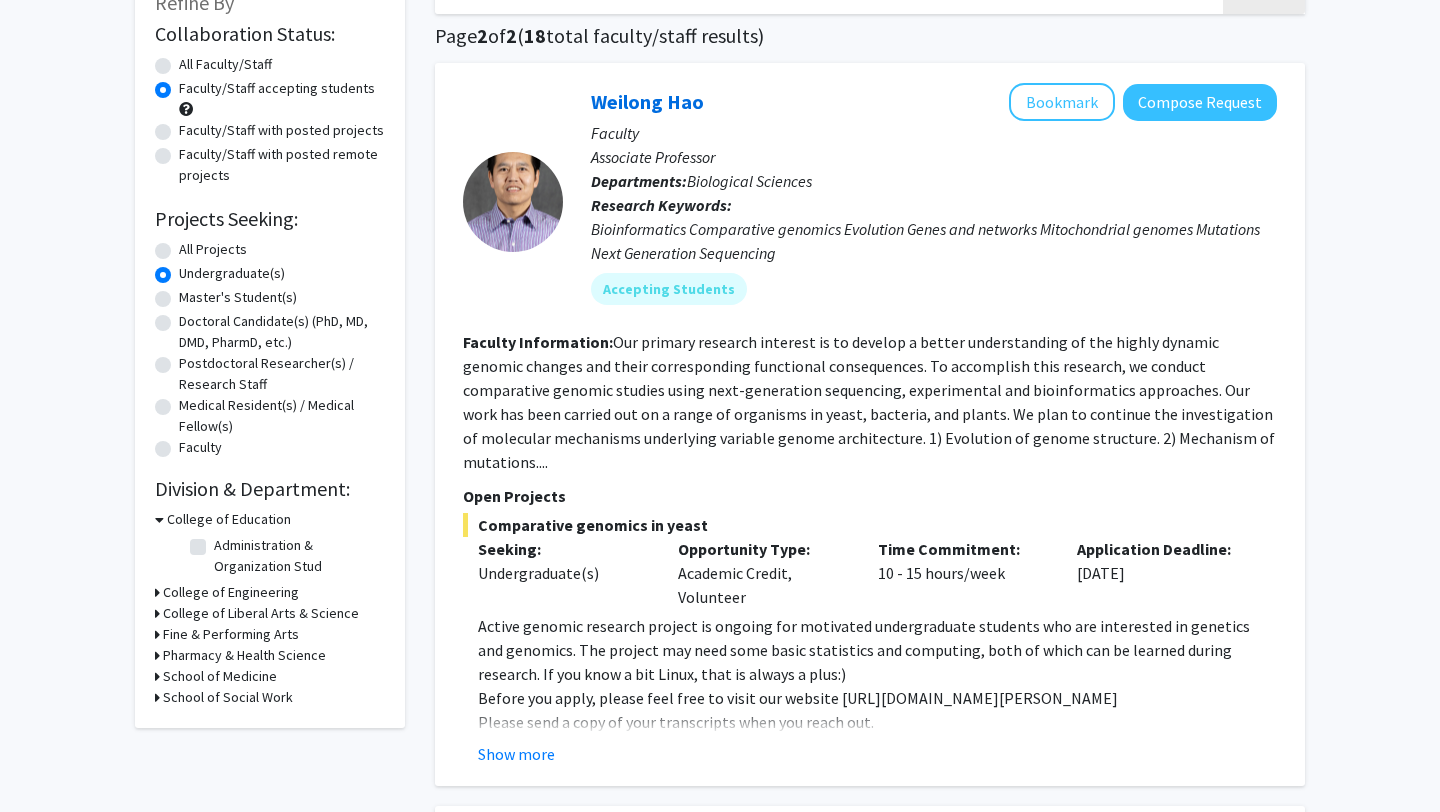 scroll, scrollTop: 142, scrollLeft: 0, axis: vertical 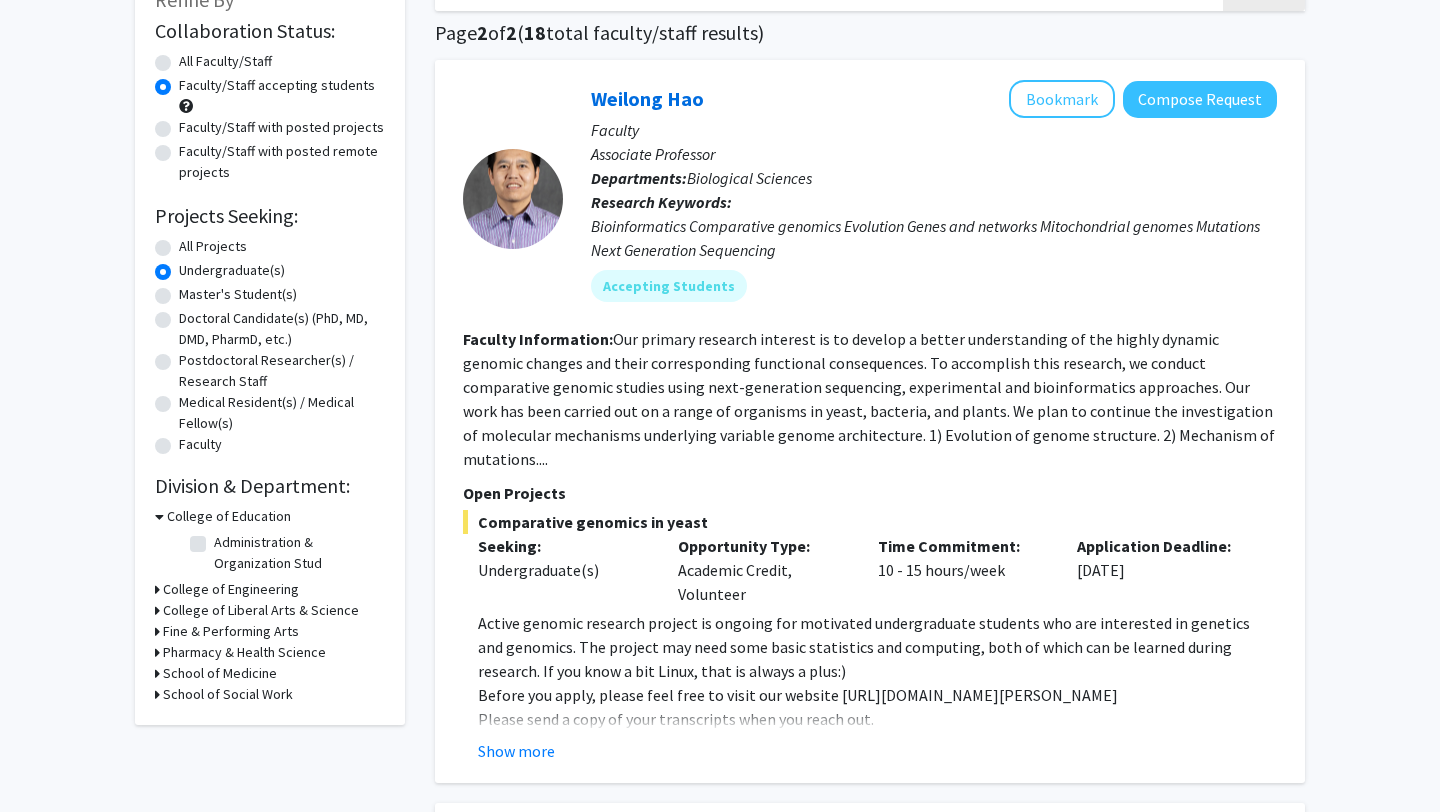 click on "College of Liberal Arts & Science" at bounding box center (261, 610) 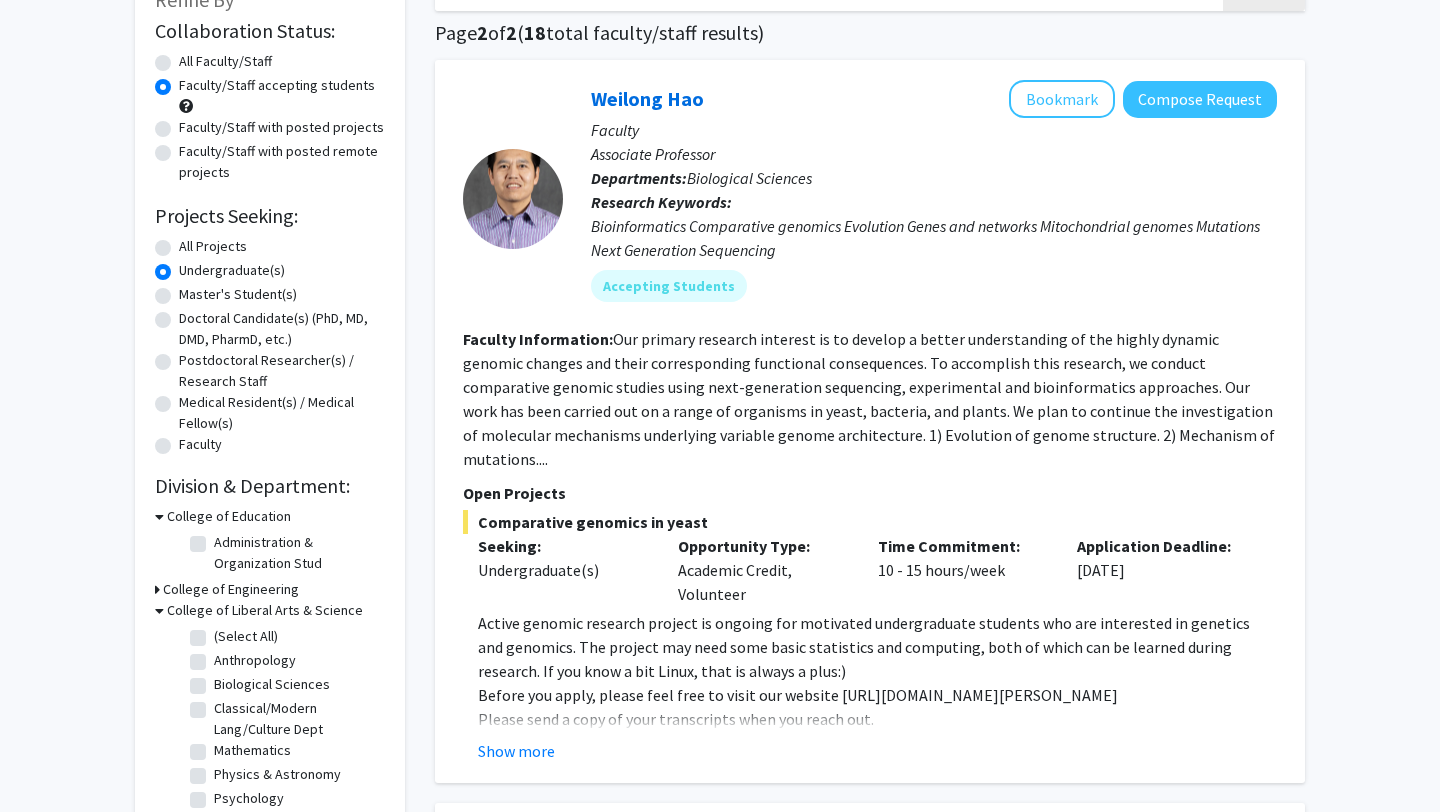 scroll, scrollTop: 20, scrollLeft: 0, axis: vertical 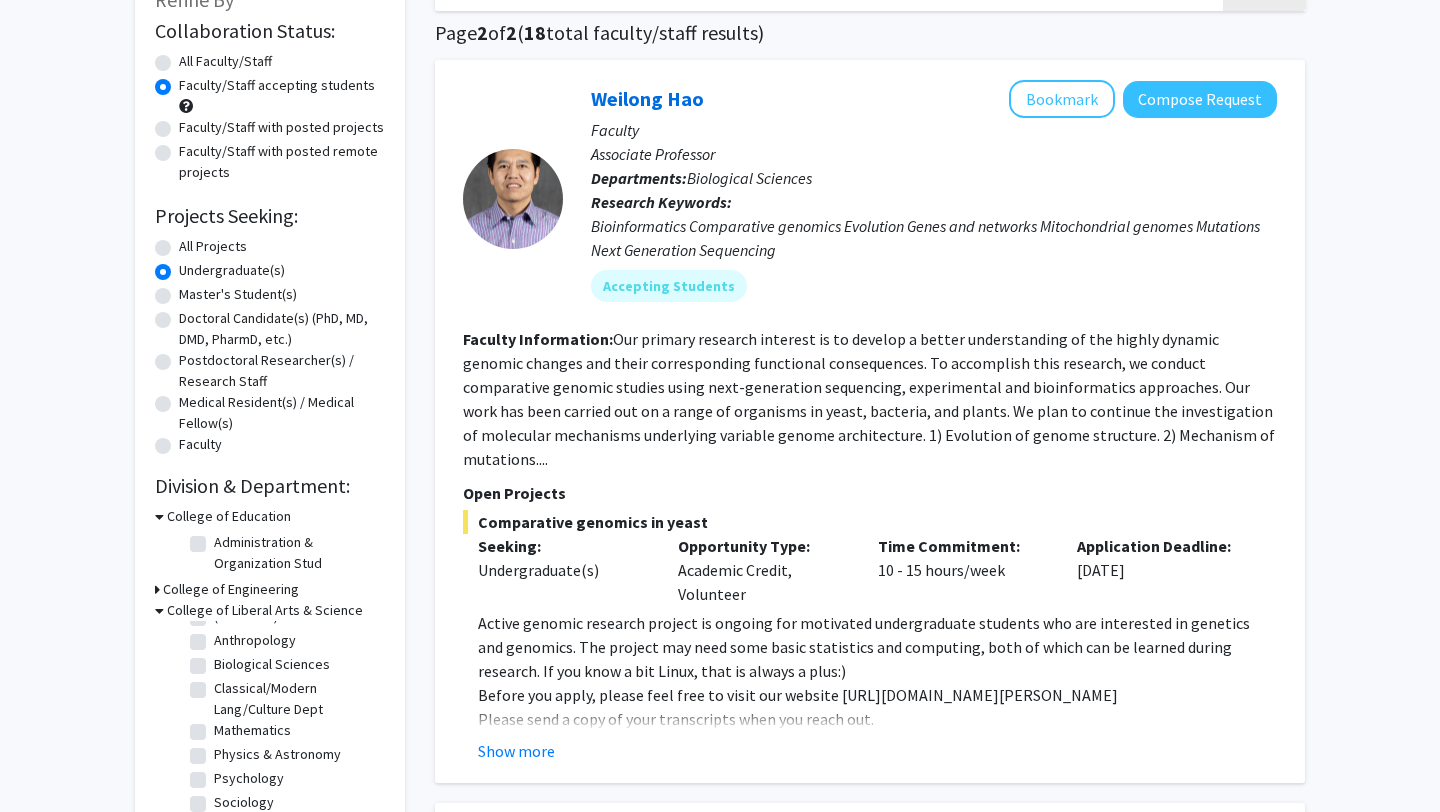click on "Biological Sciences" 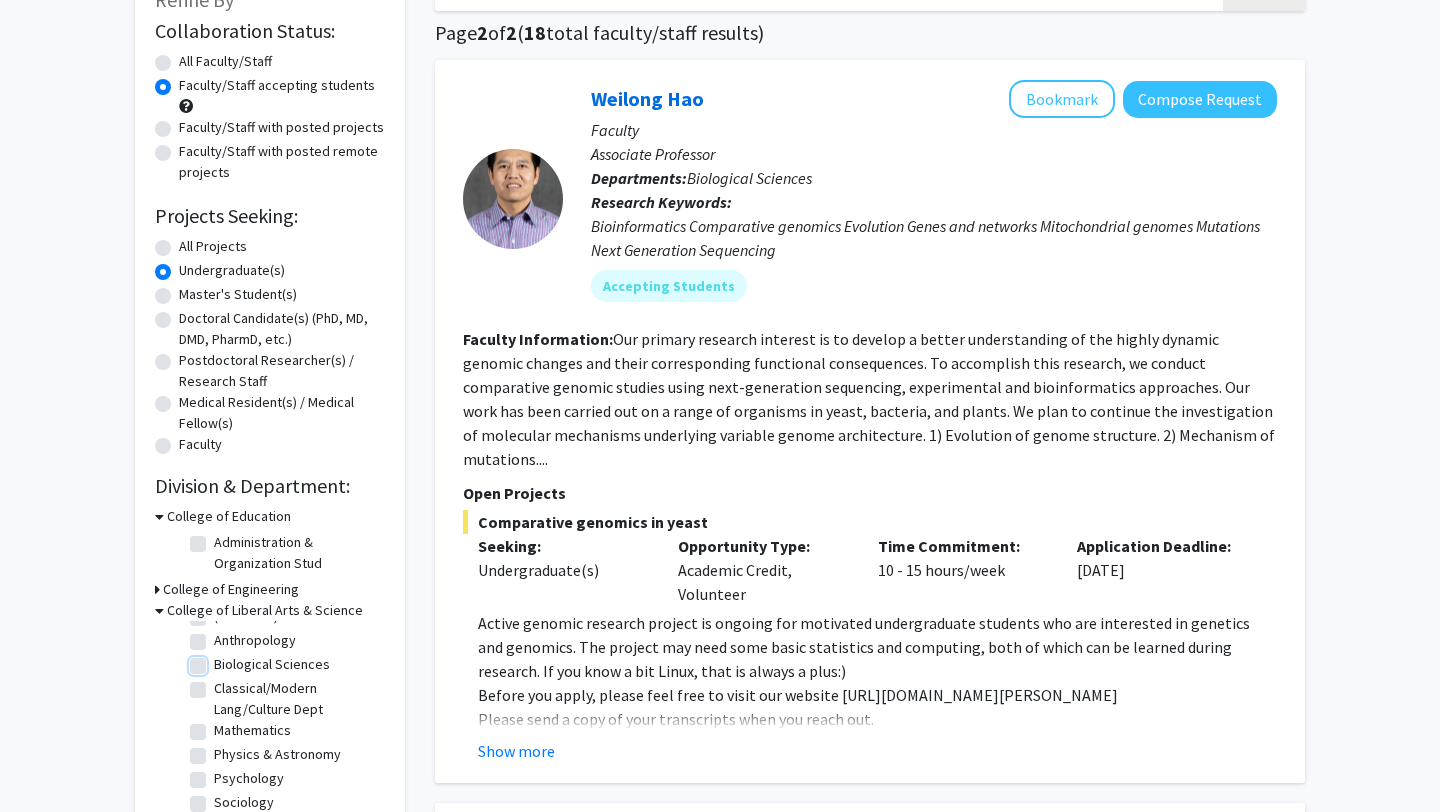 click on "Biological Sciences" at bounding box center [220, 660] 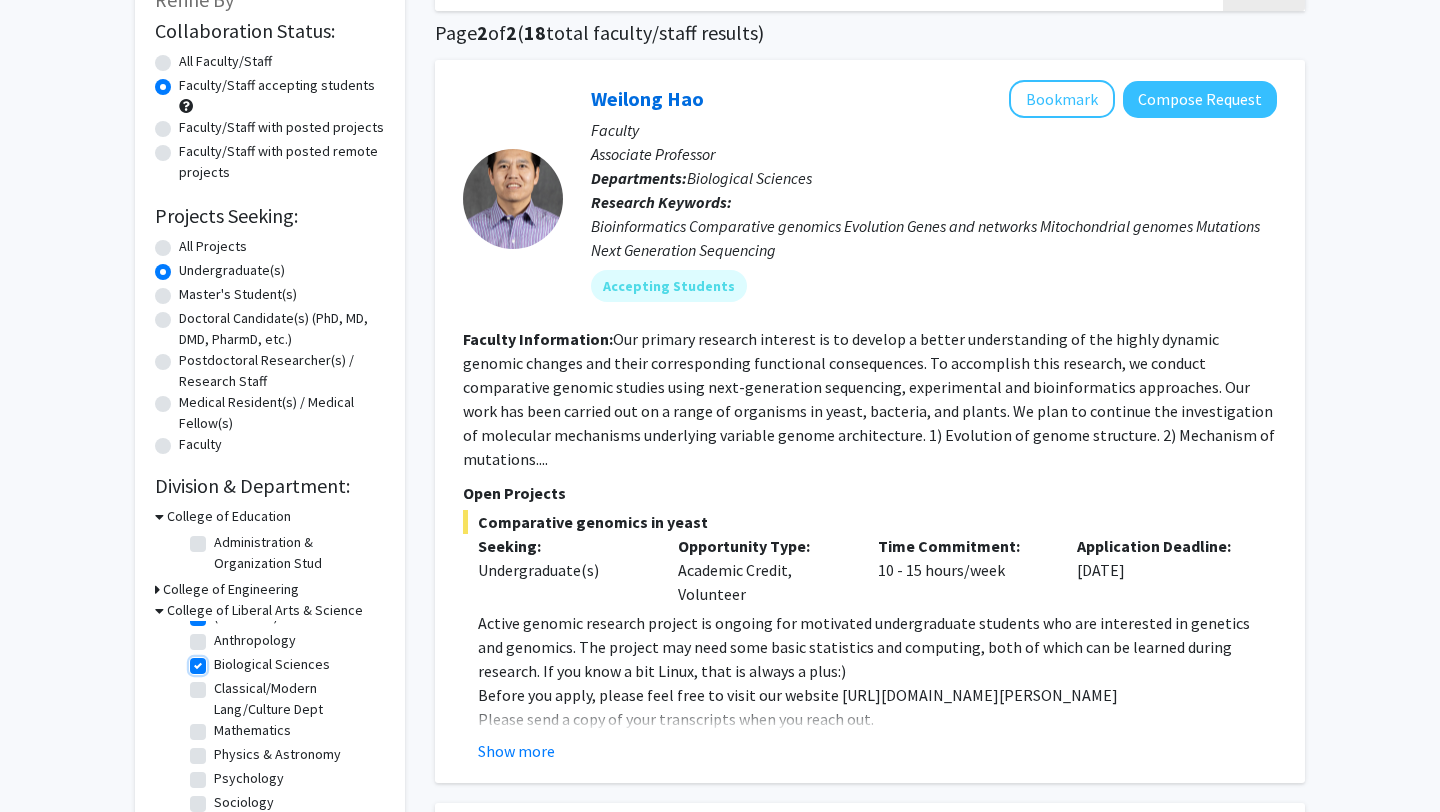 checkbox on "true" 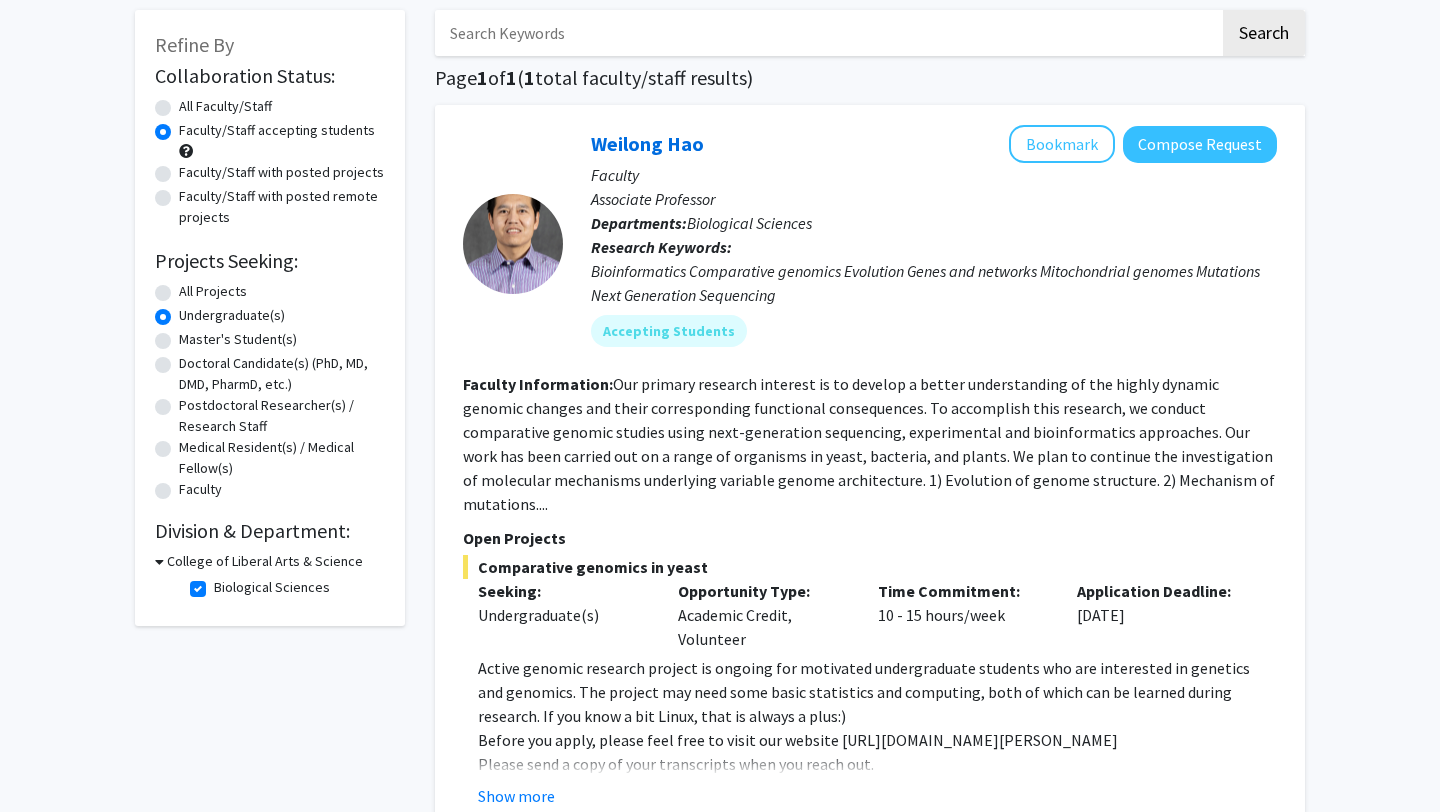 scroll, scrollTop: 165, scrollLeft: 0, axis: vertical 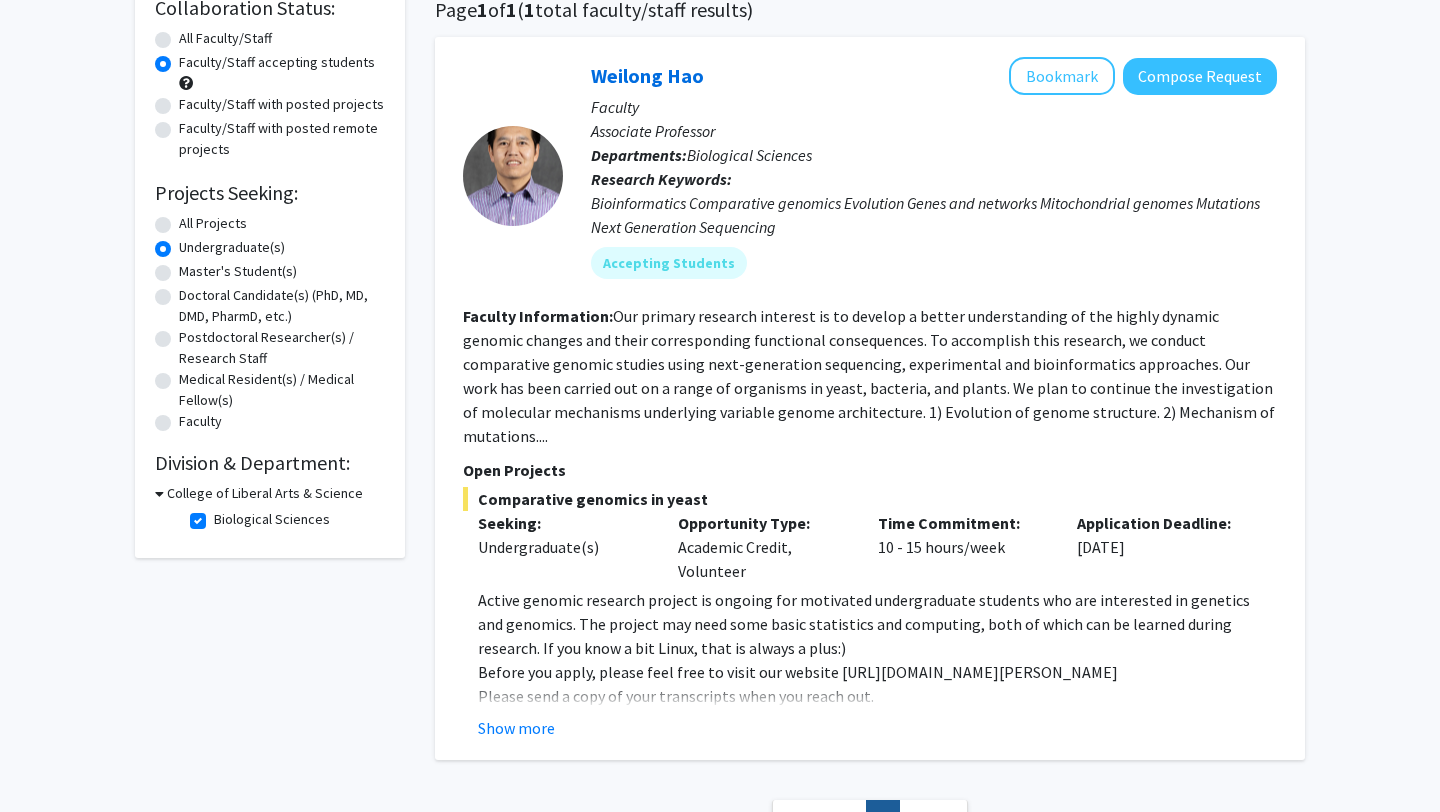 click on "College of Liberal Arts & Science" at bounding box center [265, 493] 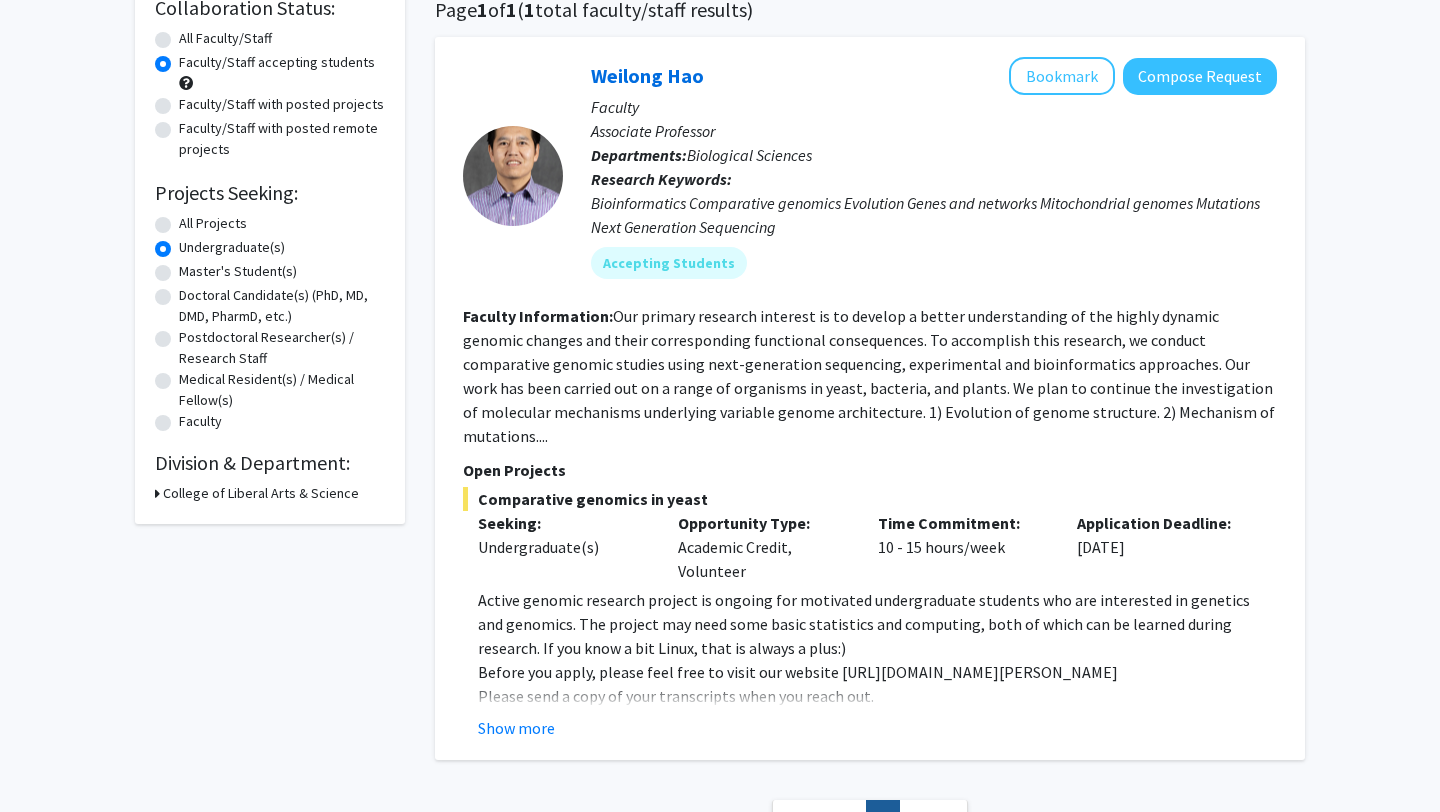 click on "College of Liberal Arts & Science" at bounding box center (261, 493) 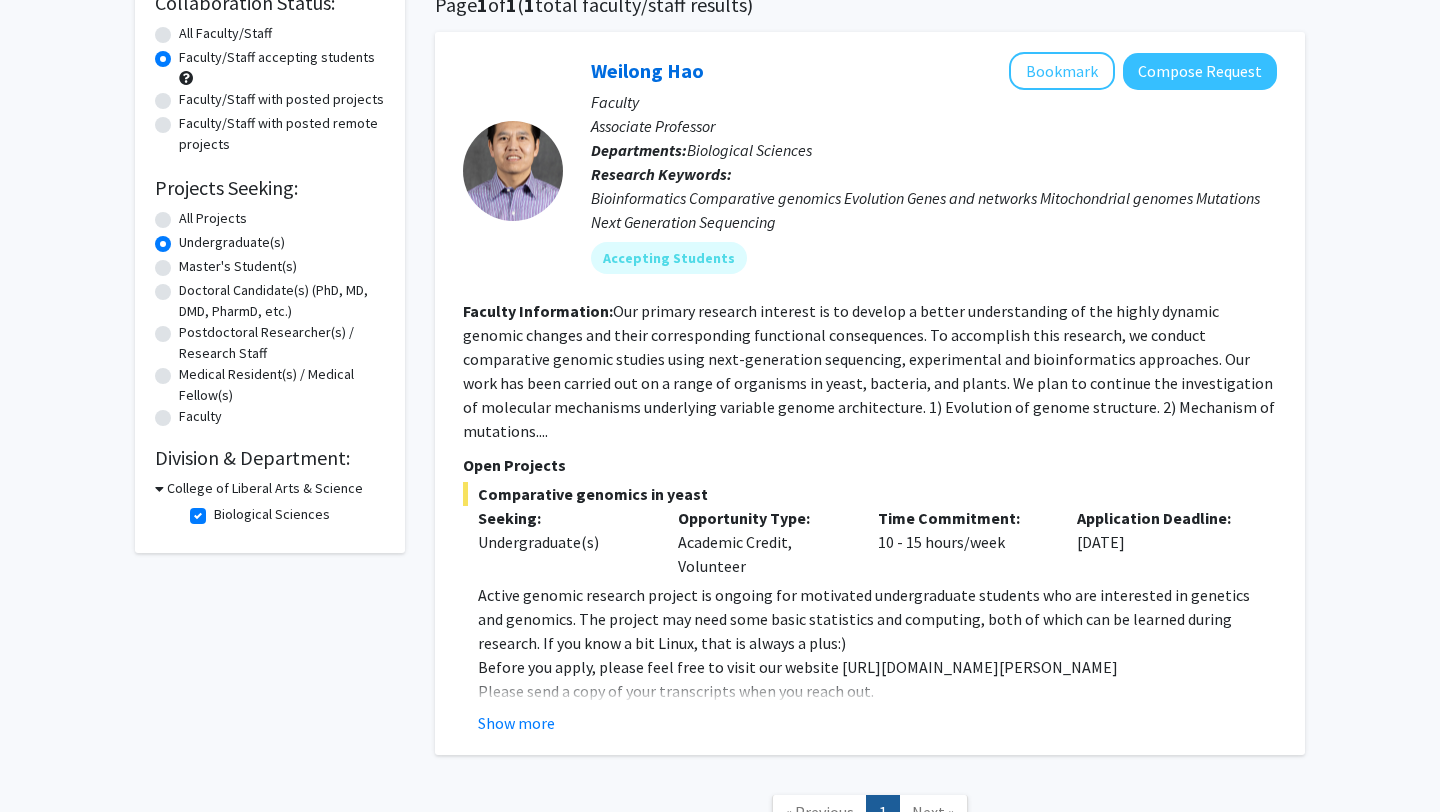scroll, scrollTop: 173, scrollLeft: 0, axis: vertical 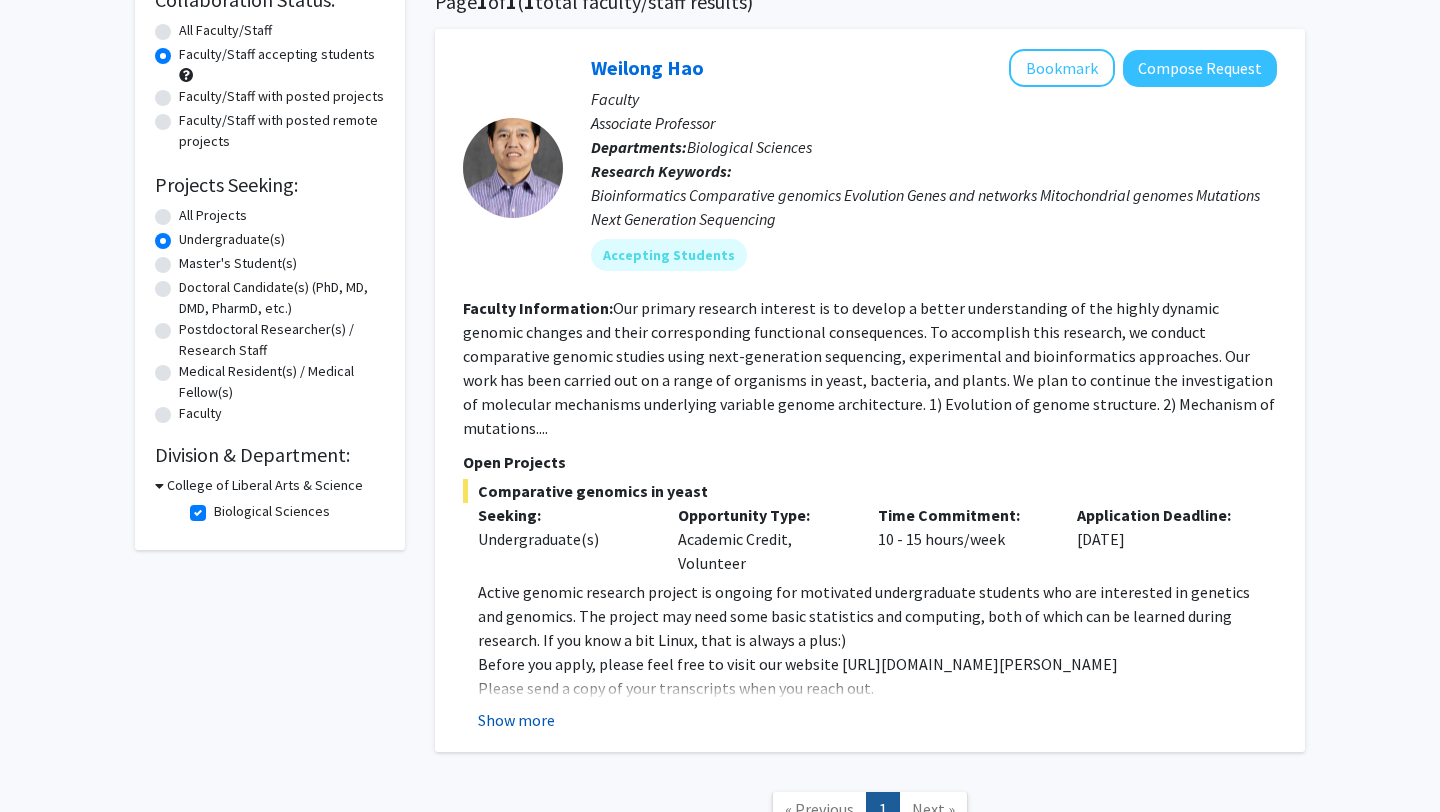 click on "Show more" 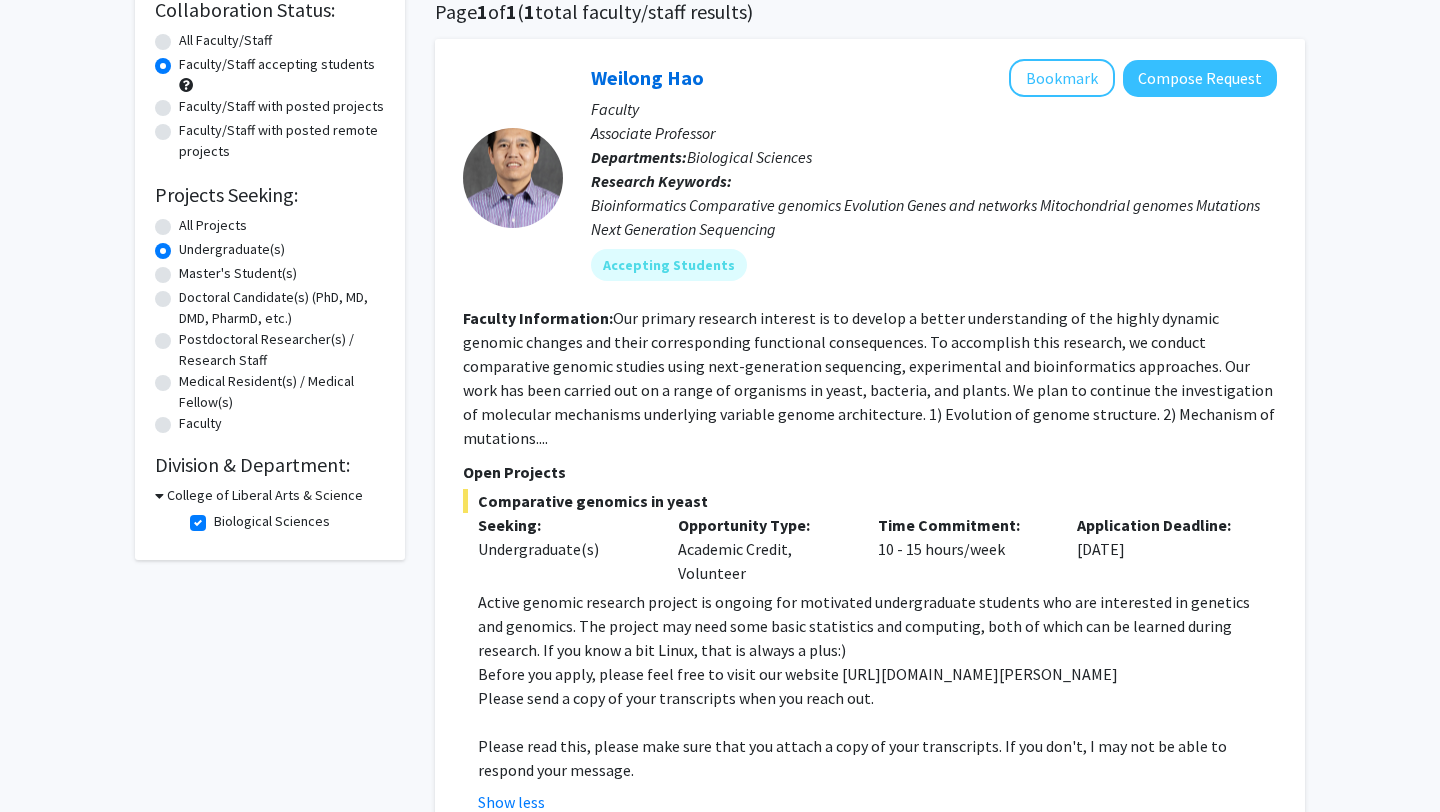 scroll, scrollTop: 165, scrollLeft: 0, axis: vertical 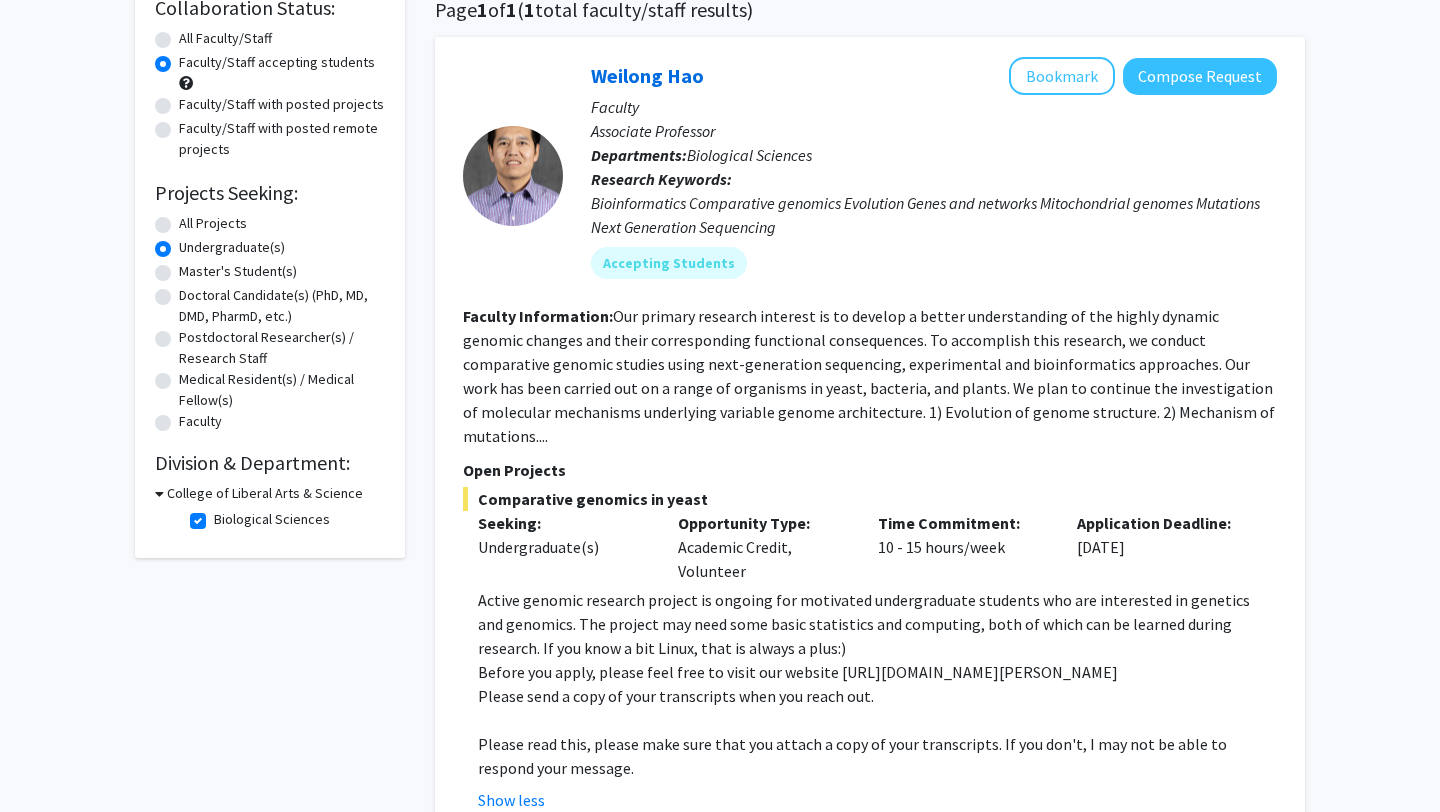 click on "Biological Sciences" 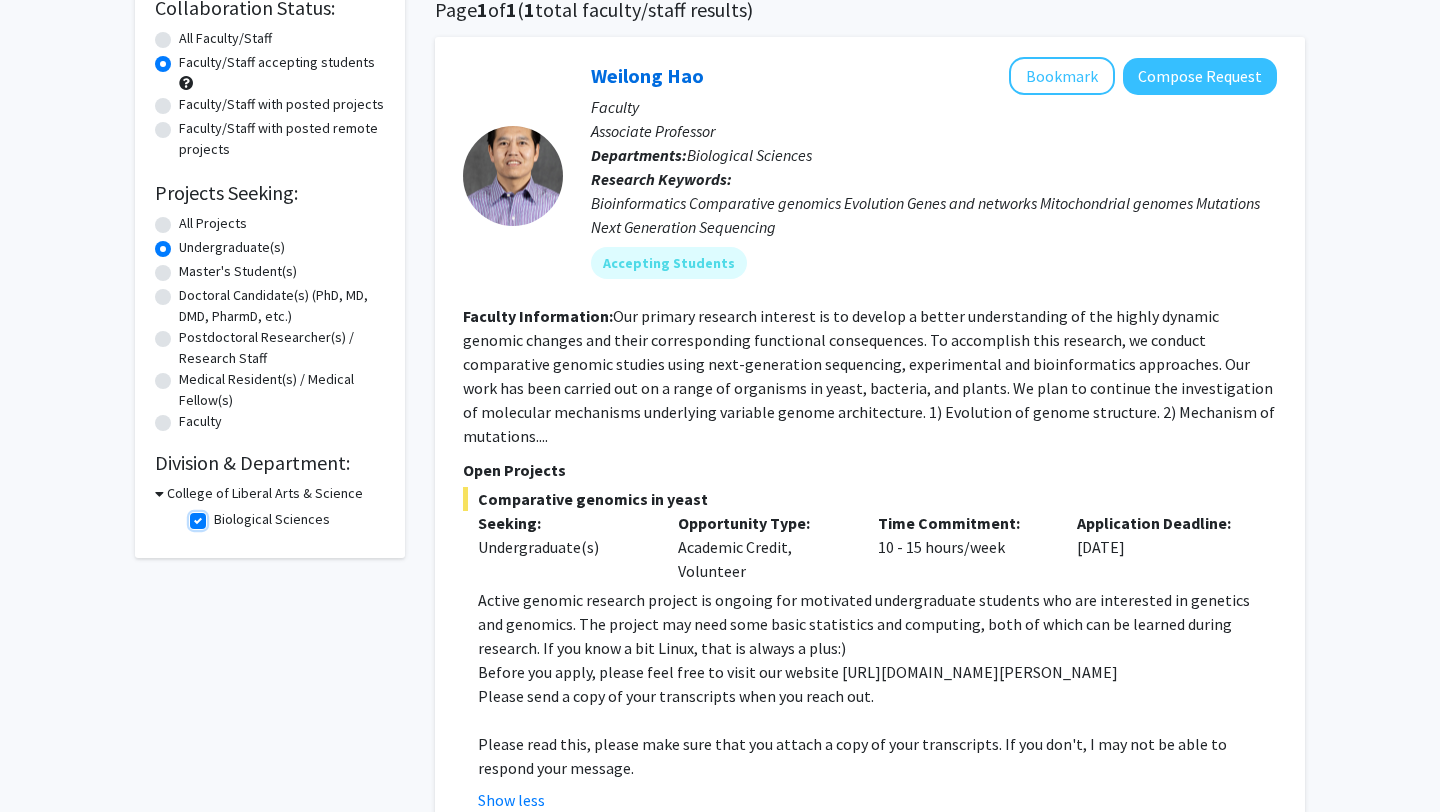 click on "Biological Sciences" at bounding box center [220, 515] 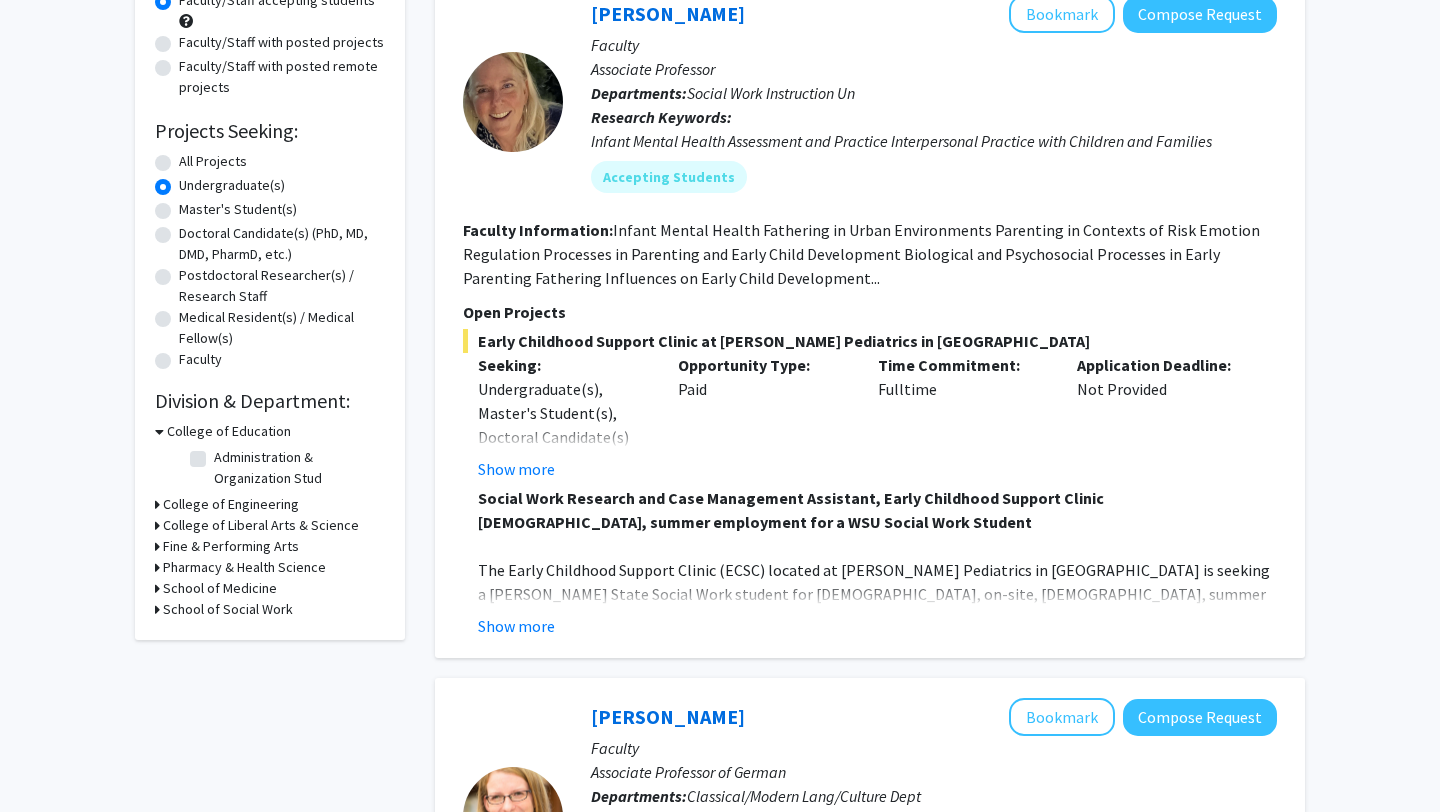 scroll, scrollTop: 208, scrollLeft: 0, axis: vertical 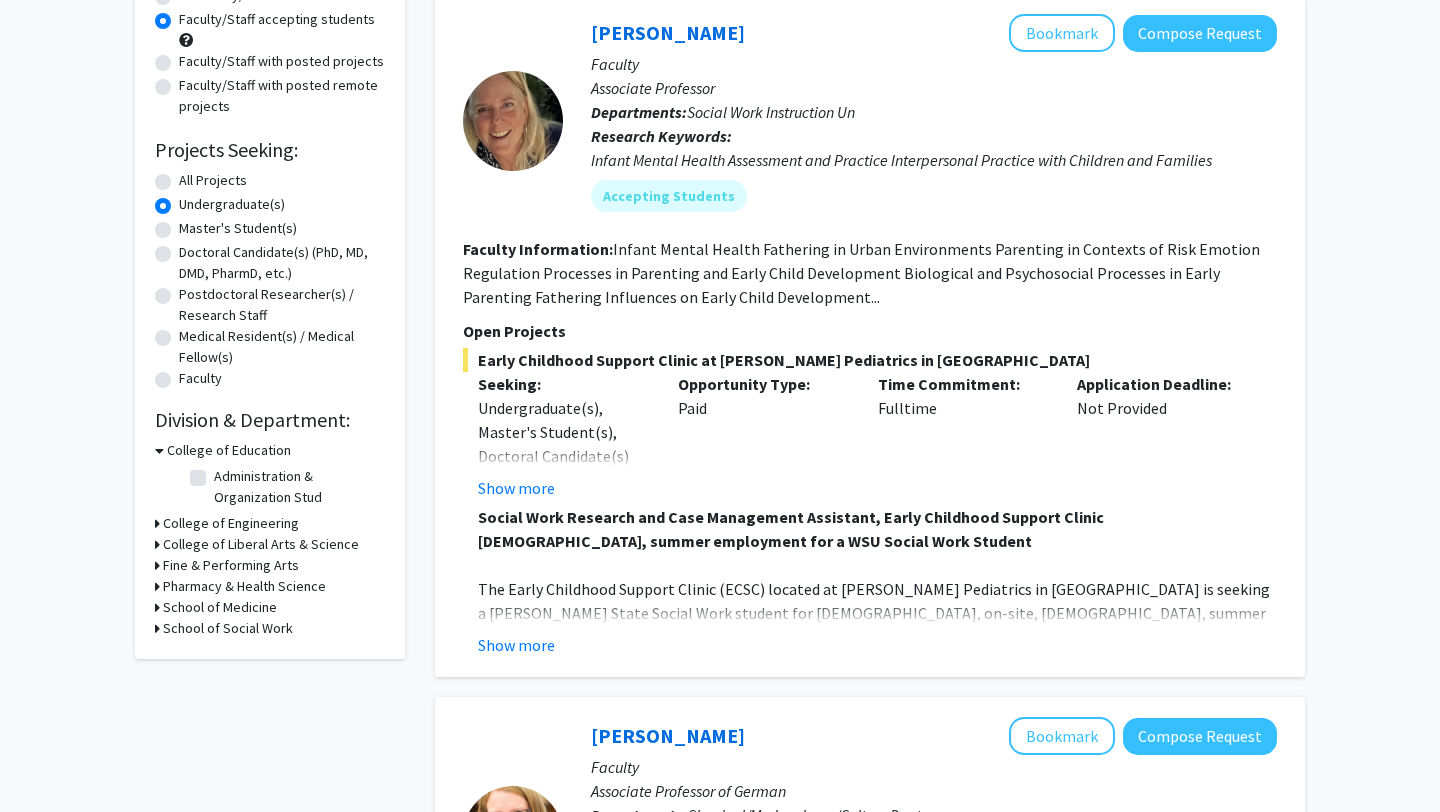 click on "College of Education" at bounding box center [229, 450] 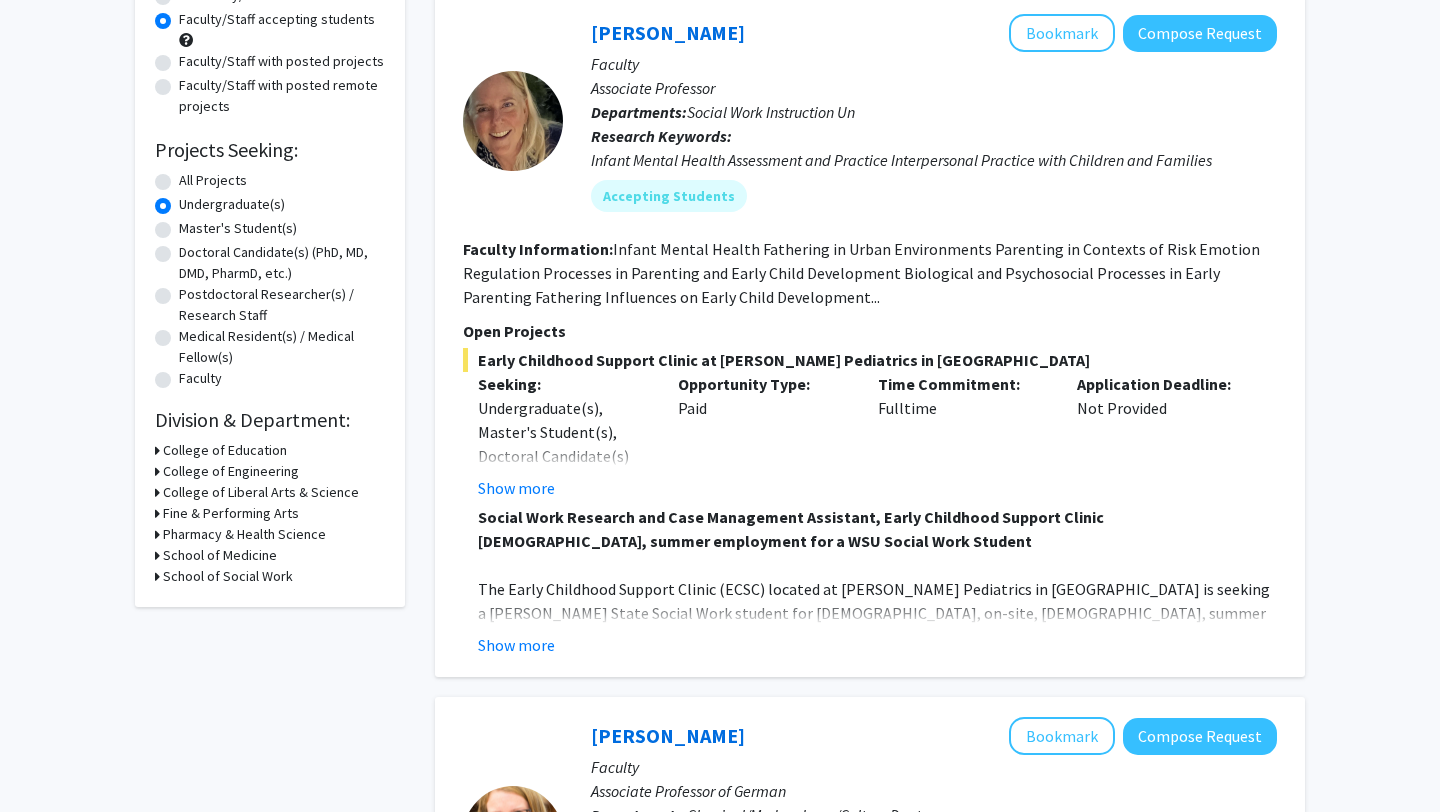 click on "College of Liberal Arts & Science" at bounding box center (261, 492) 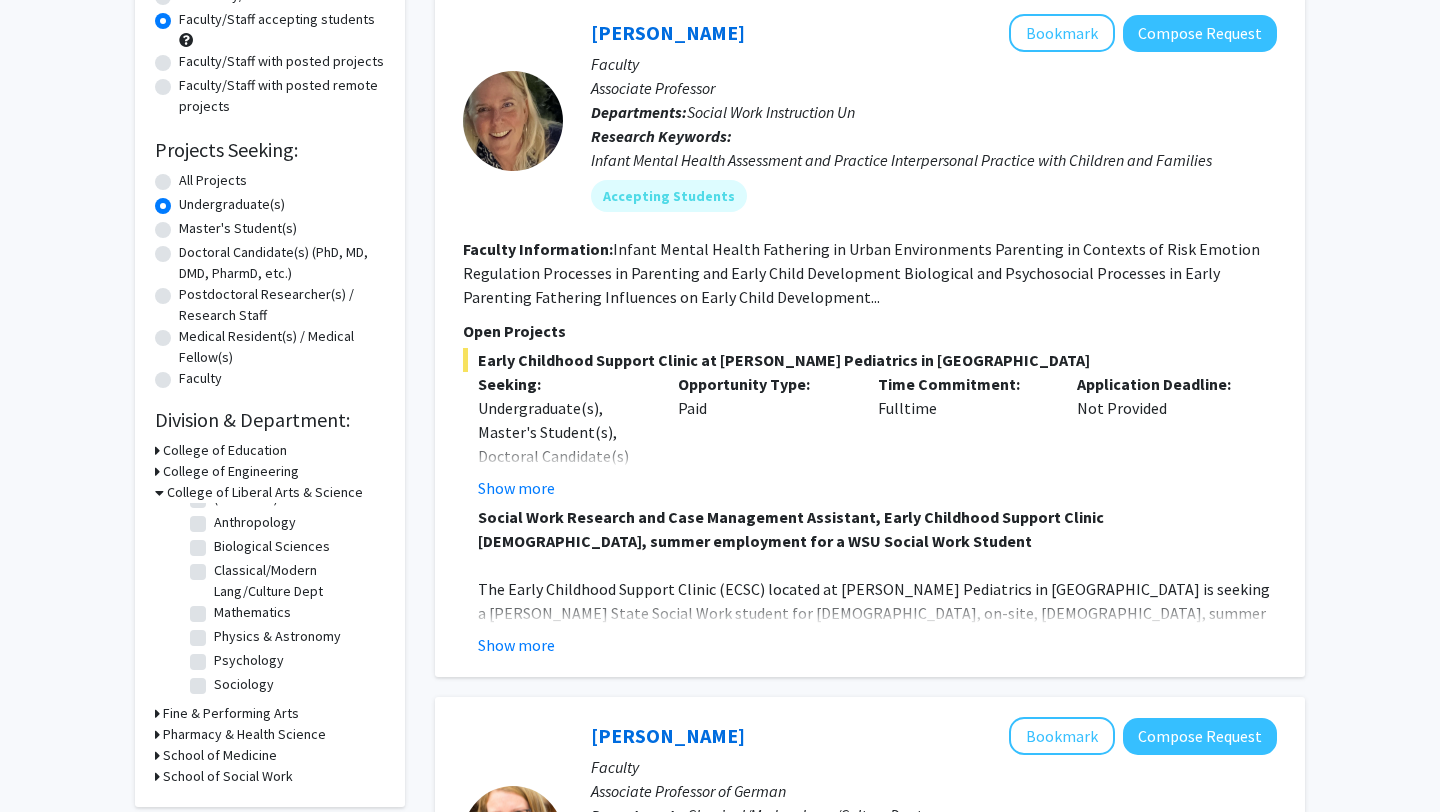 scroll, scrollTop: 0, scrollLeft: 0, axis: both 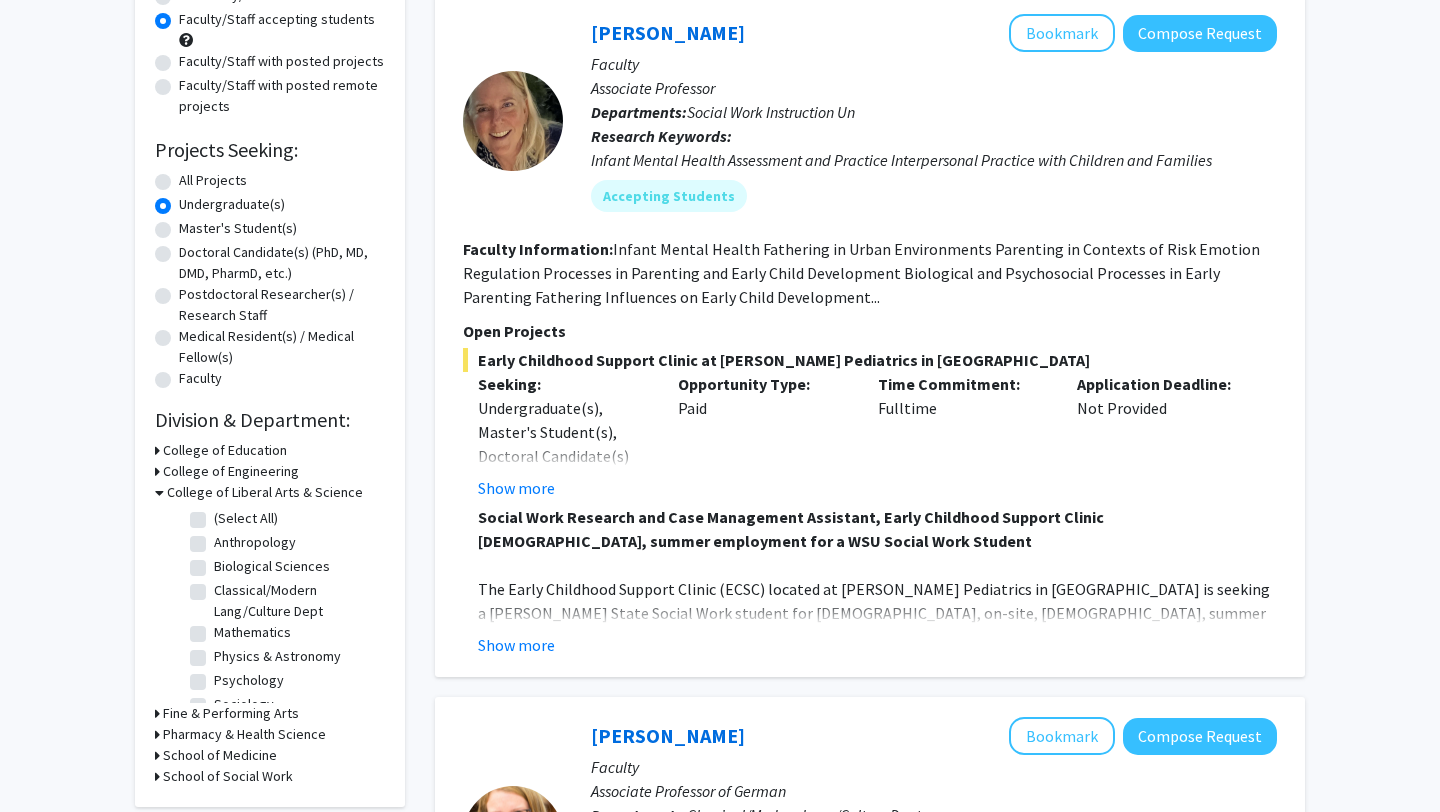 click on "Biological Sciences" 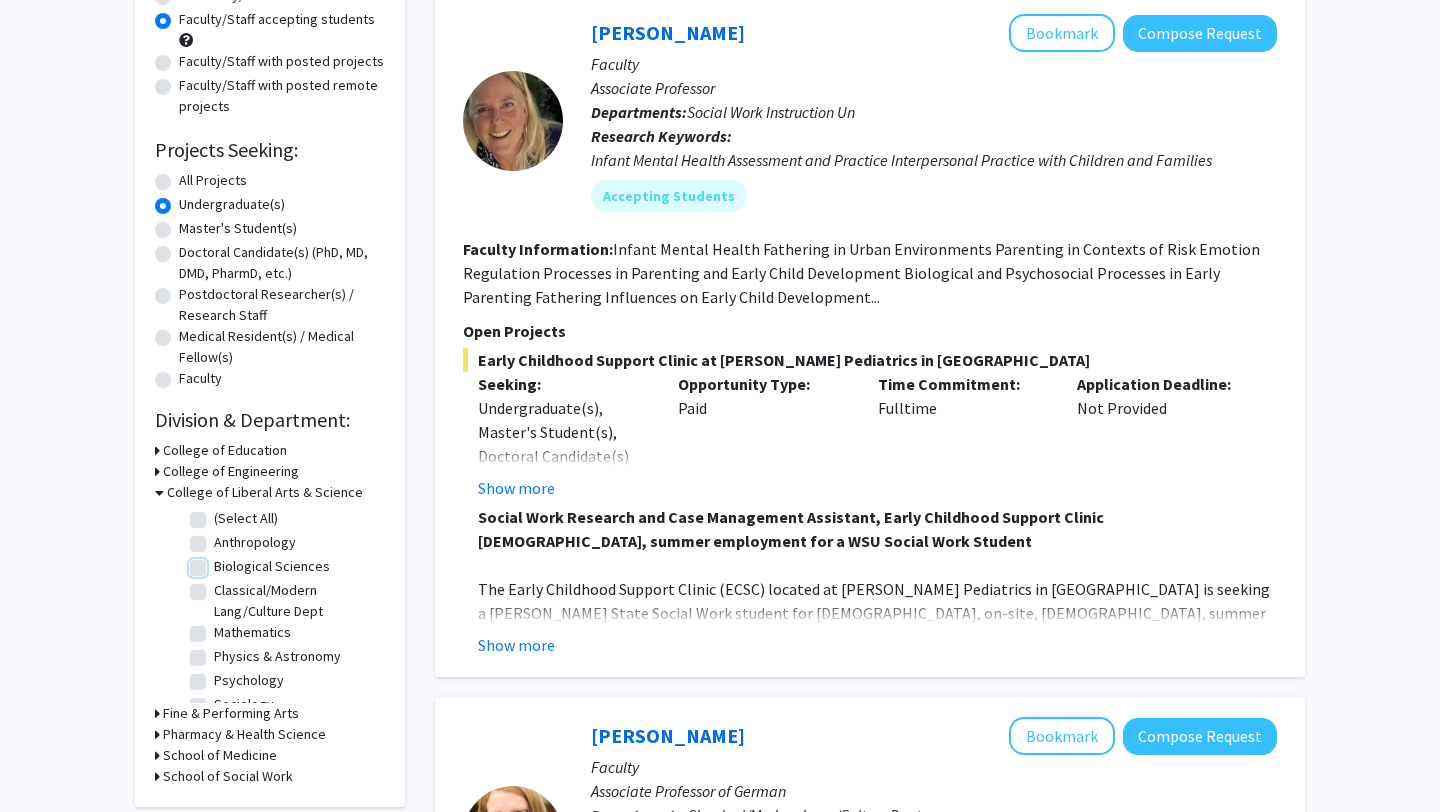 click on "Biological Sciences" at bounding box center [220, 562] 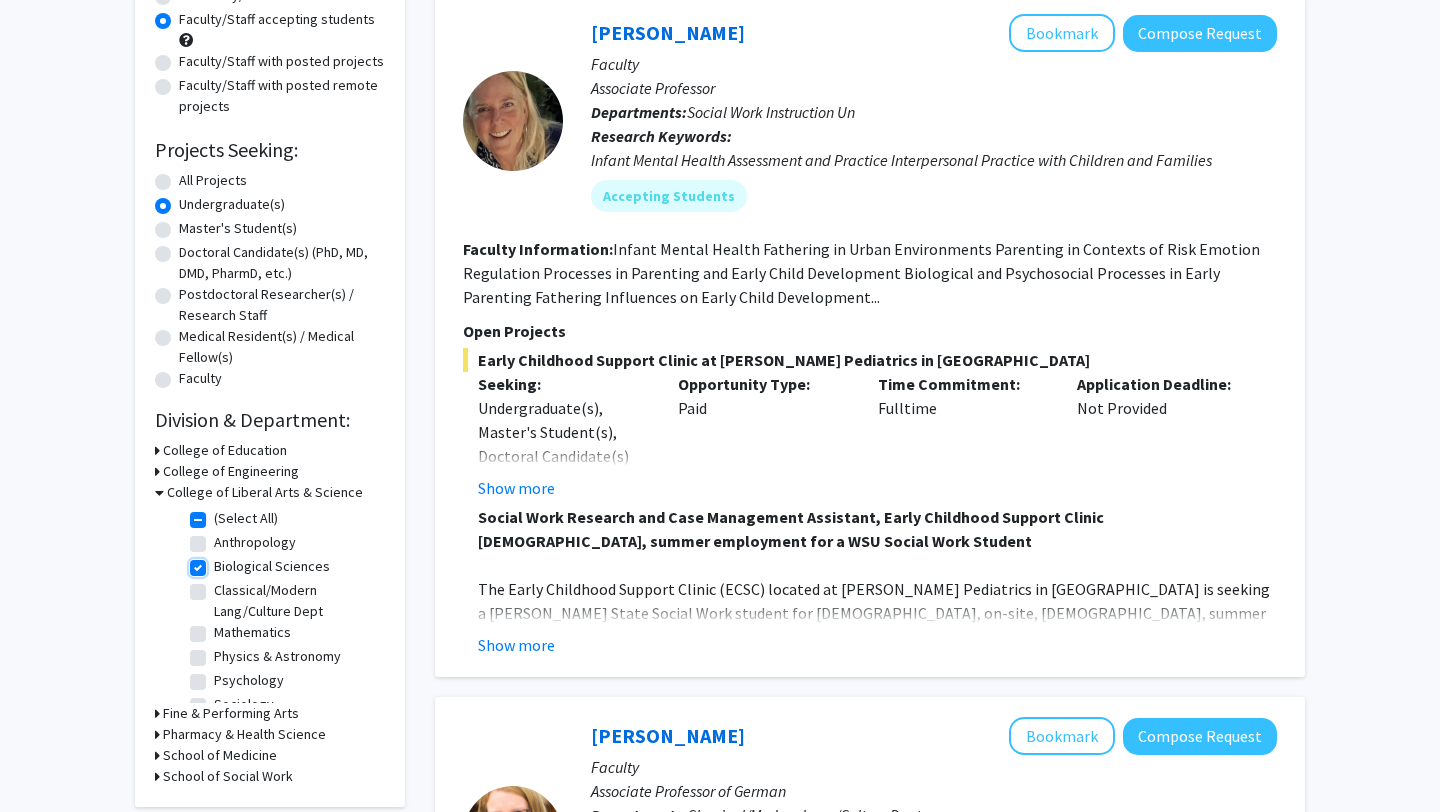 checkbox on "true" 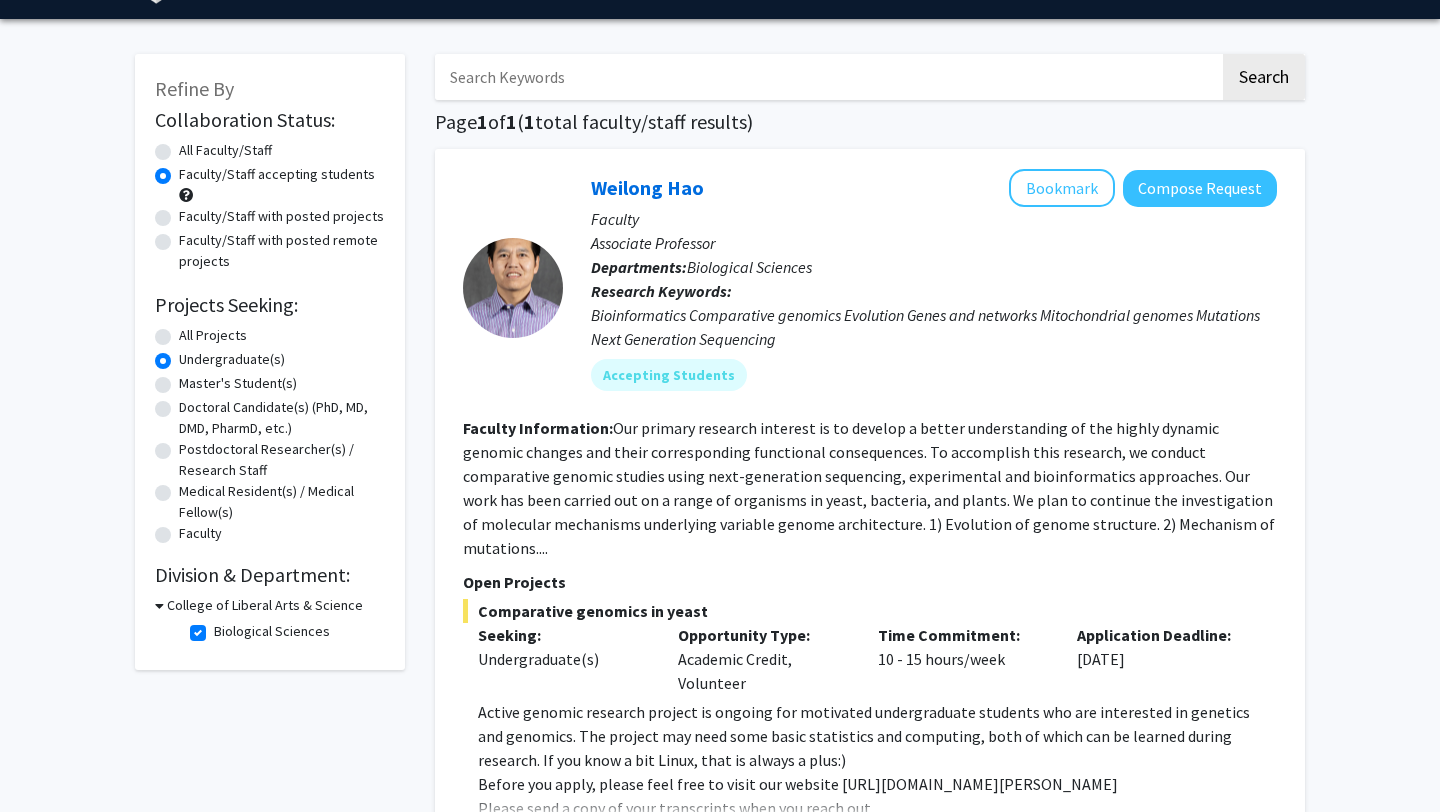 scroll, scrollTop: 50, scrollLeft: 0, axis: vertical 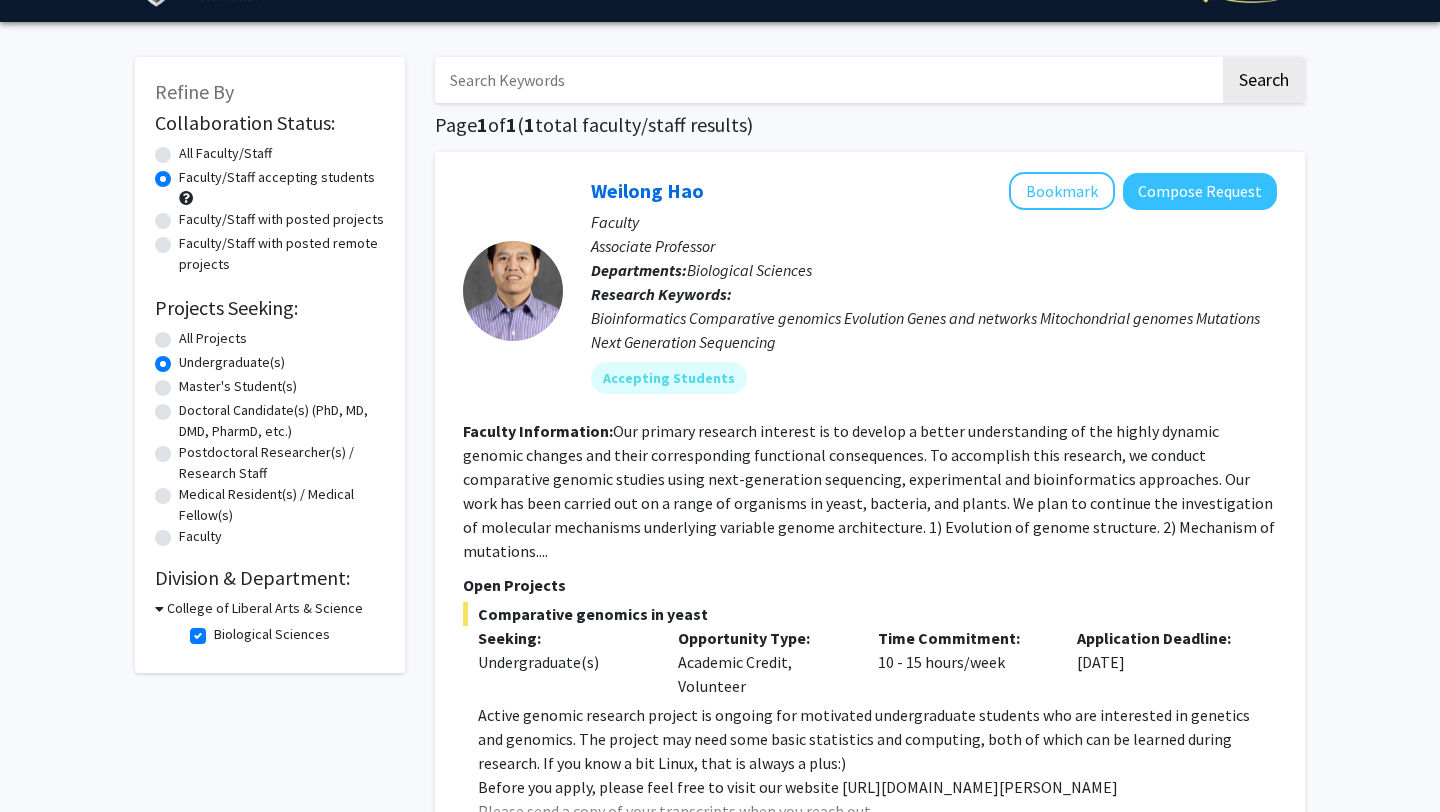click on "Biological Sciences" 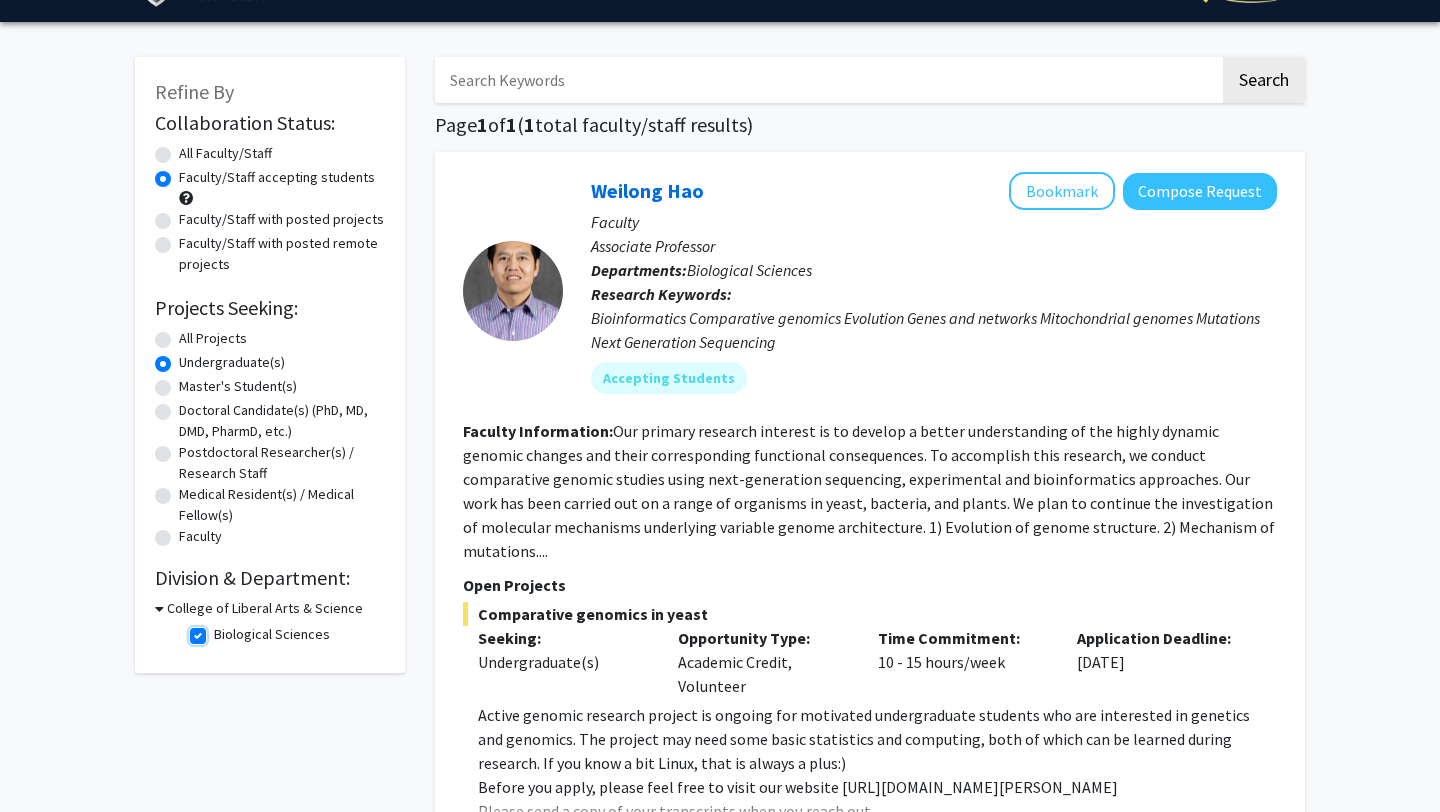 click on "Biological Sciences" at bounding box center [220, 630] 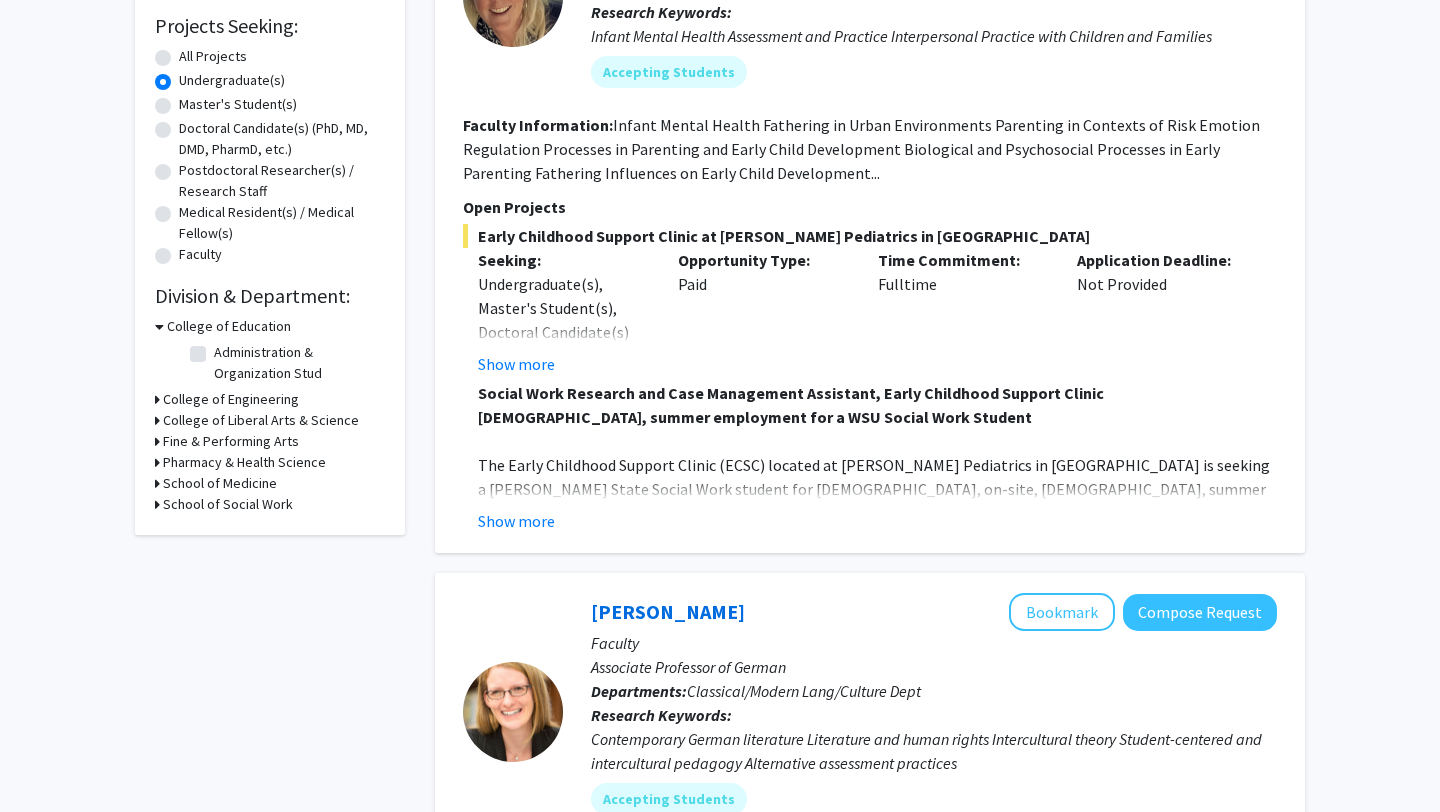 scroll, scrollTop: 334, scrollLeft: 0, axis: vertical 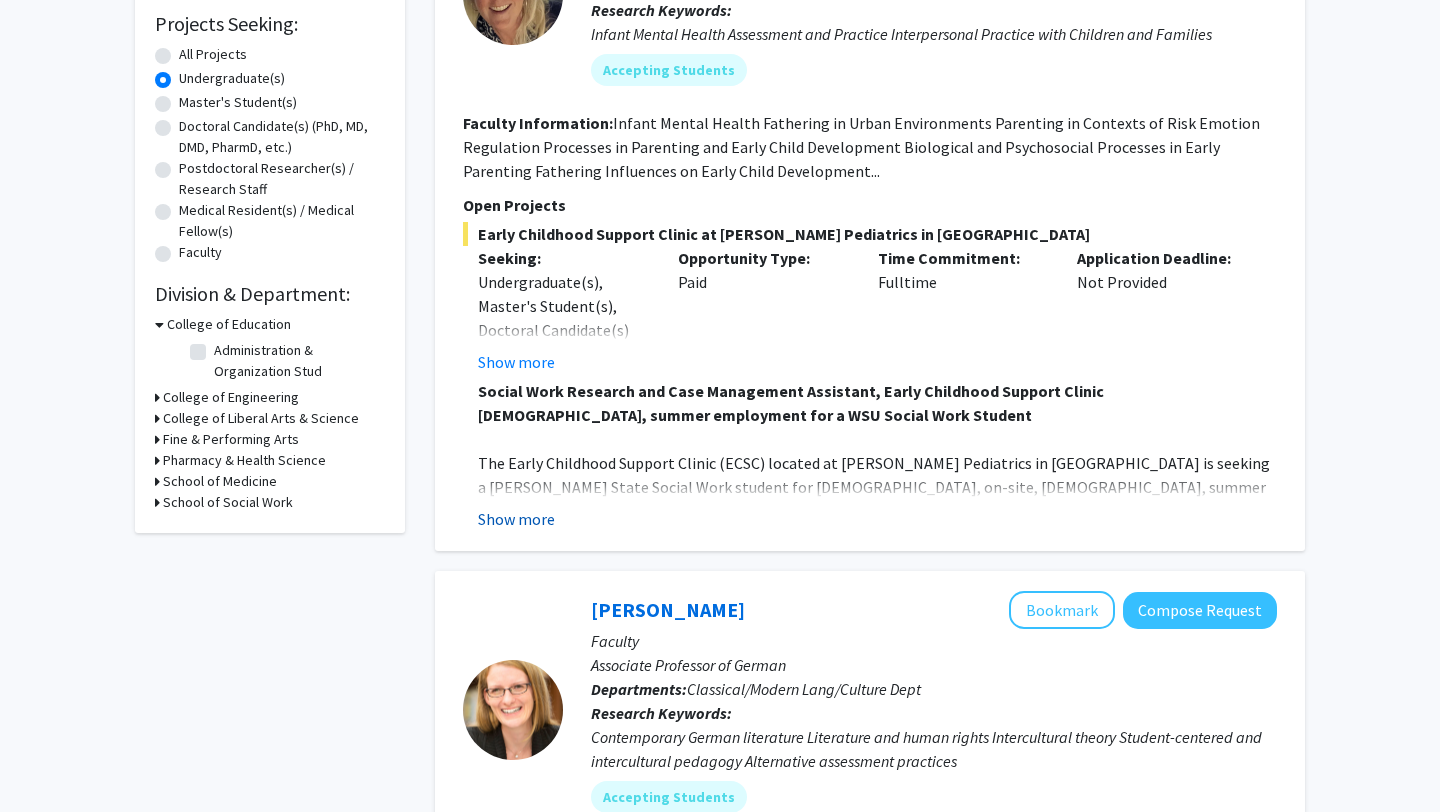 click on "Show more" 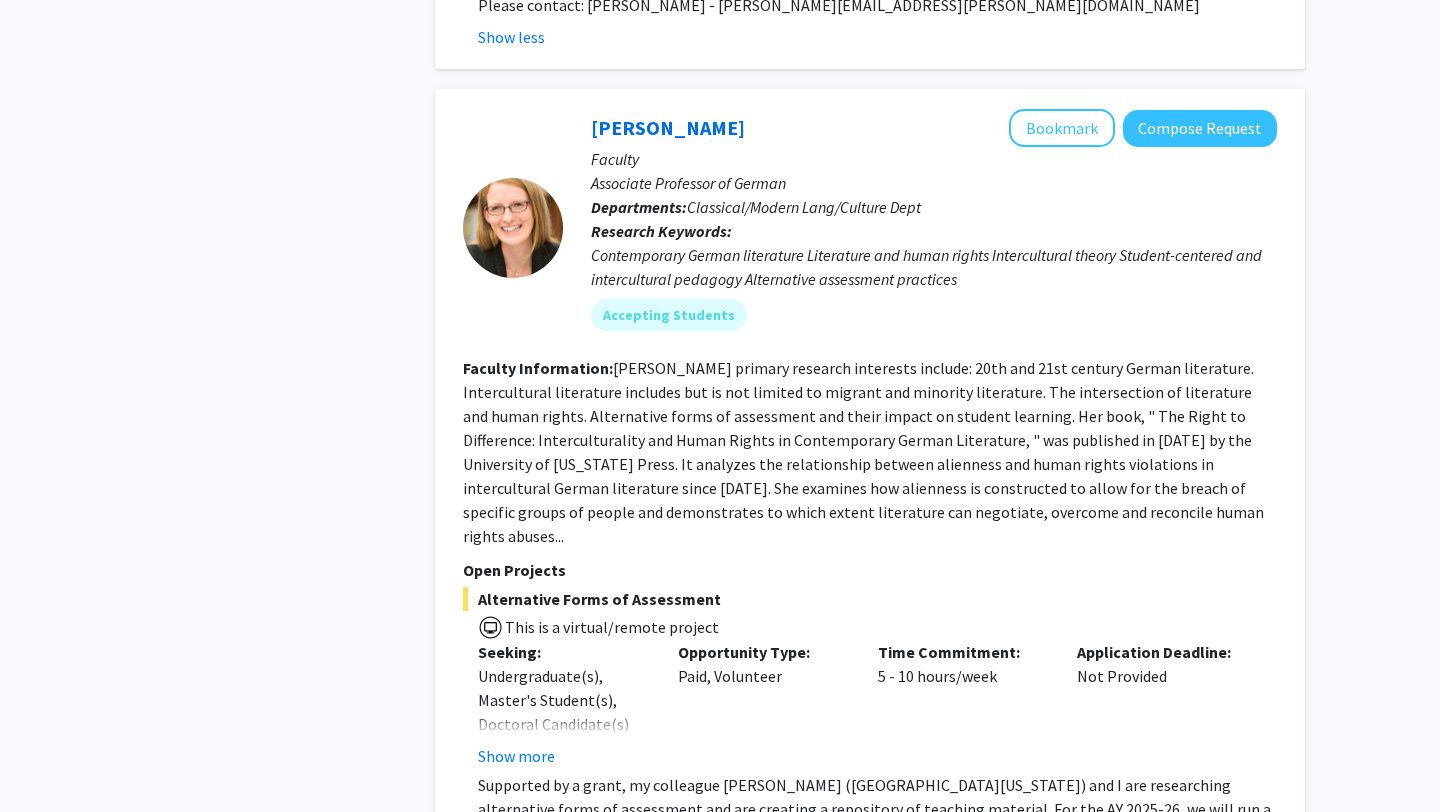 scroll, scrollTop: 1782, scrollLeft: 0, axis: vertical 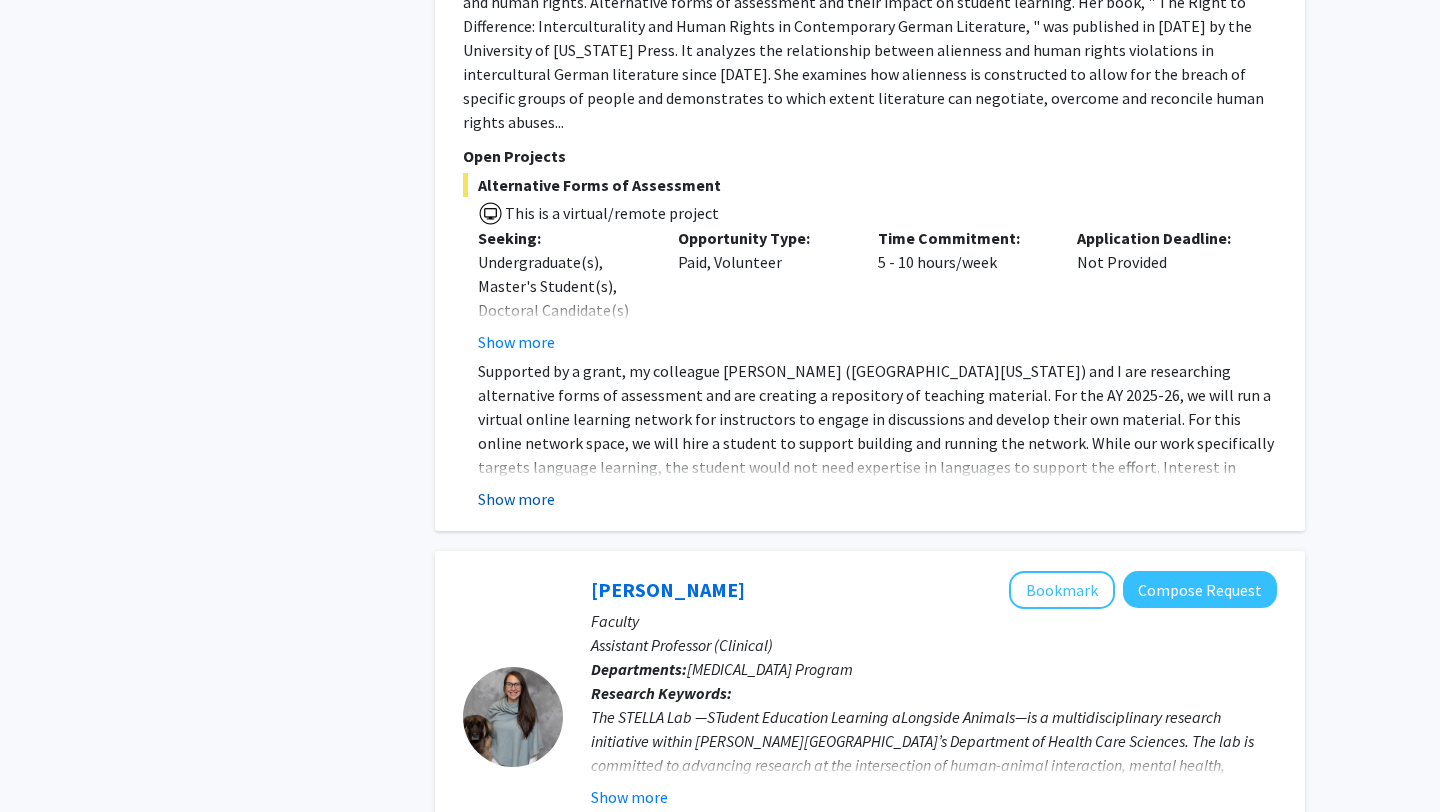 click on "Show more" 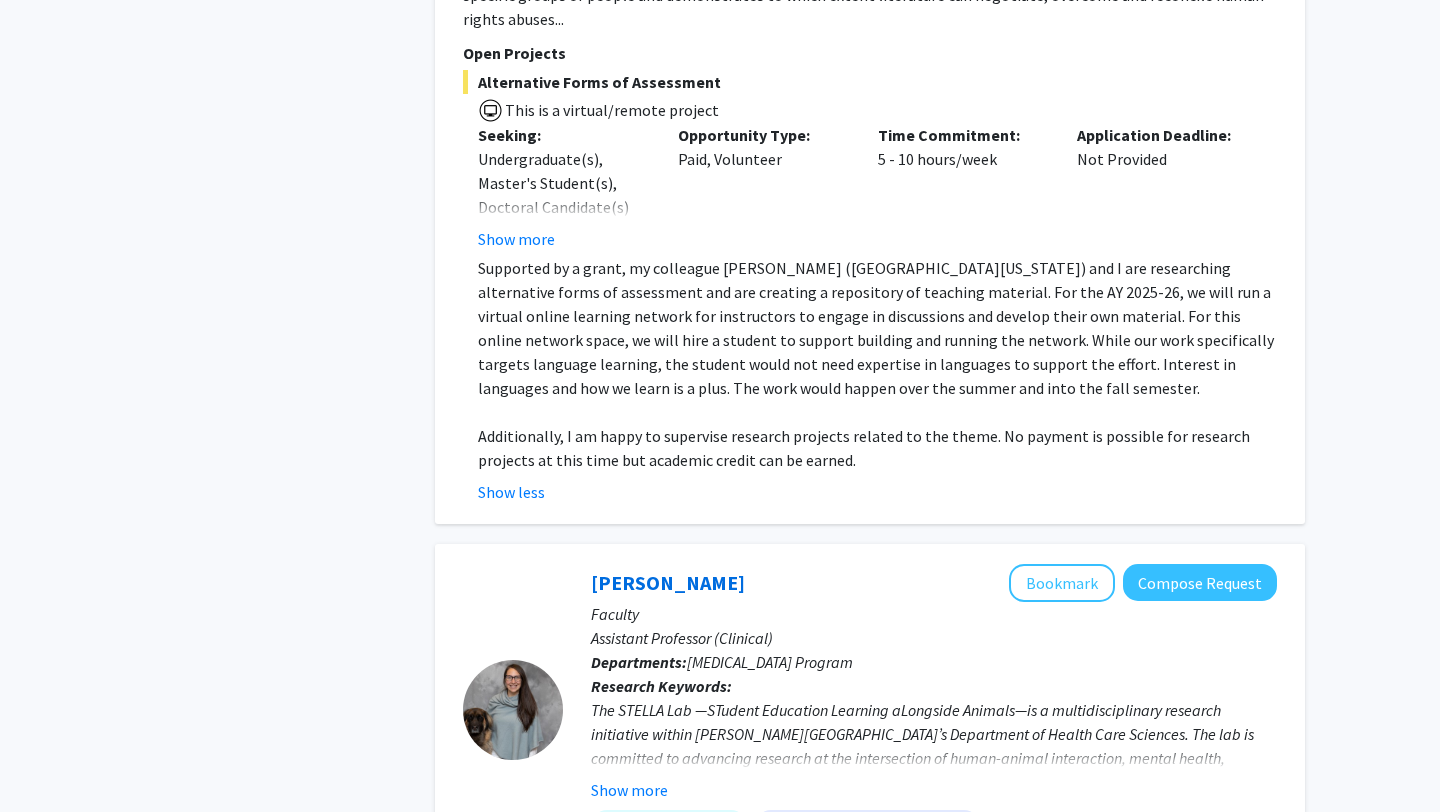 scroll, scrollTop: 1887, scrollLeft: 0, axis: vertical 